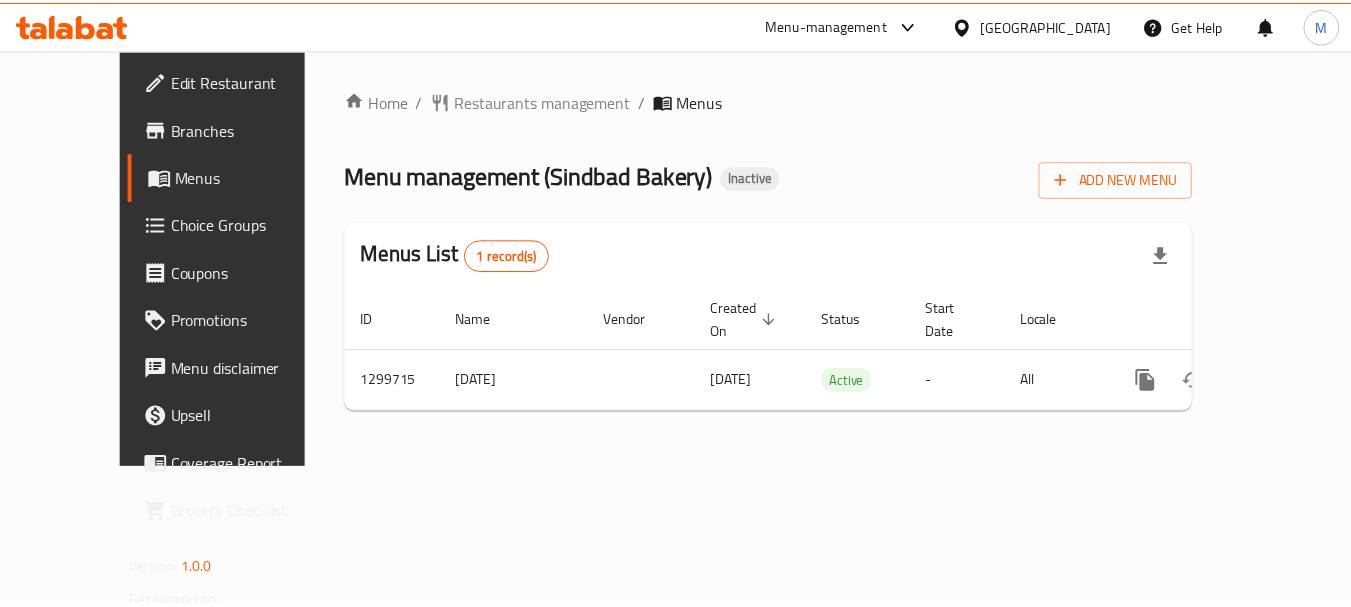 scroll, scrollTop: 0, scrollLeft: 0, axis: both 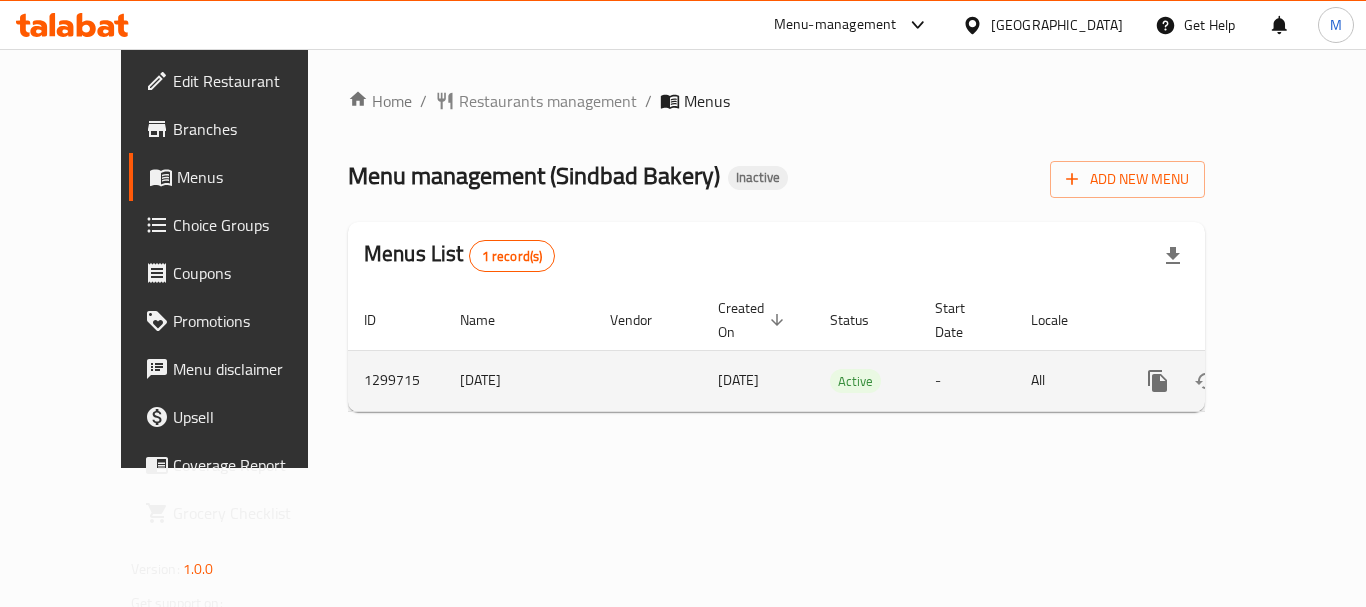 click 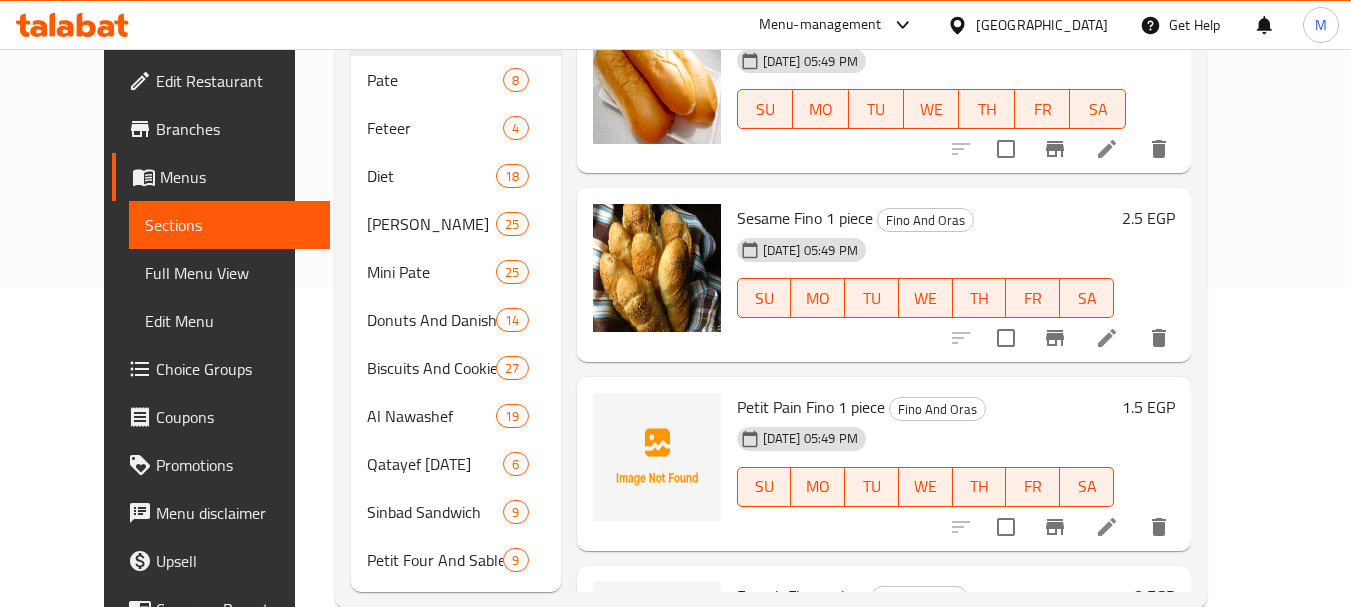 scroll, scrollTop: 360, scrollLeft: 0, axis: vertical 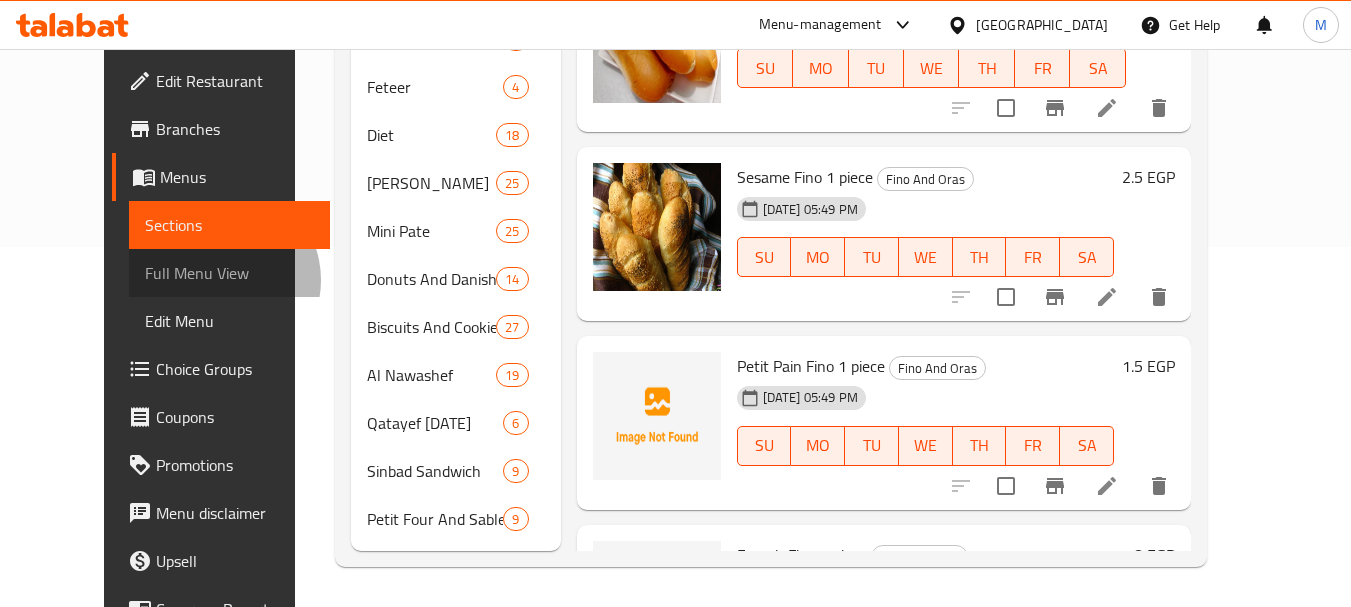 click on "Full Menu View" at bounding box center (229, 273) 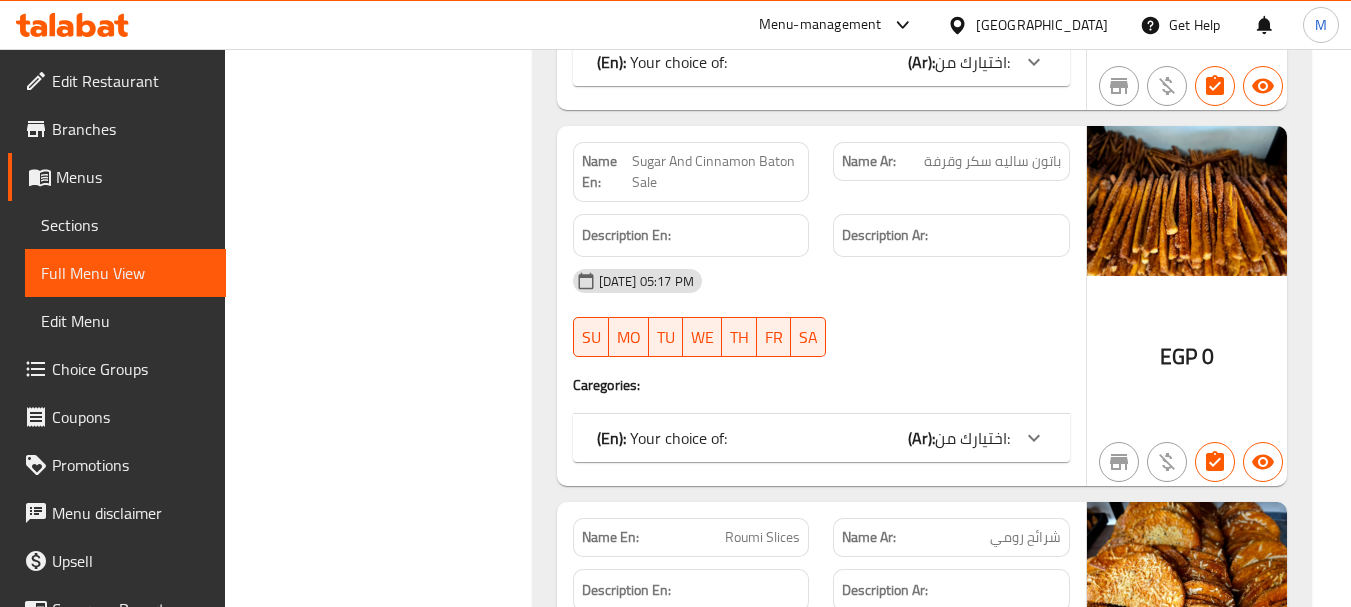 scroll, scrollTop: 48870, scrollLeft: 0, axis: vertical 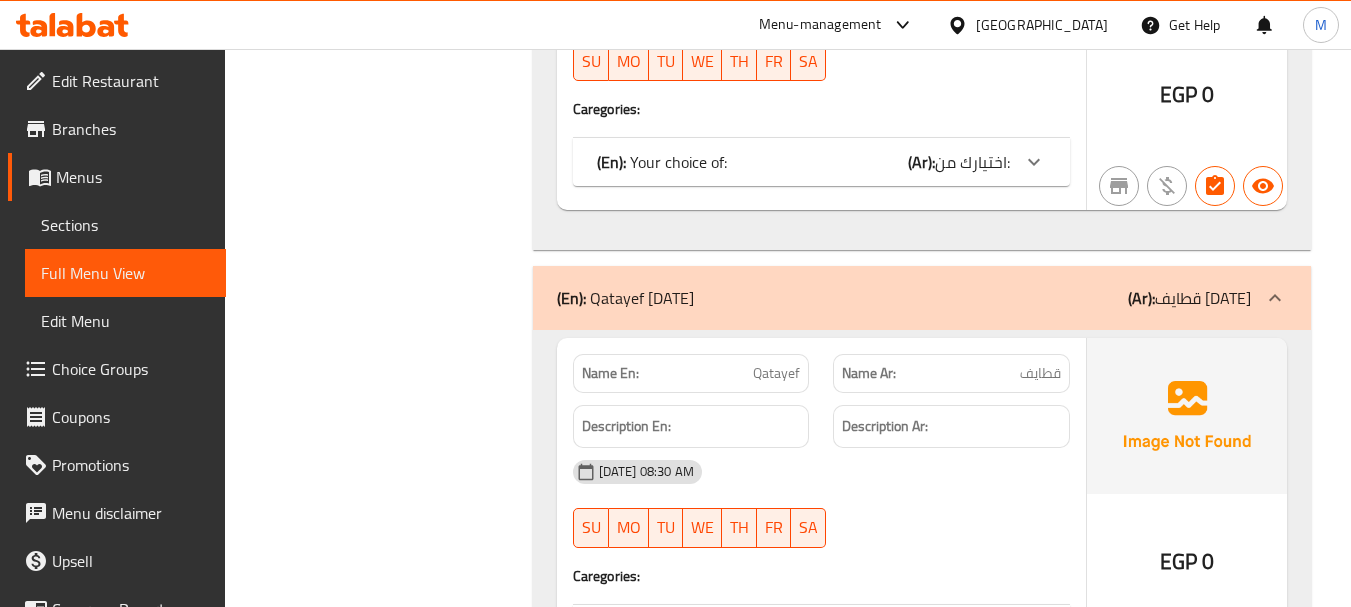 click on "إختيارك من الوزن:" at bounding box center [972, -48108] 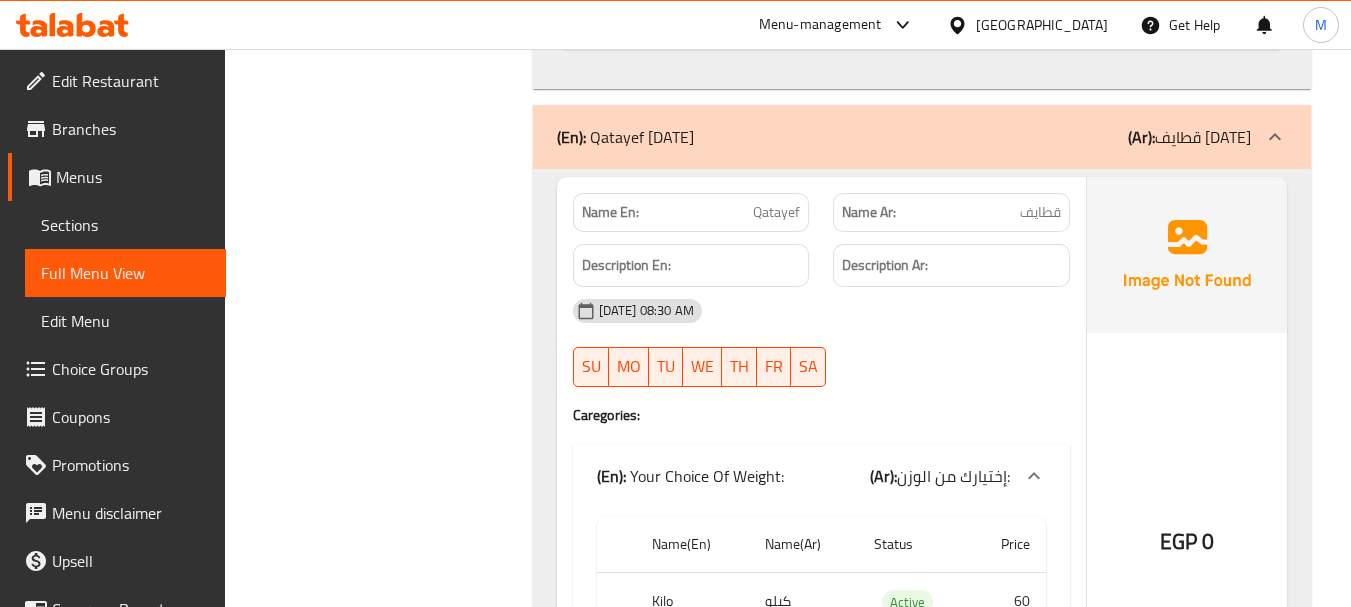 scroll, scrollTop: 51228, scrollLeft: 0, axis: vertical 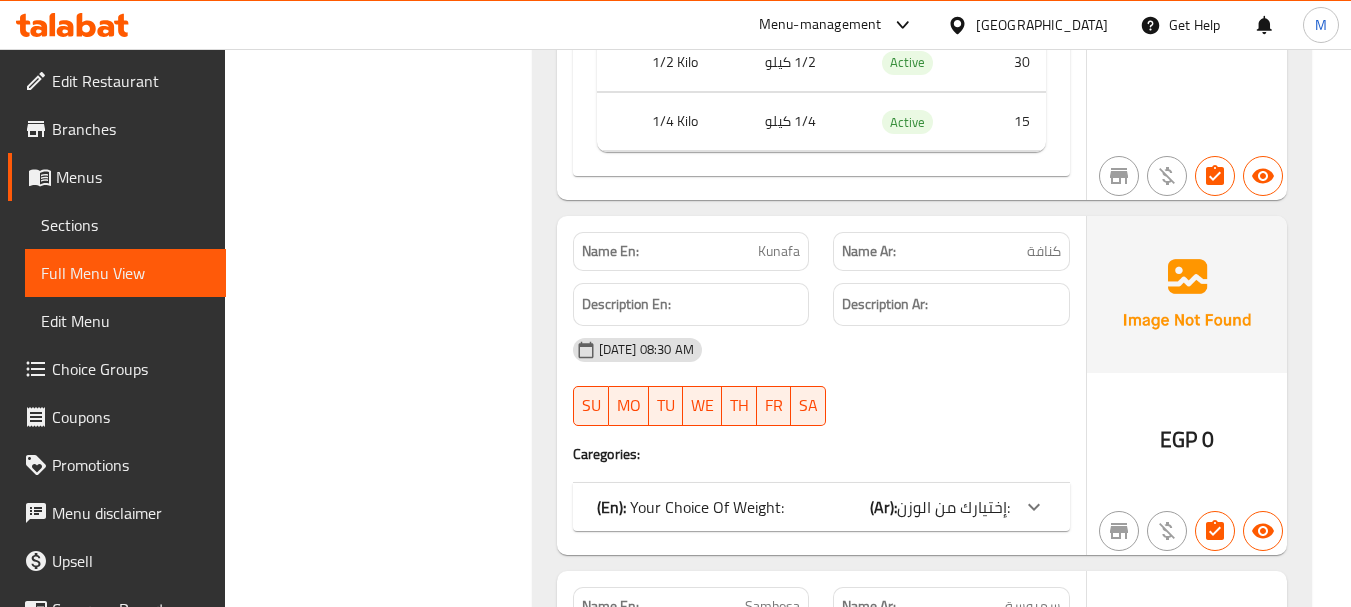click on "إختيارك من الوزن:" at bounding box center (972, -48868) 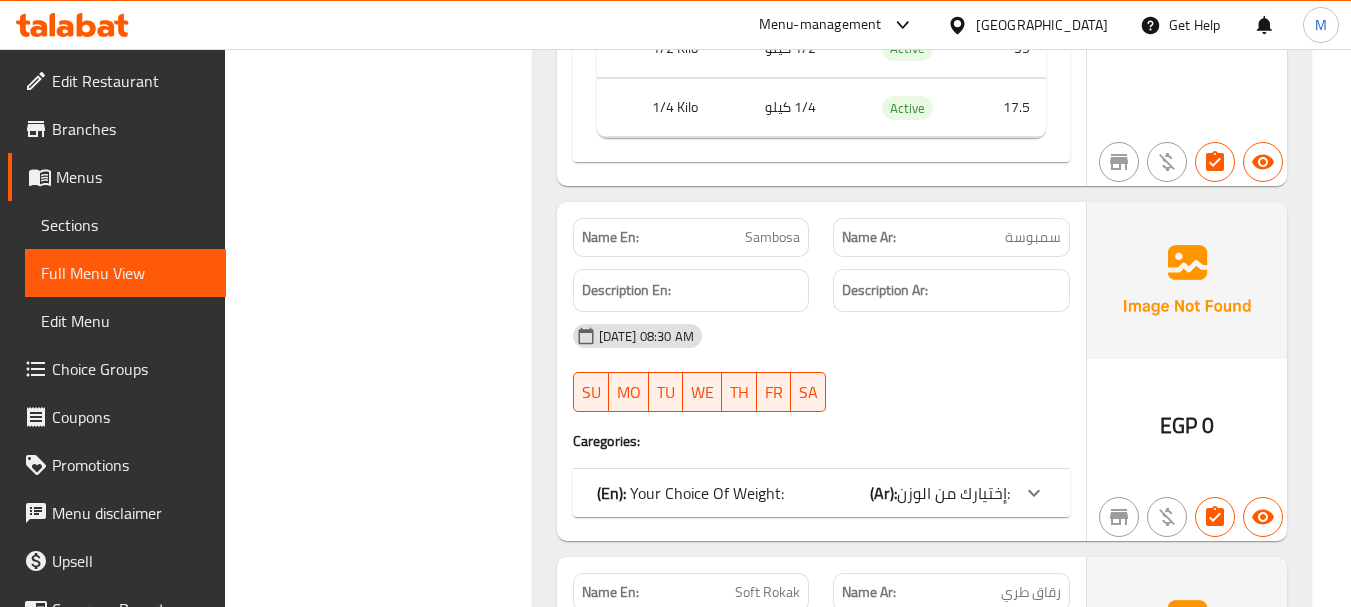 scroll, scrollTop: 52414, scrollLeft: 0, axis: vertical 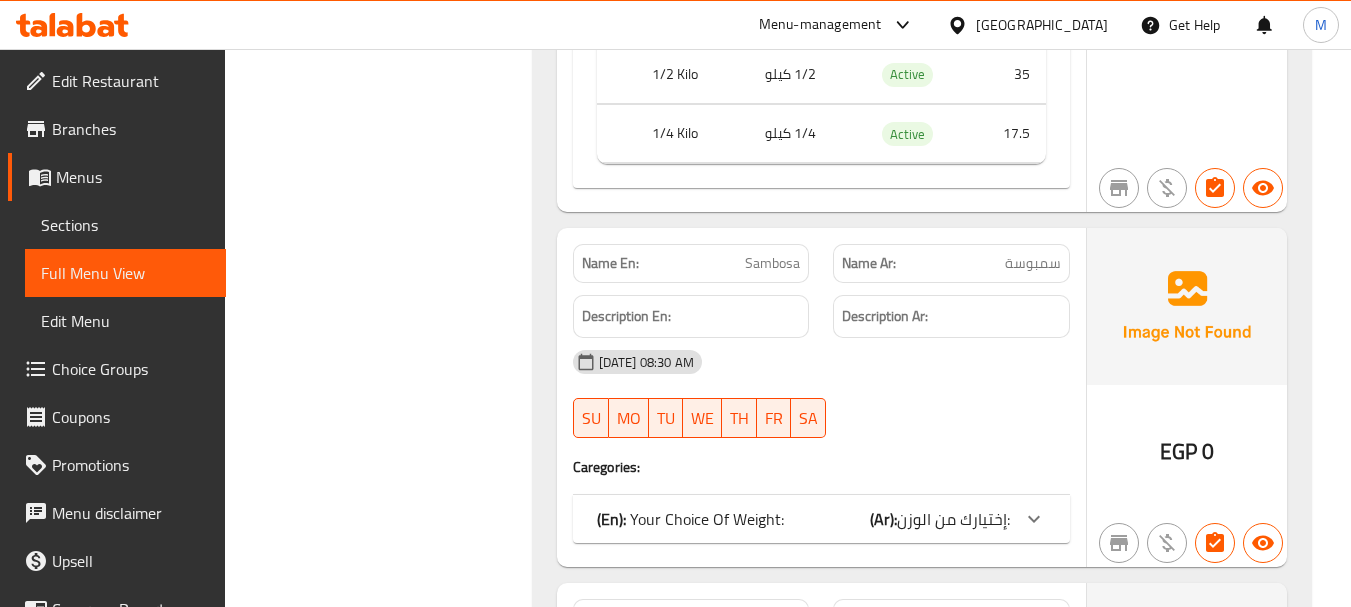 click 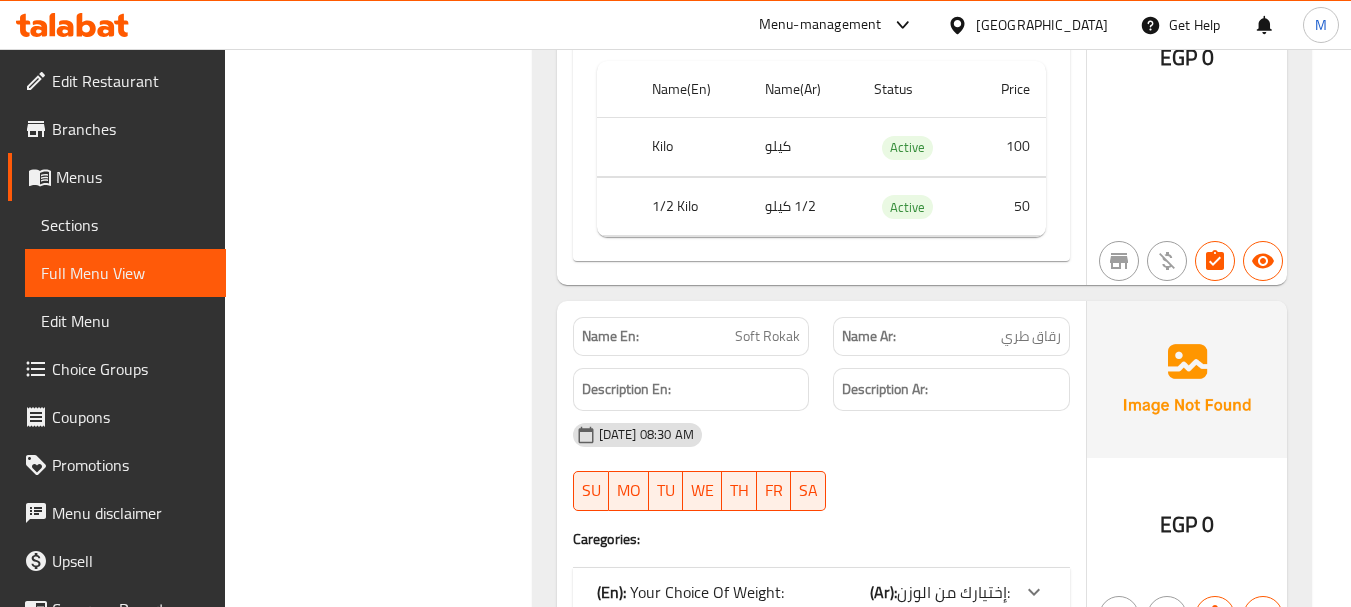 scroll, scrollTop: 52974, scrollLeft: 0, axis: vertical 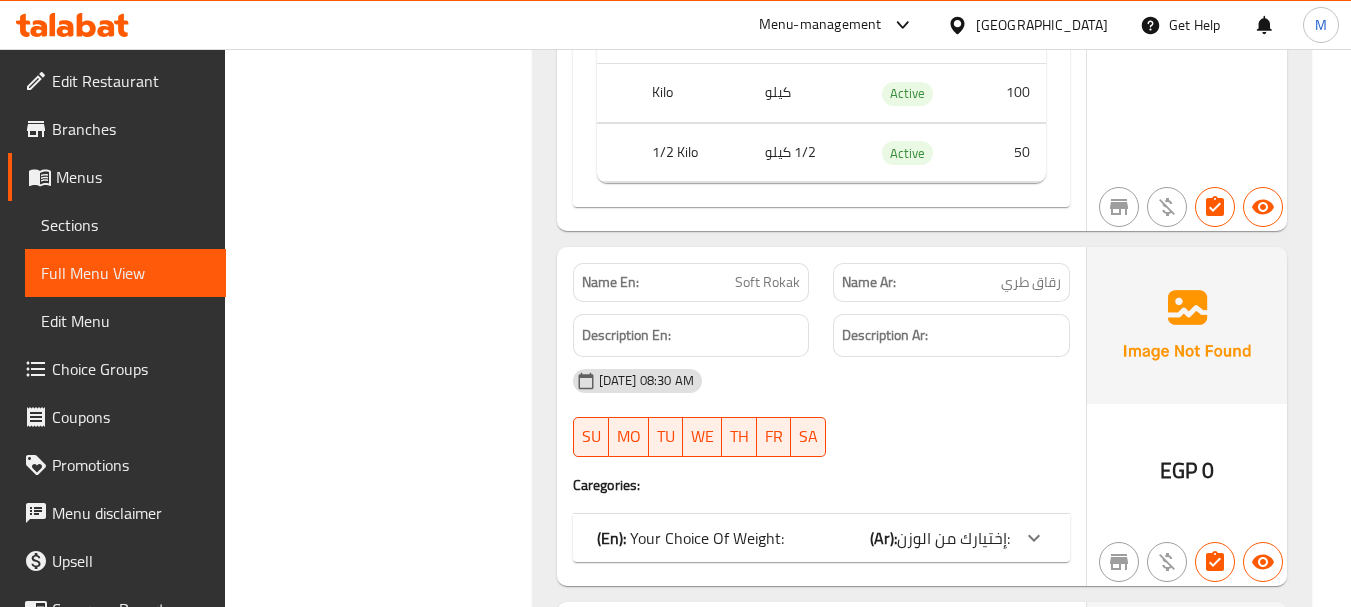 click 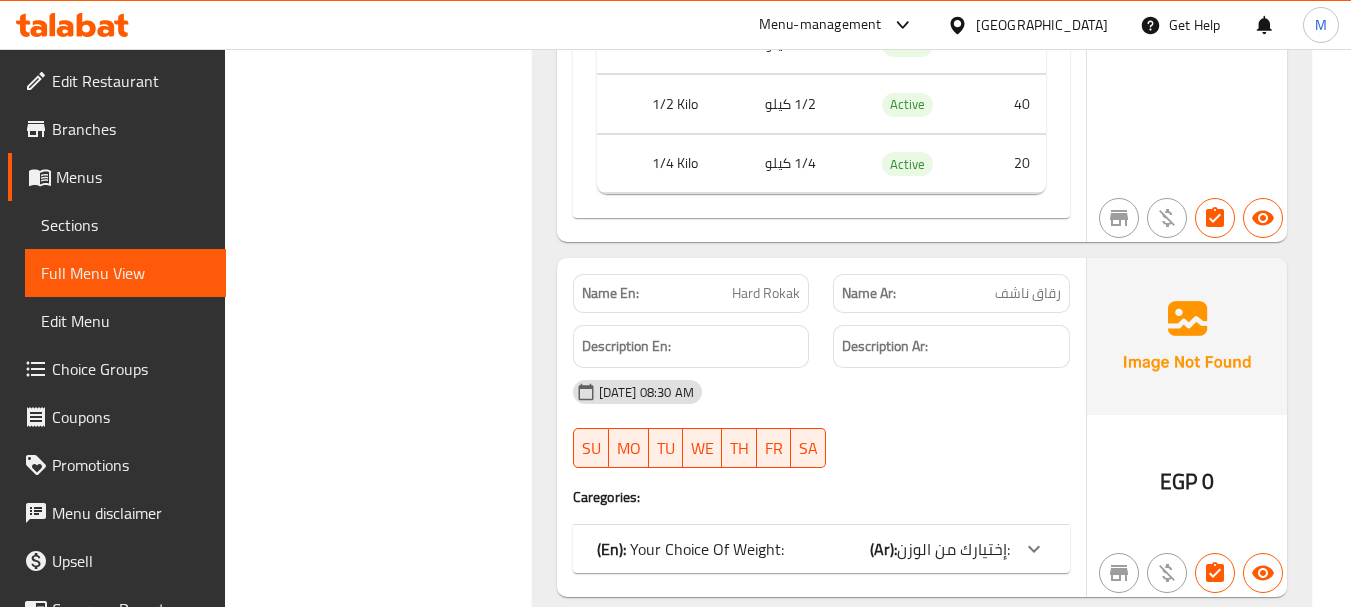 scroll, scrollTop: 53640, scrollLeft: 0, axis: vertical 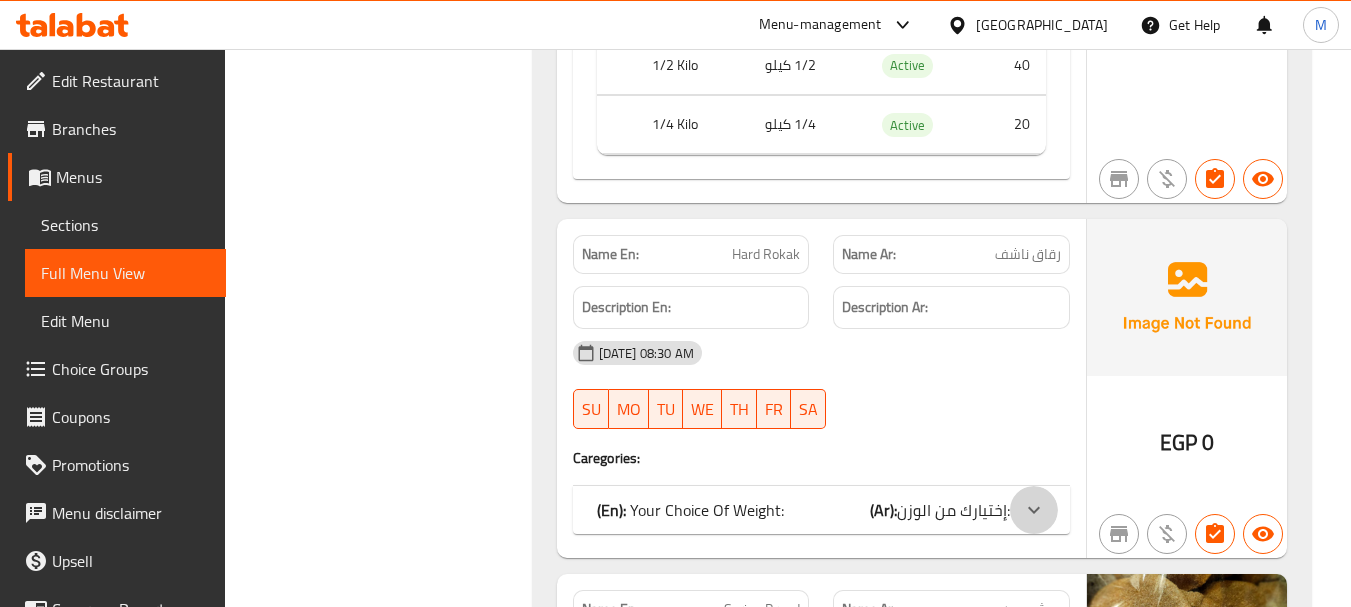 click at bounding box center [1034, -50720] 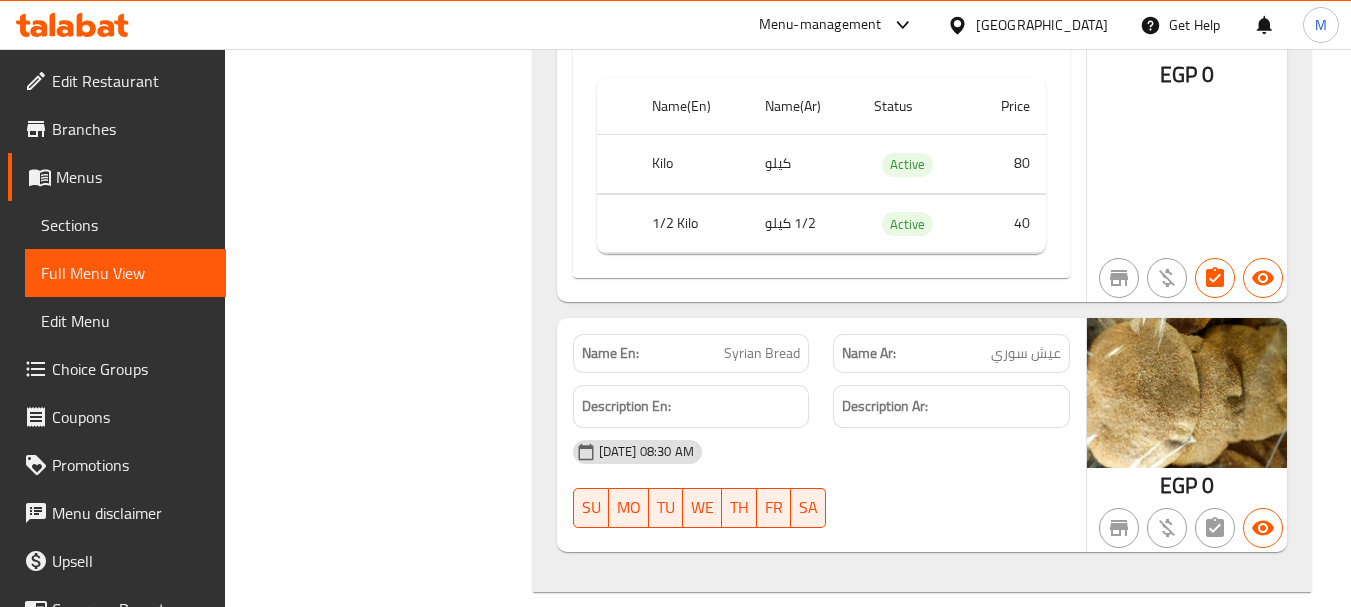 scroll, scrollTop: 54160, scrollLeft: 0, axis: vertical 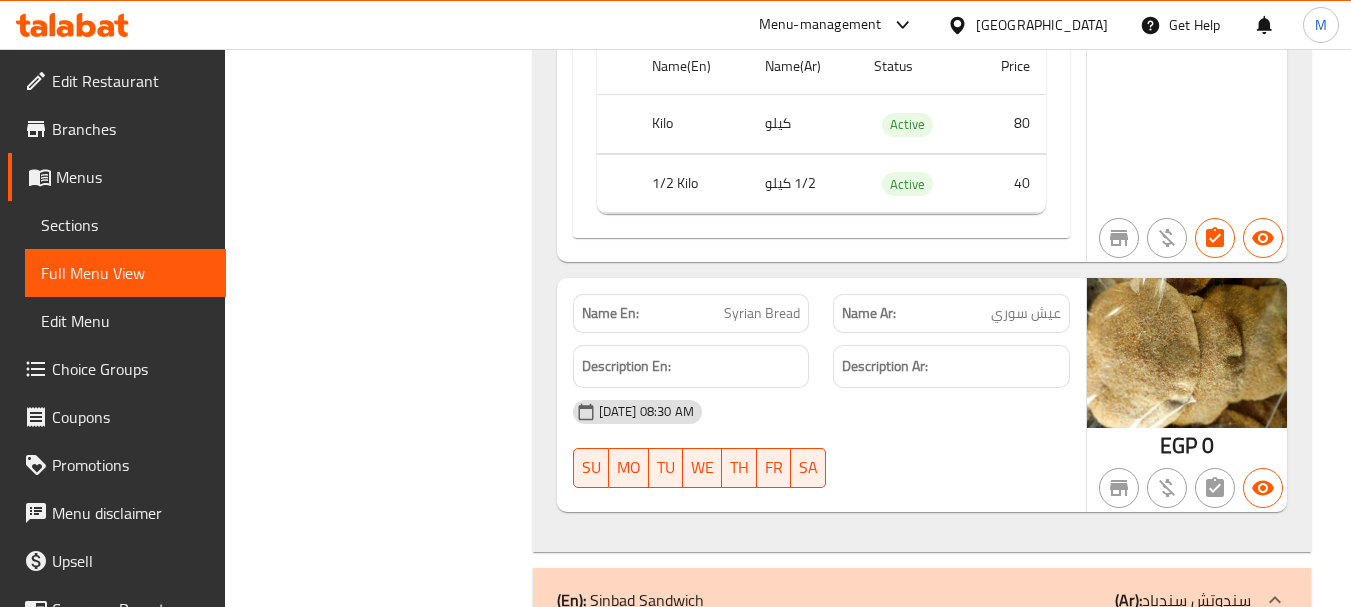click on "[DATE] 08:30 AM SU MO TU WE TH FR SA" at bounding box center (821, -52384) 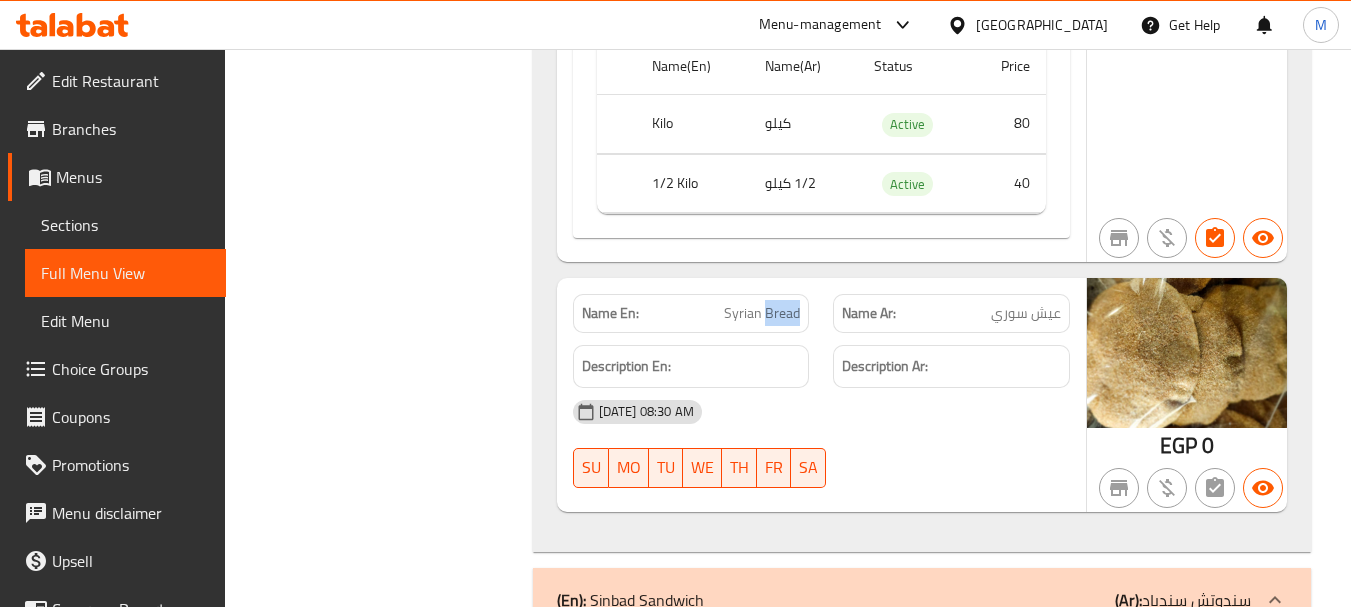 click on "Syrian Bread" at bounding box center (762, -52515) 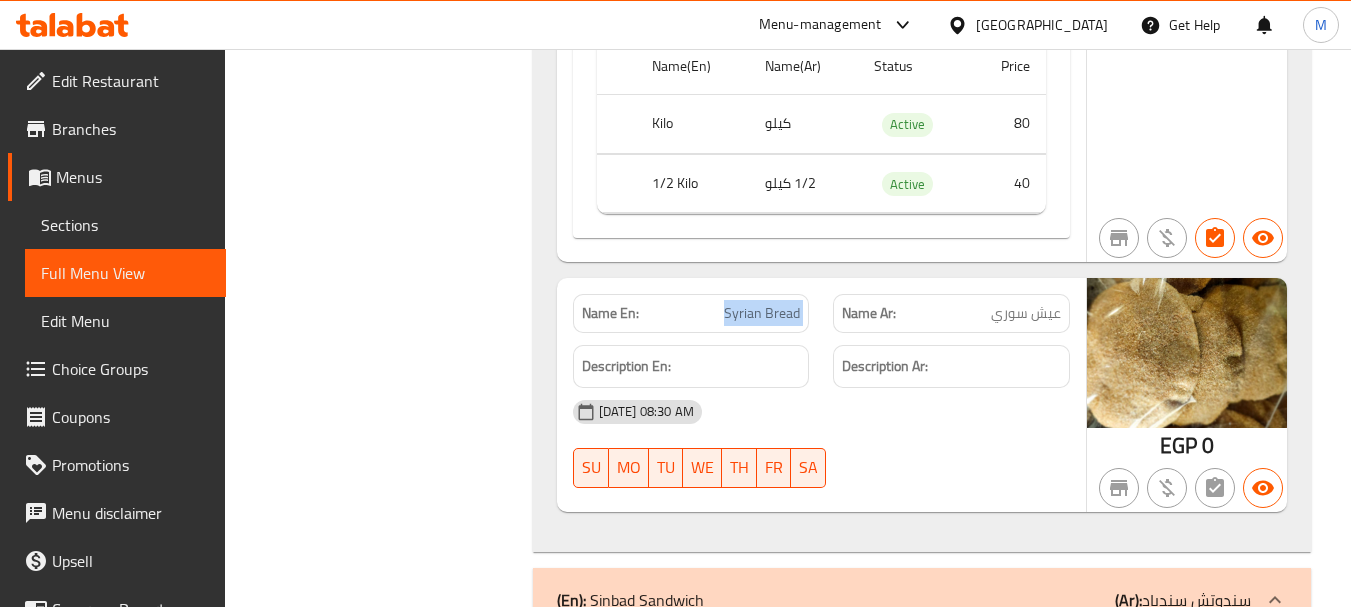 click on "Syrian Bread" at bounding box center [762, -52515] 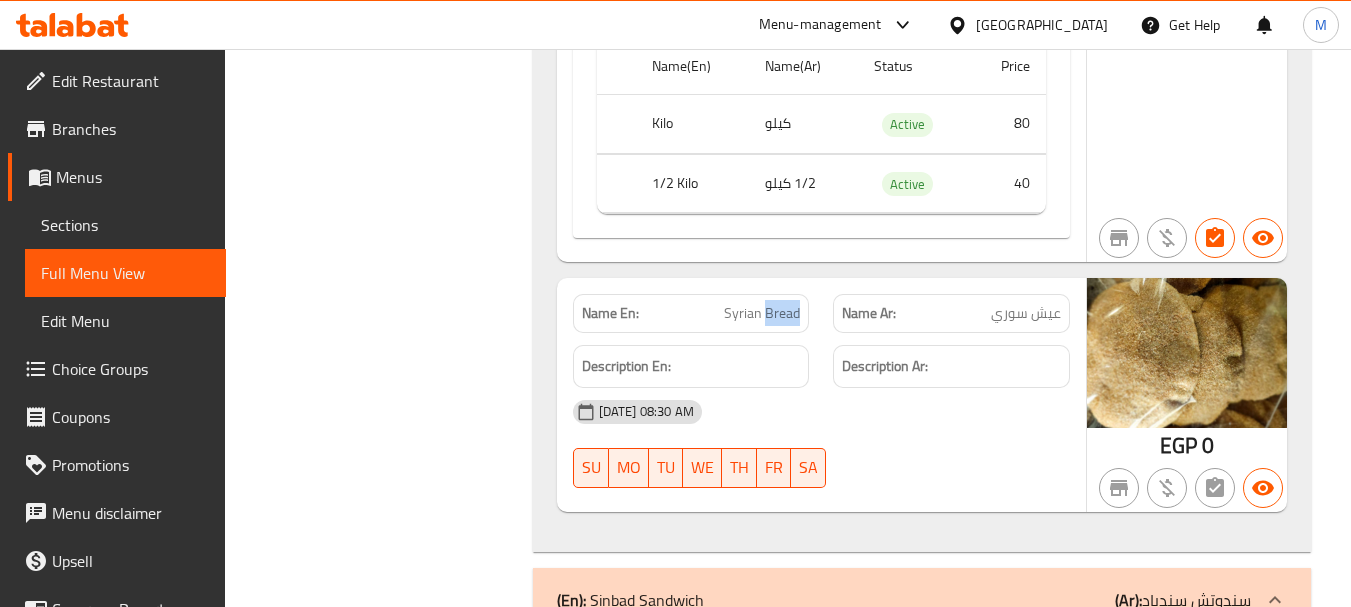 click on "Syrian Bread" at bounding box center [762, -52515] 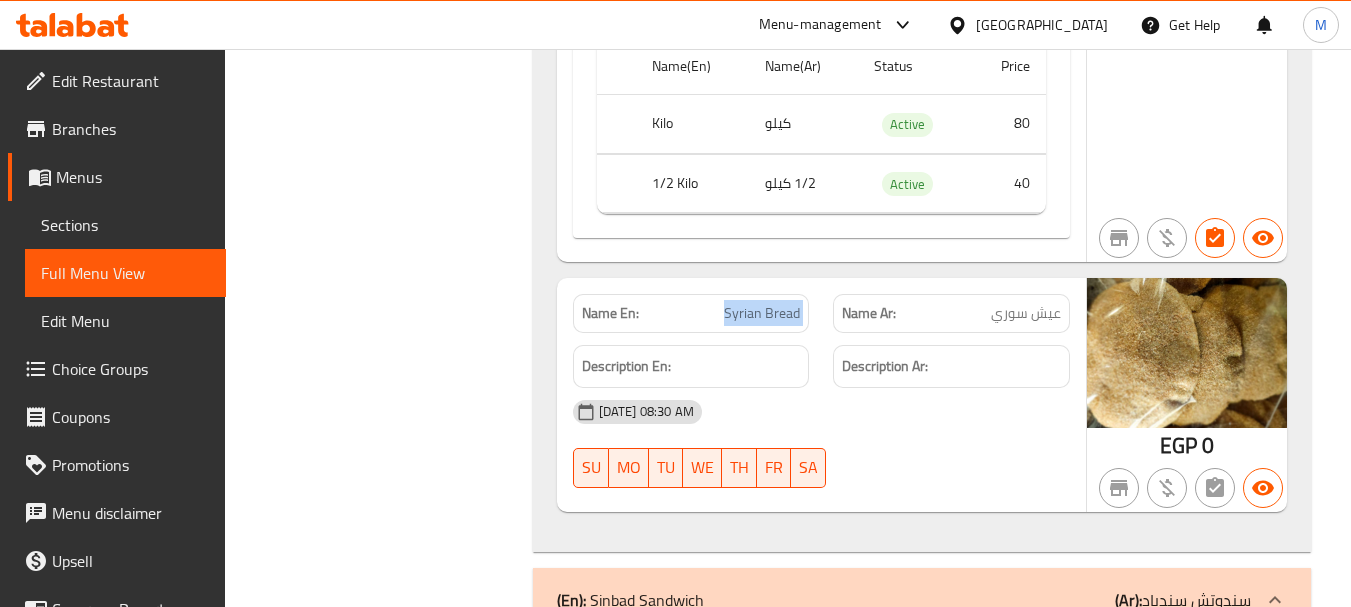 click on "Syrian Bread" at bounding box center (762, -52515) 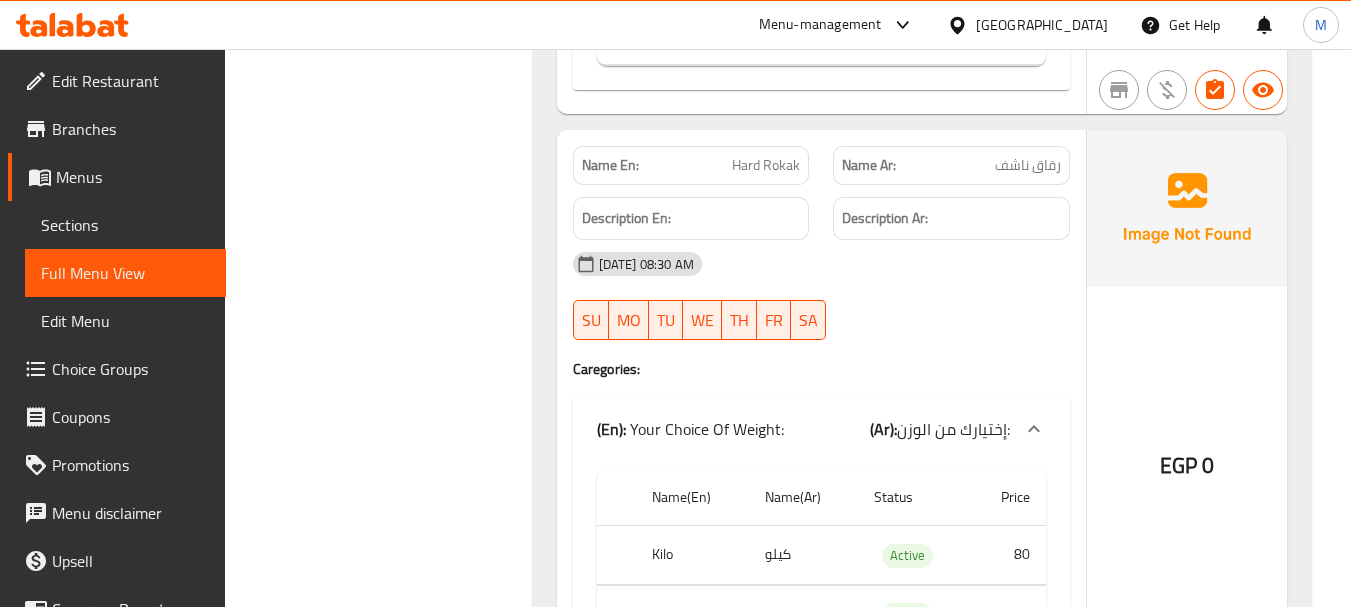scroll, scrollTop: 53513, scrollLeft: 0, axis: vertical 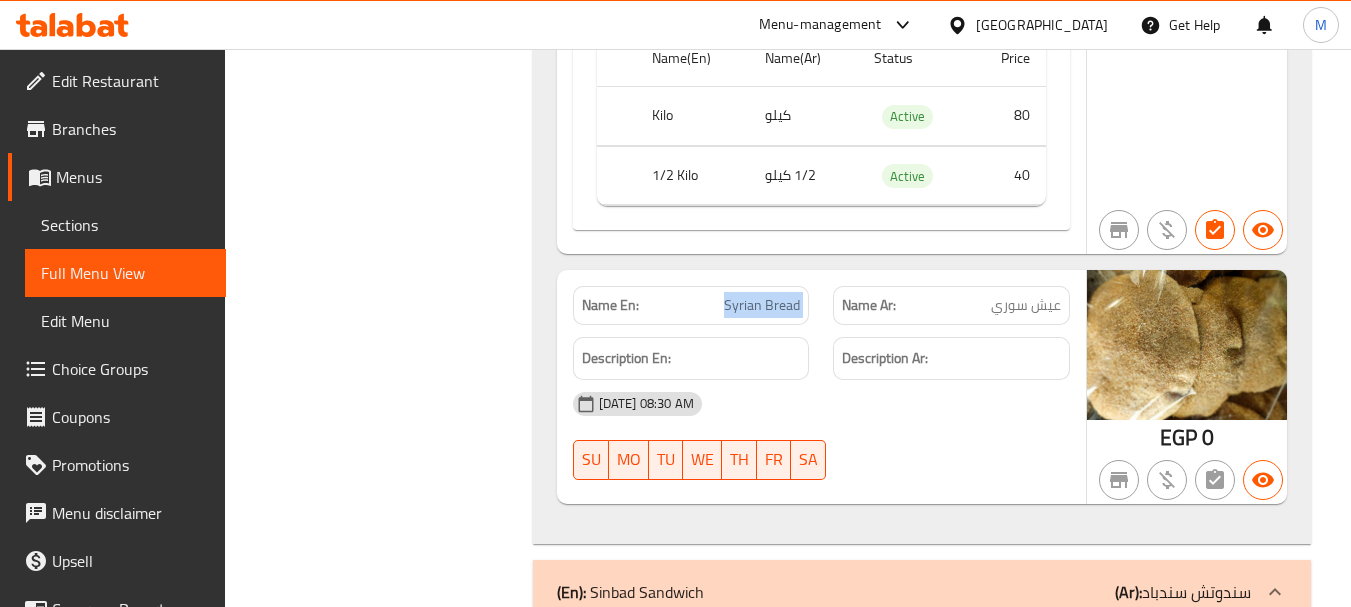 click on "Sections" at bounding box center [125, 225] 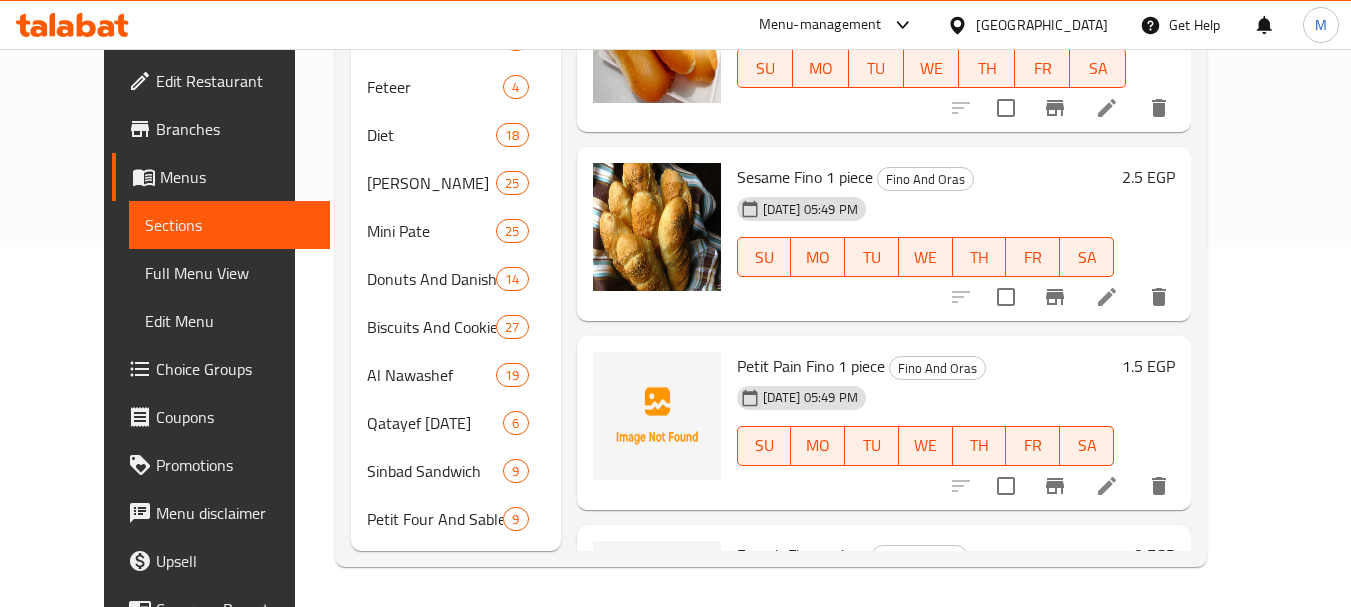 scroll, scrollTop: 312, scrollLeft: 0, axis: vertical 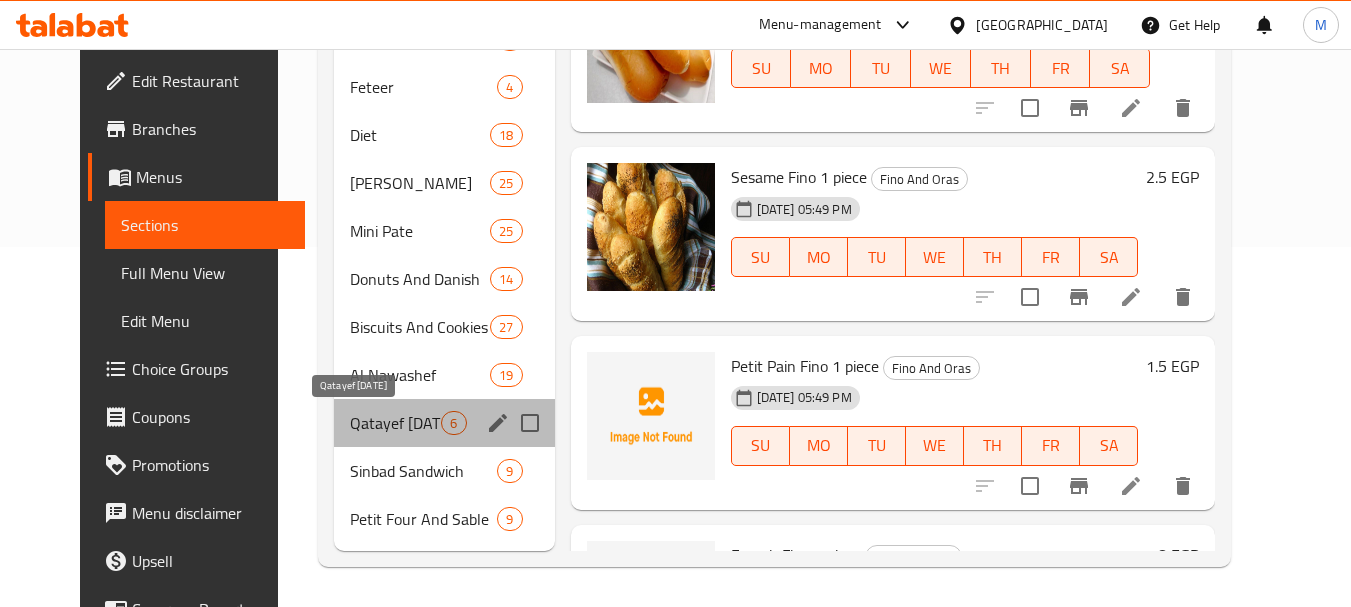 click on "Qatayef [DATE]" at bounding box center [395, 423] 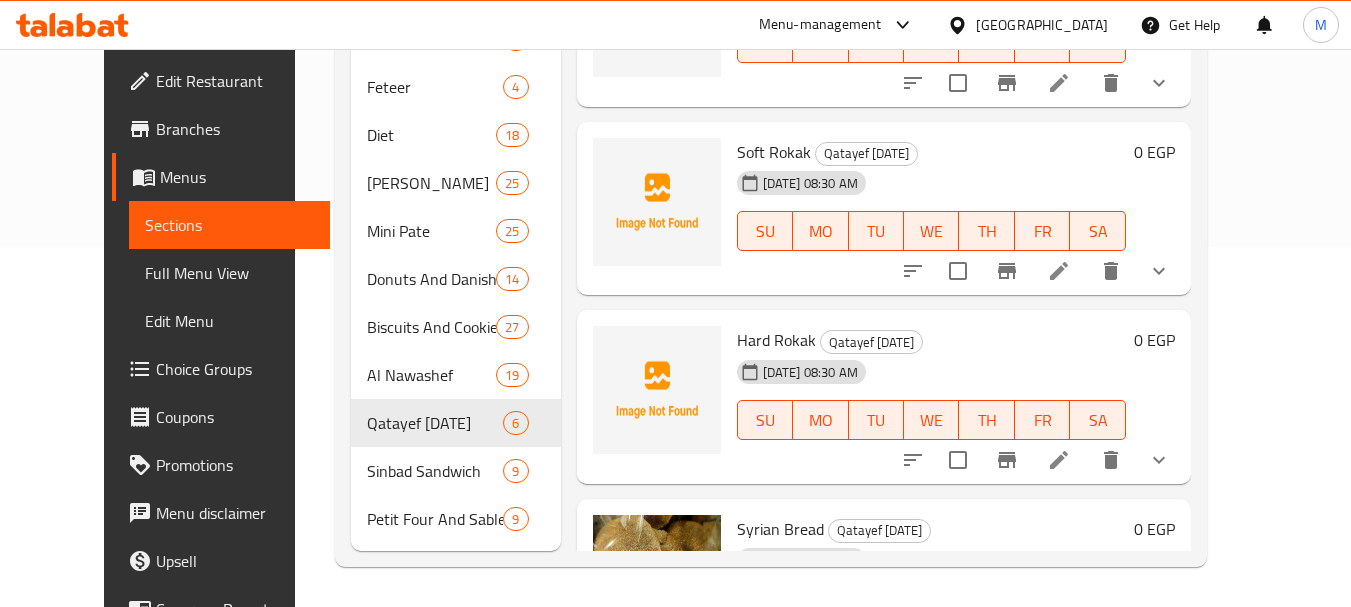 scroll, scrollTop: 524, scrollLeft: 0, axis: vertical 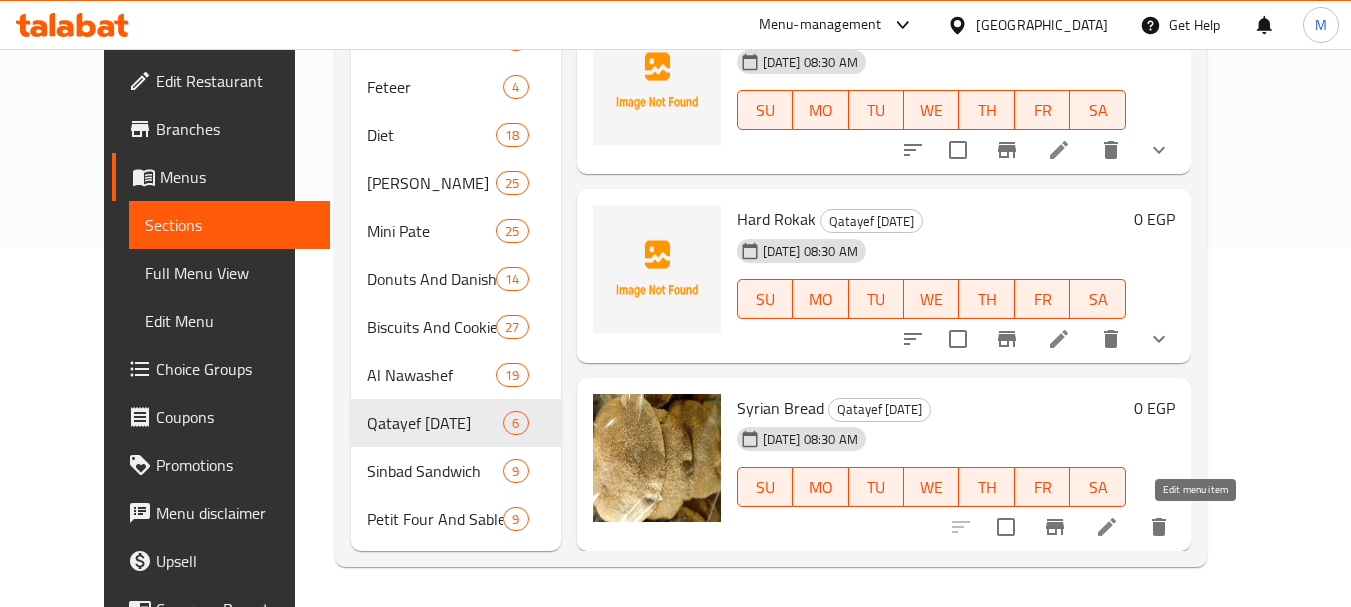 click 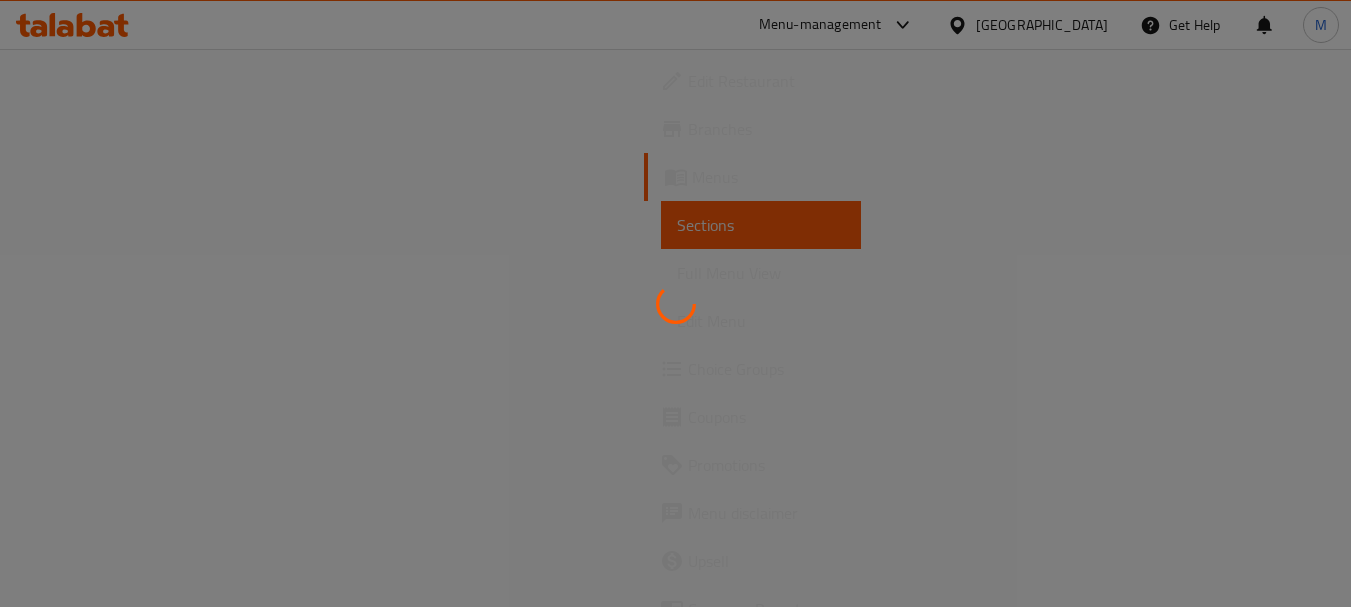 scroll, scrollTop: 0, scrollLeft: 0, axis: both 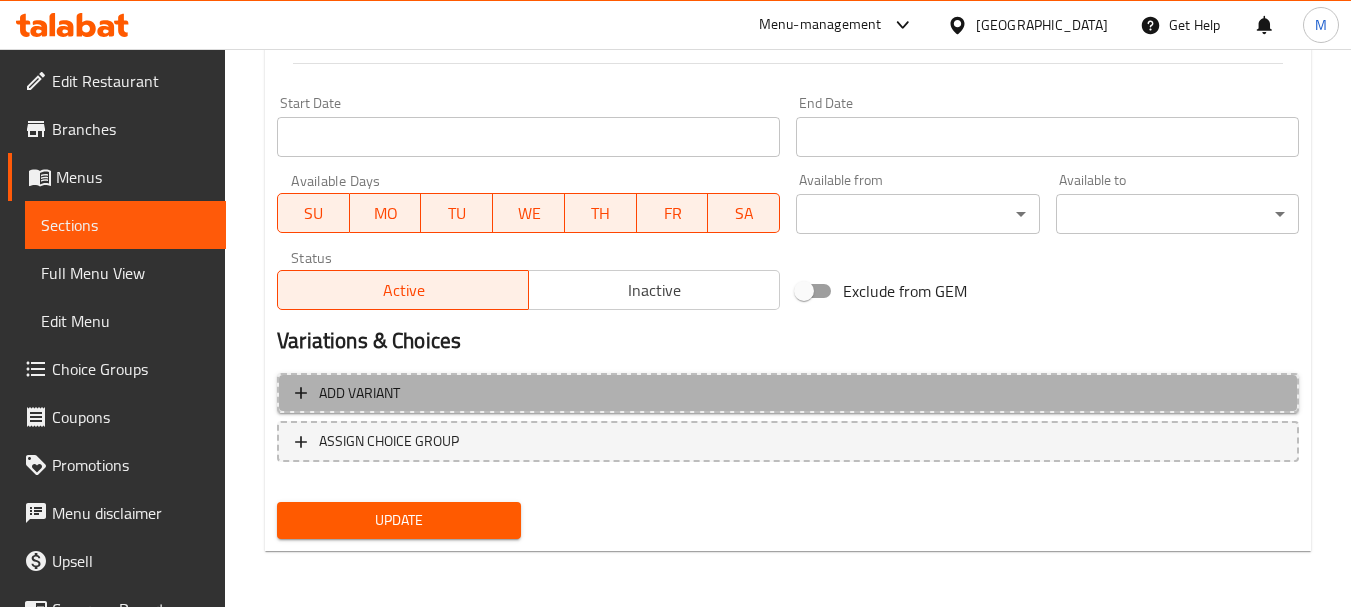 click on "Add variant" at bounding box center [788, 393] 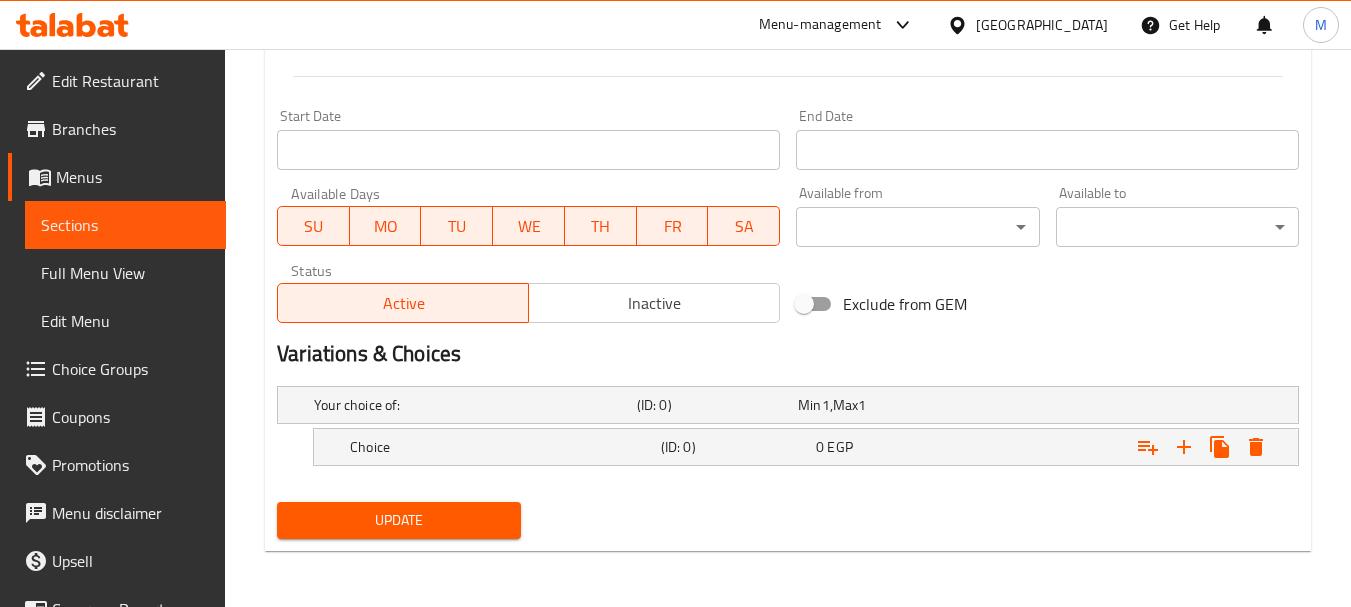 scroll, scrollTop: 822, scrollLeft: 0, axis: vertical 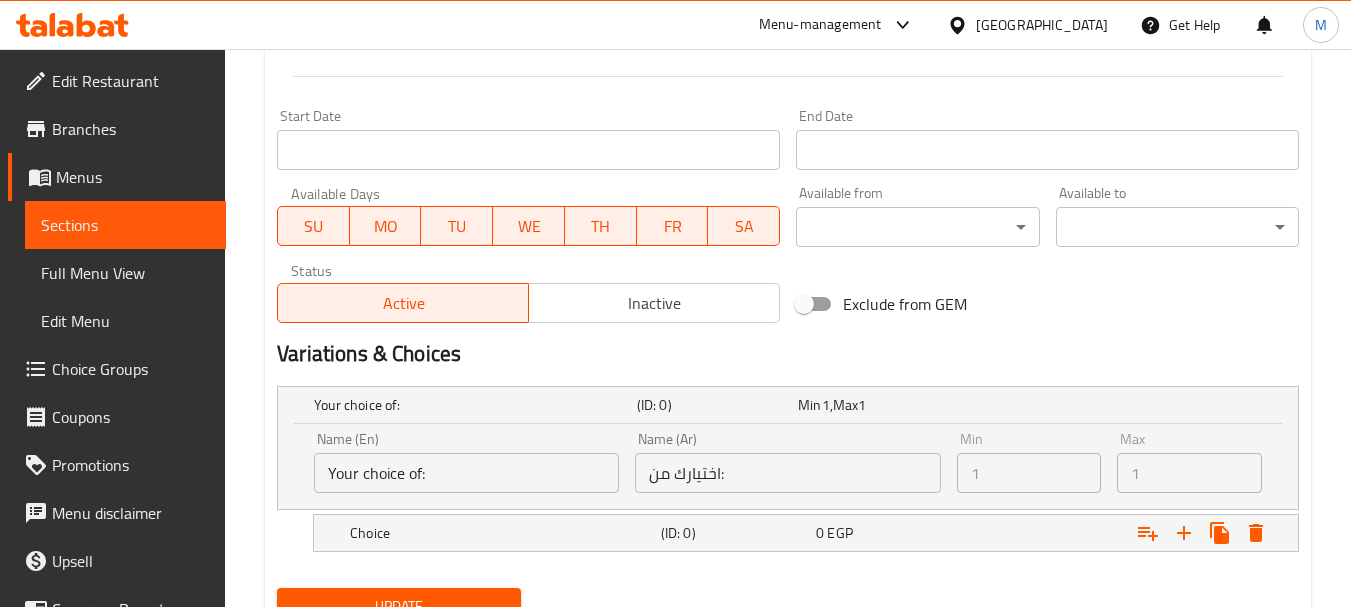 click on "Name (Ar) اختيارك من: Name (Ar)" at bounding box center (787, 462) 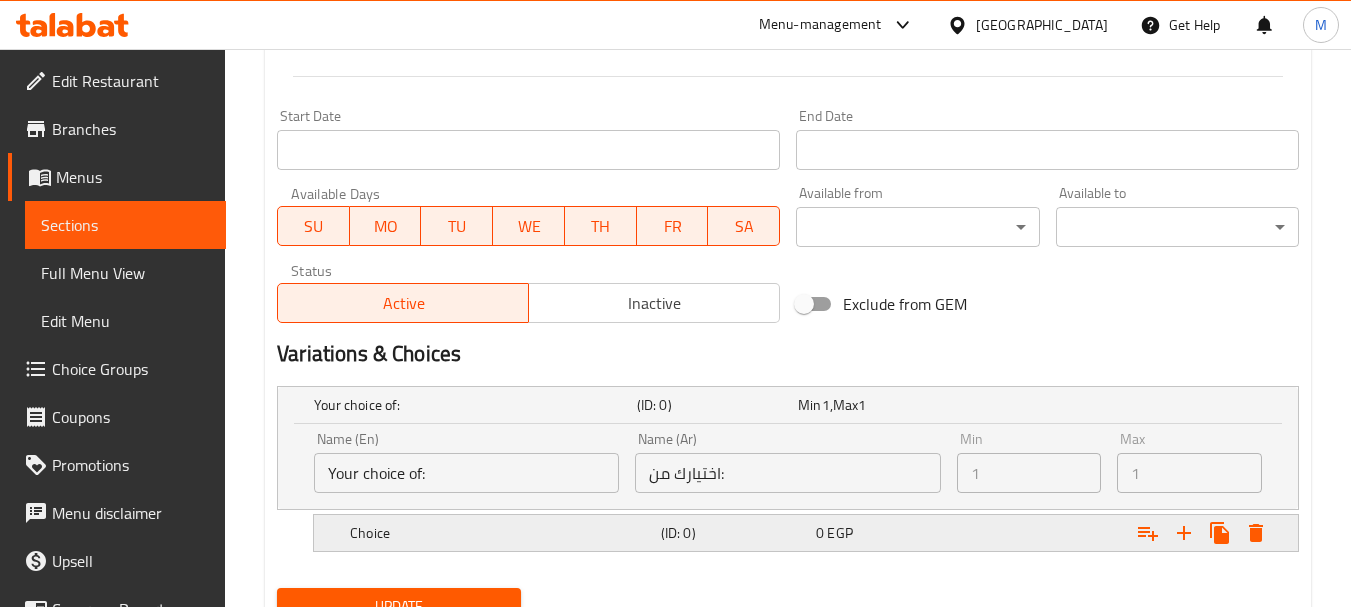 click on "0   EGP" at bounding box center [874, 405] 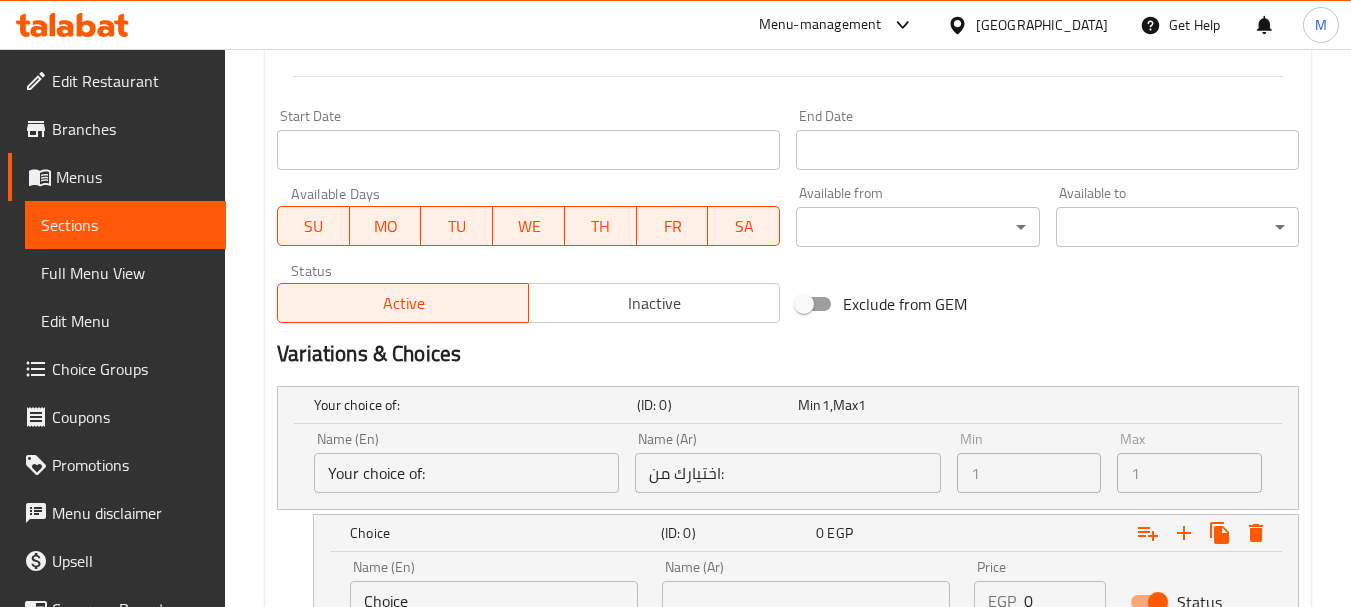 scroll, scrollTop: 994, scrollLeft: 0, axis: vertical 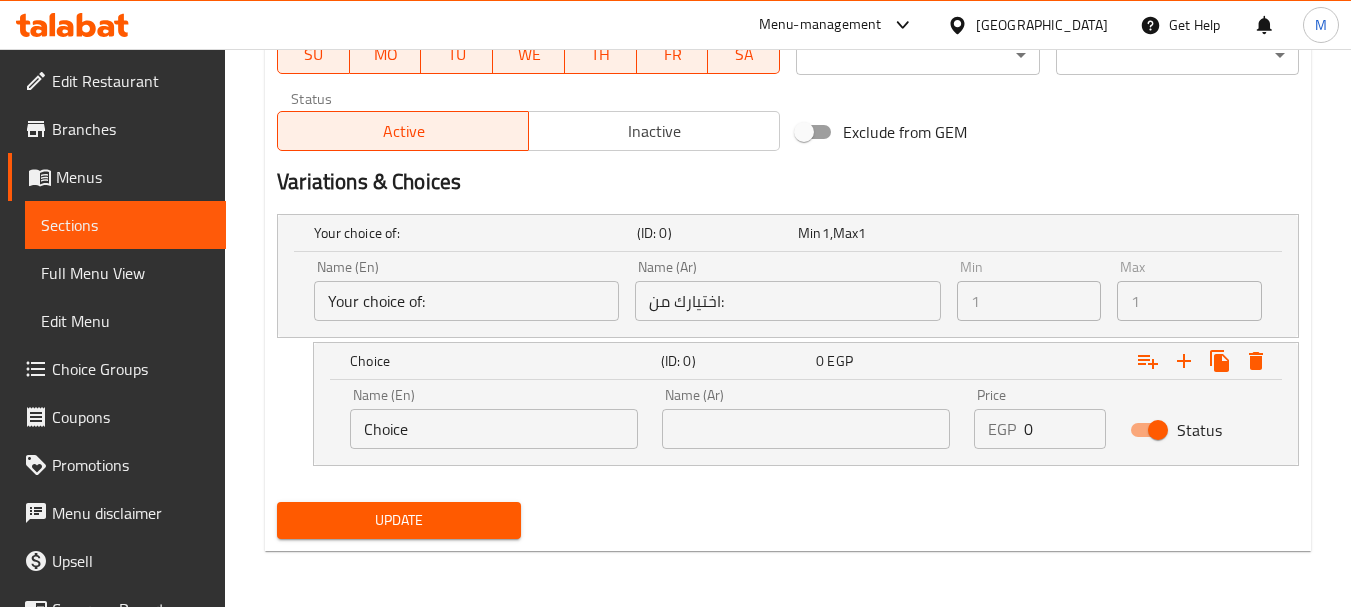 click on "Choice" at bounding box center [494, 429] 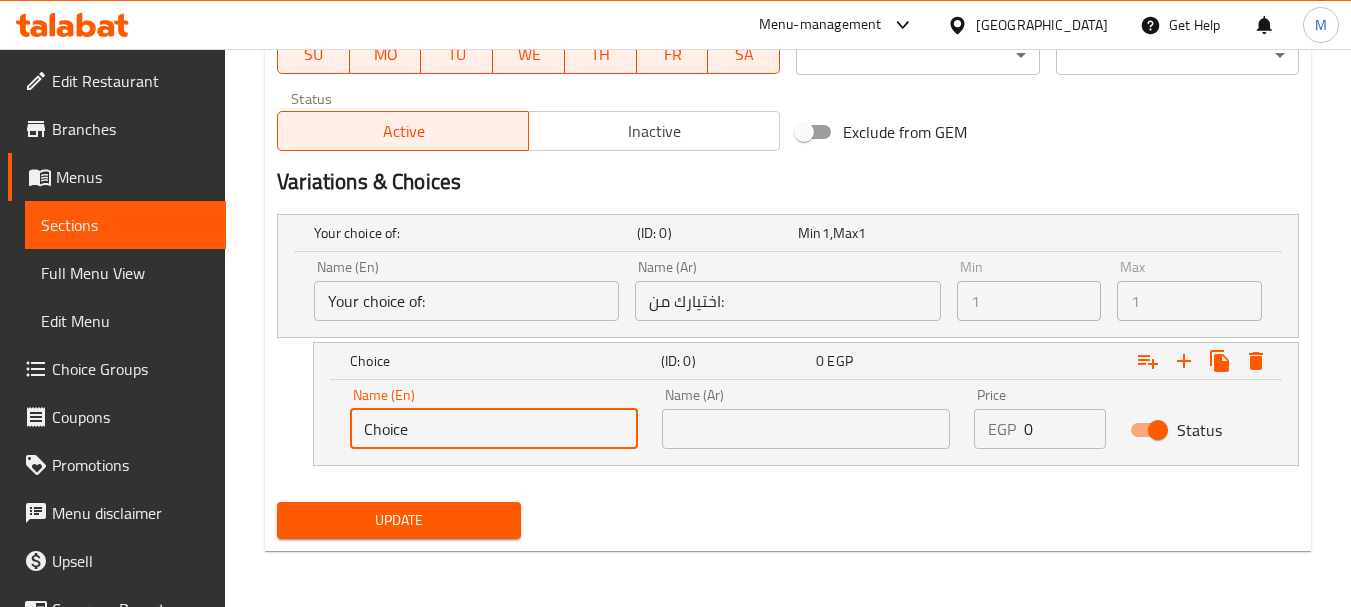 click on "Choice" at bounding box center [494, 429] 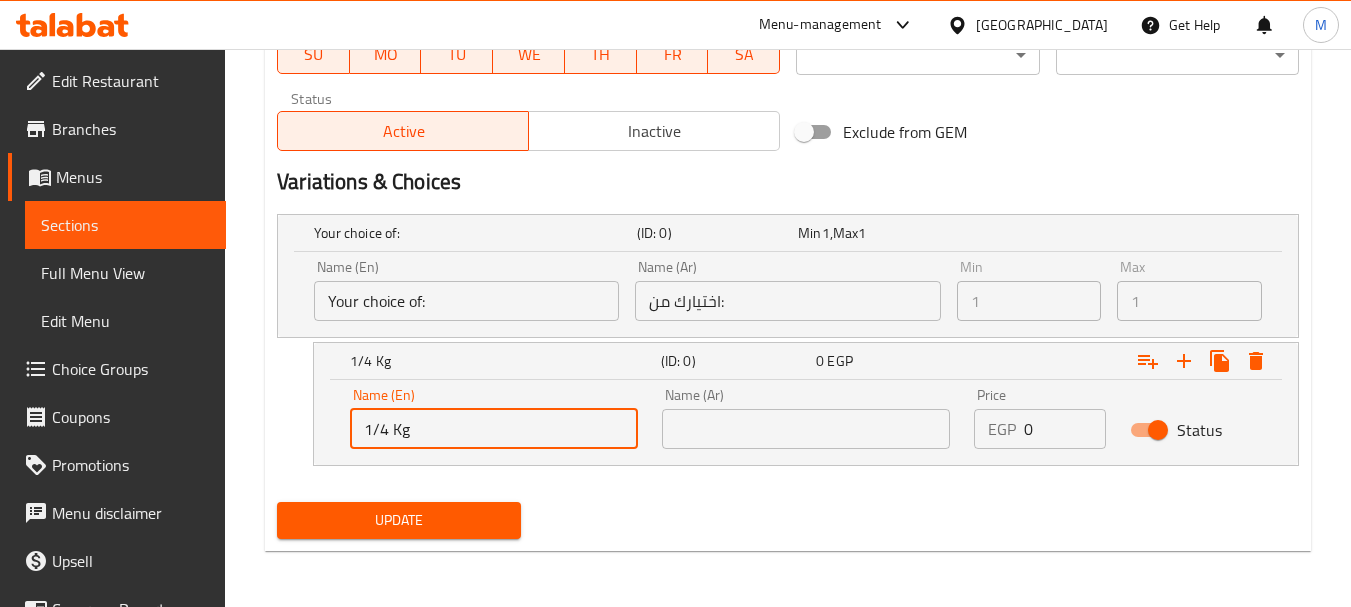 type on "1/4 Kg" 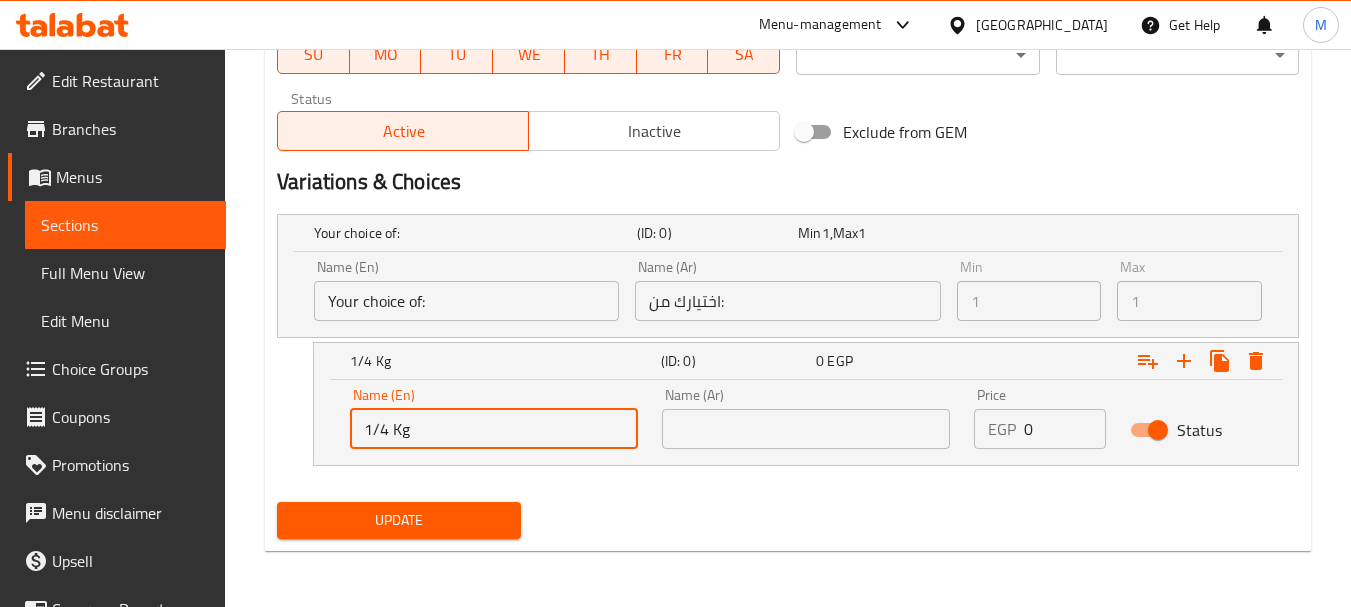 click at bounding box center [806, 429] 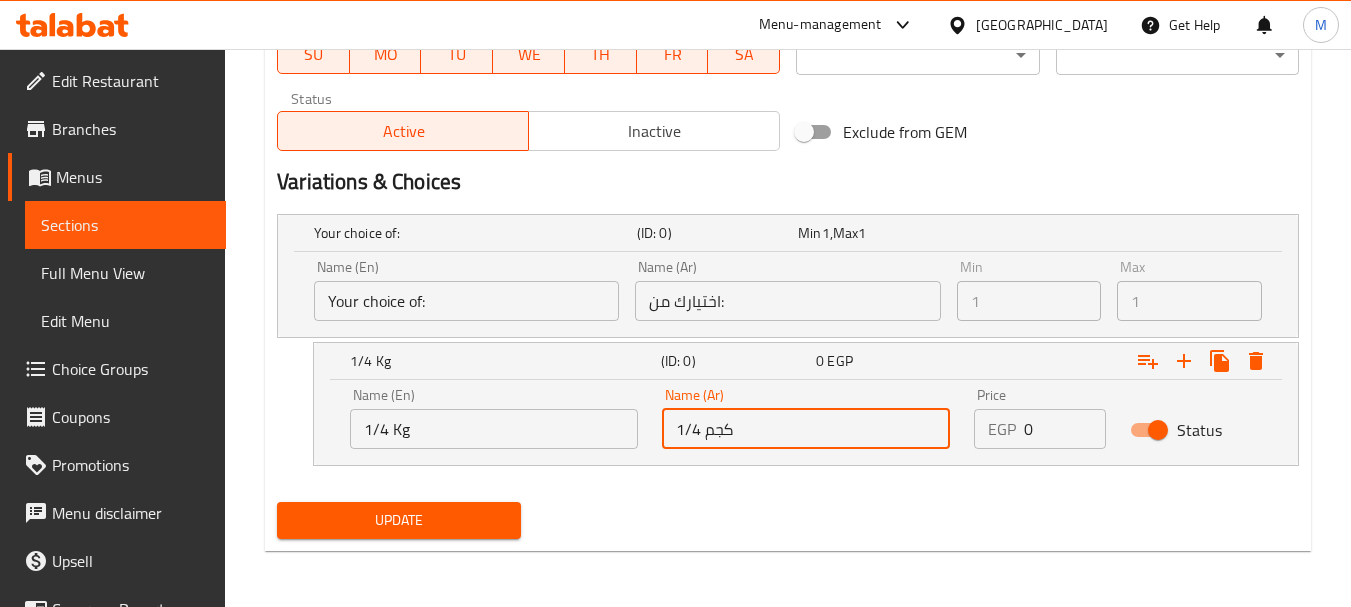 type on "1/4 كجم" 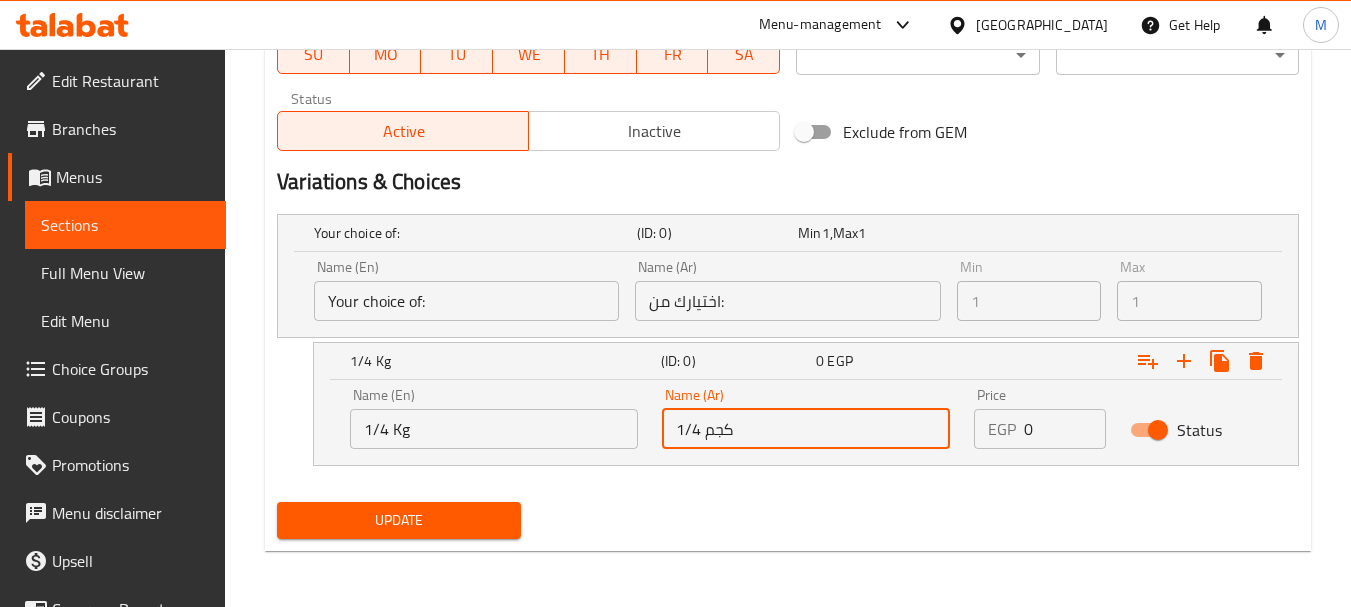 click on "0" at bounding box center [1065, 429] 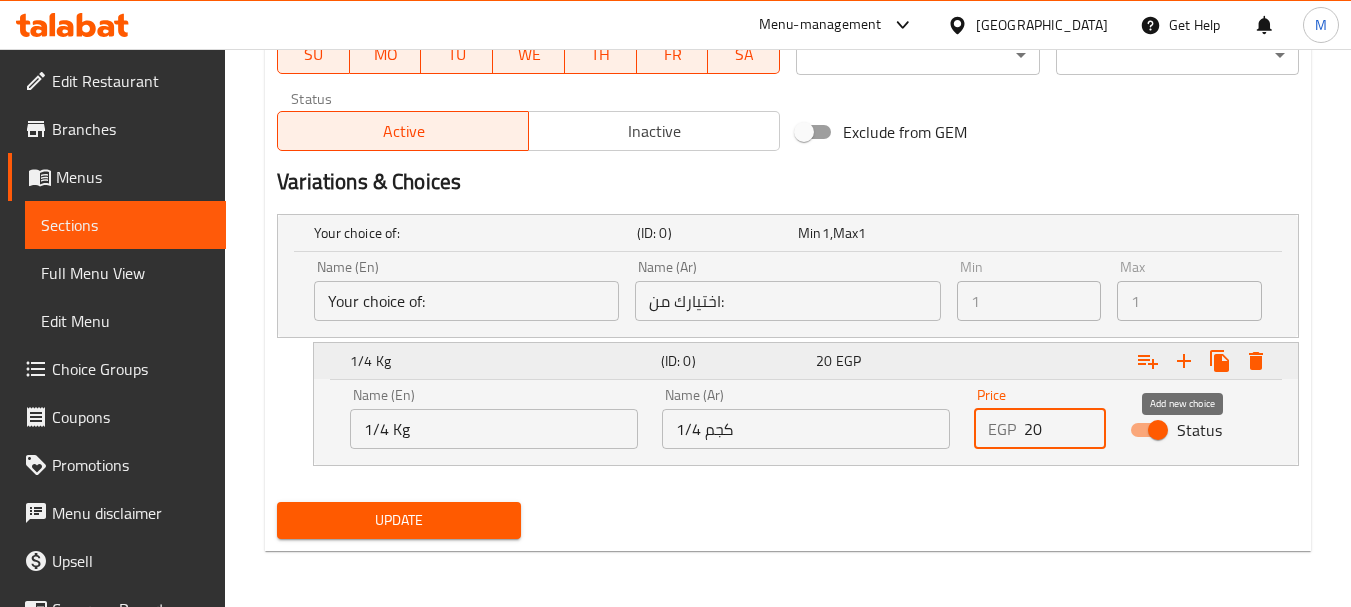 type on "20" 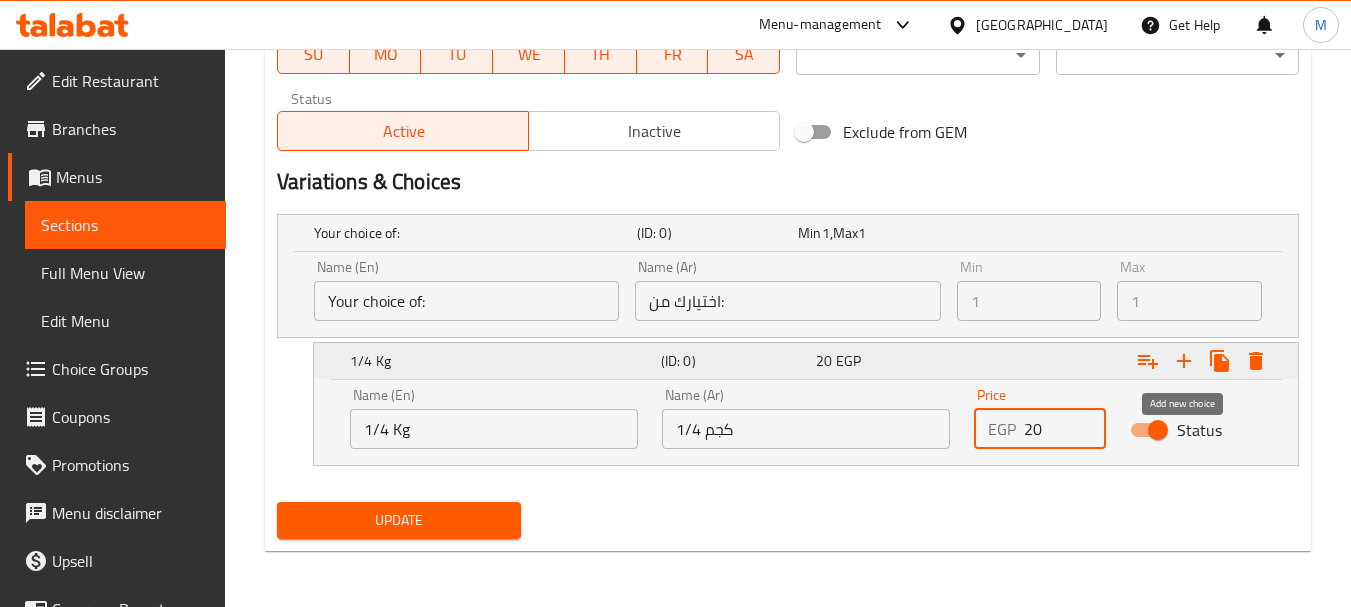 click 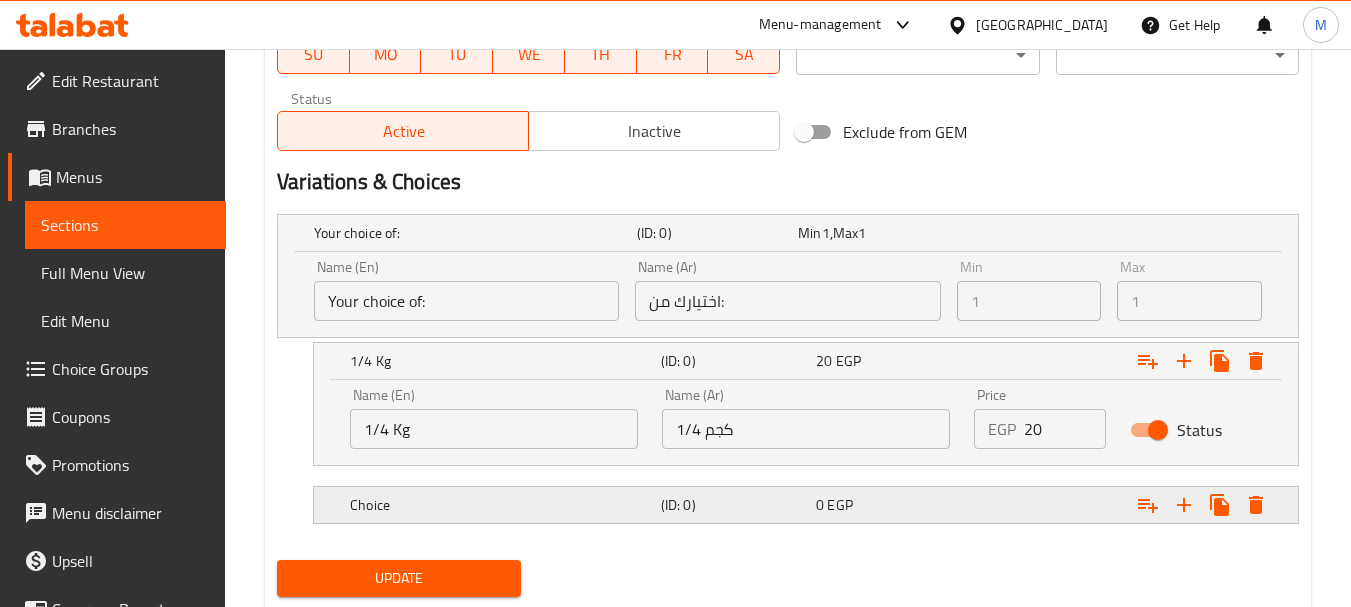 click on "Choice" at bounding box center [471, 233] 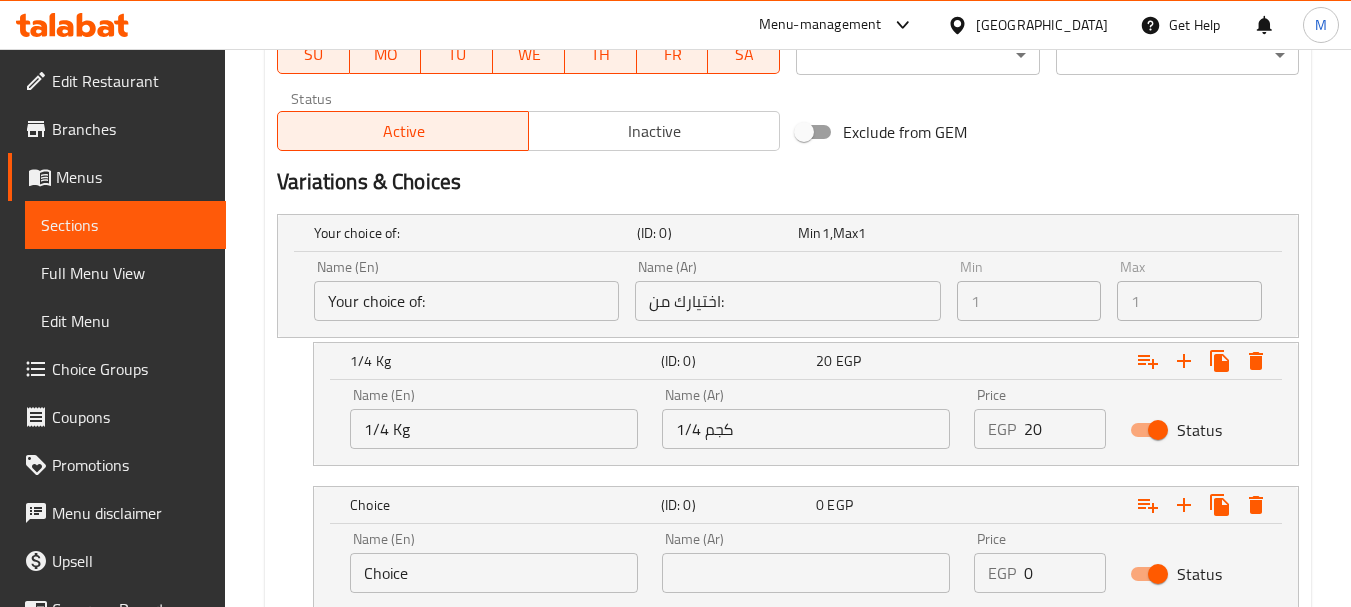 scroll, scrollTop: 1138, scrollLeft: 0, axis: vertical 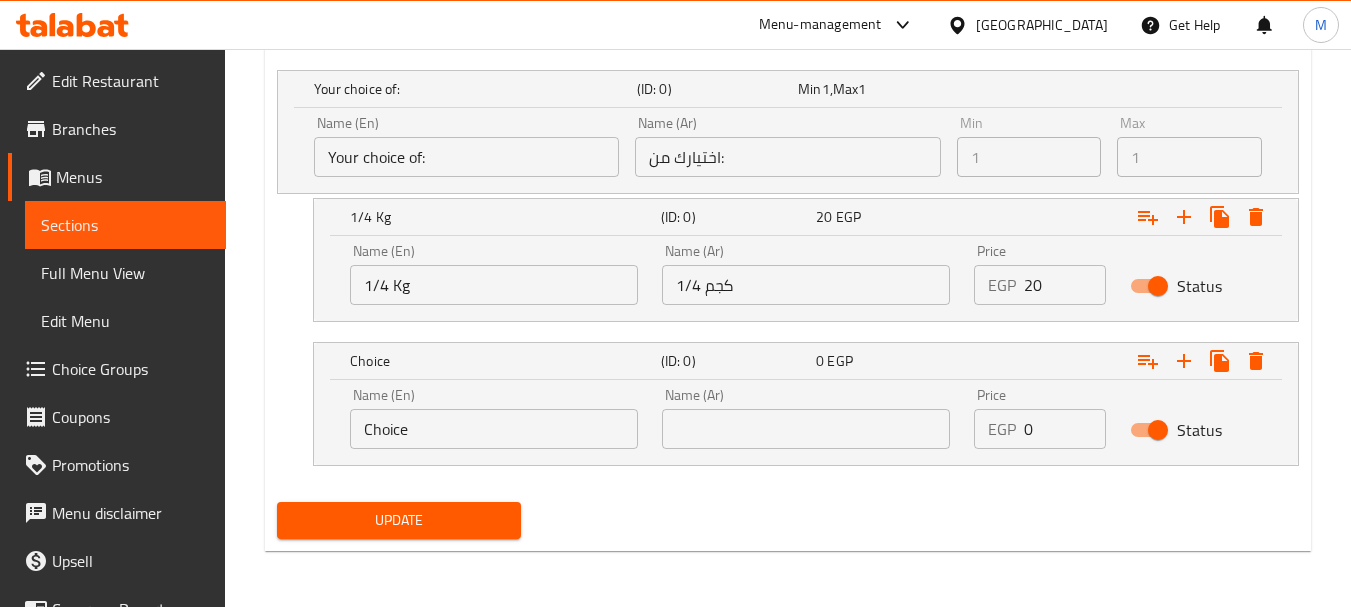 click on "Choice" at bounding box center (494, 429) 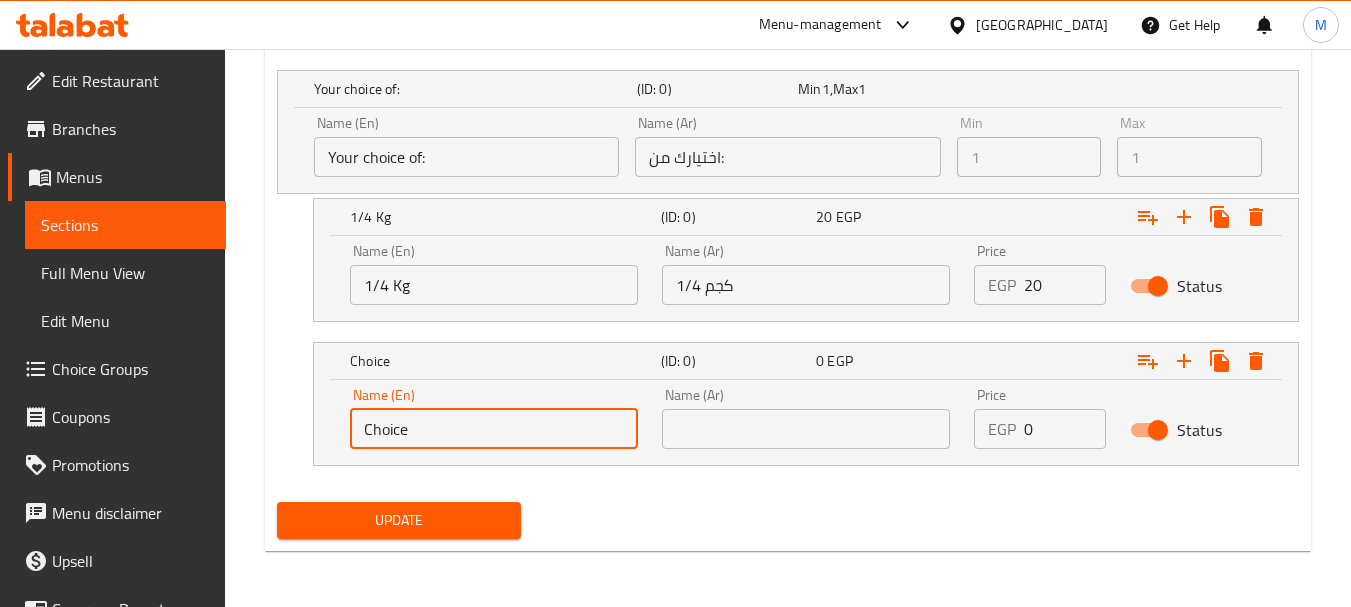 click on "Choice" at bounding box center (494, 429) 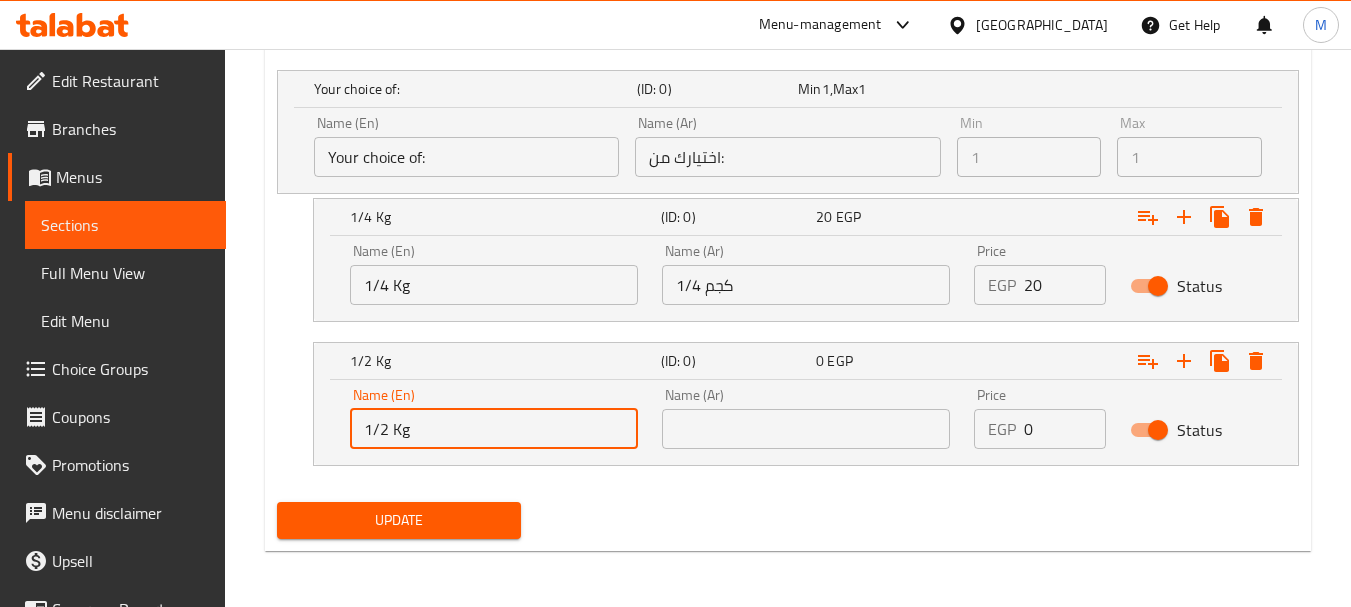 type on "1/2 Kg" 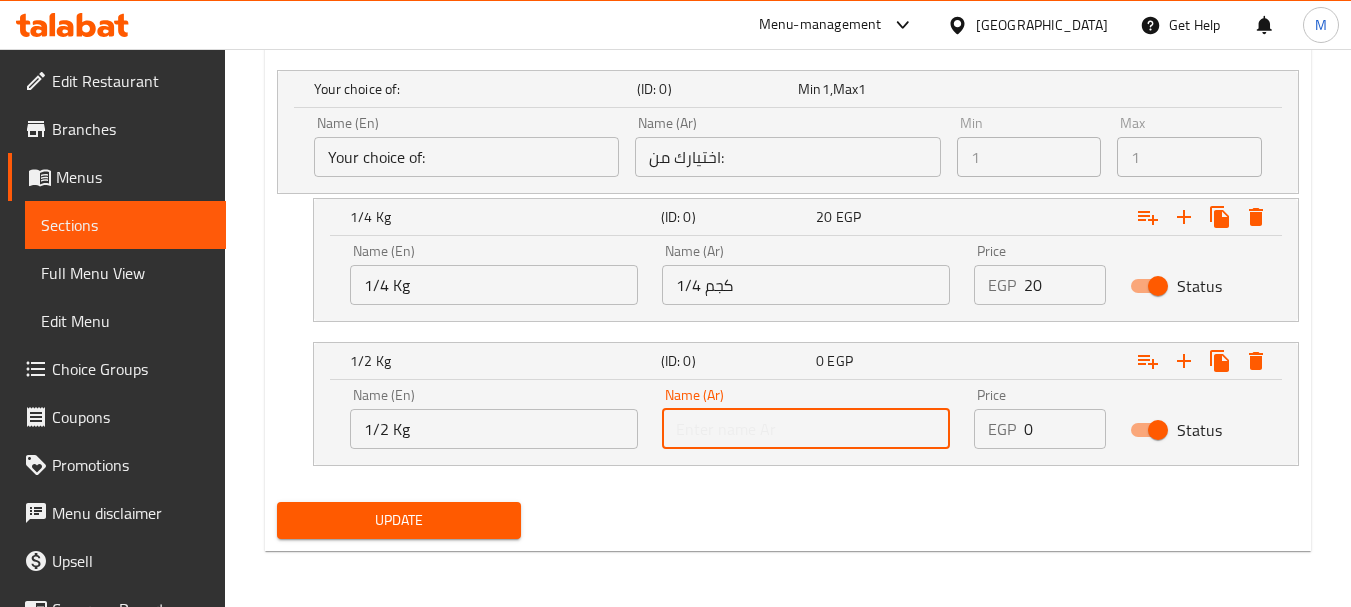 click at bounding box center [806, 429] 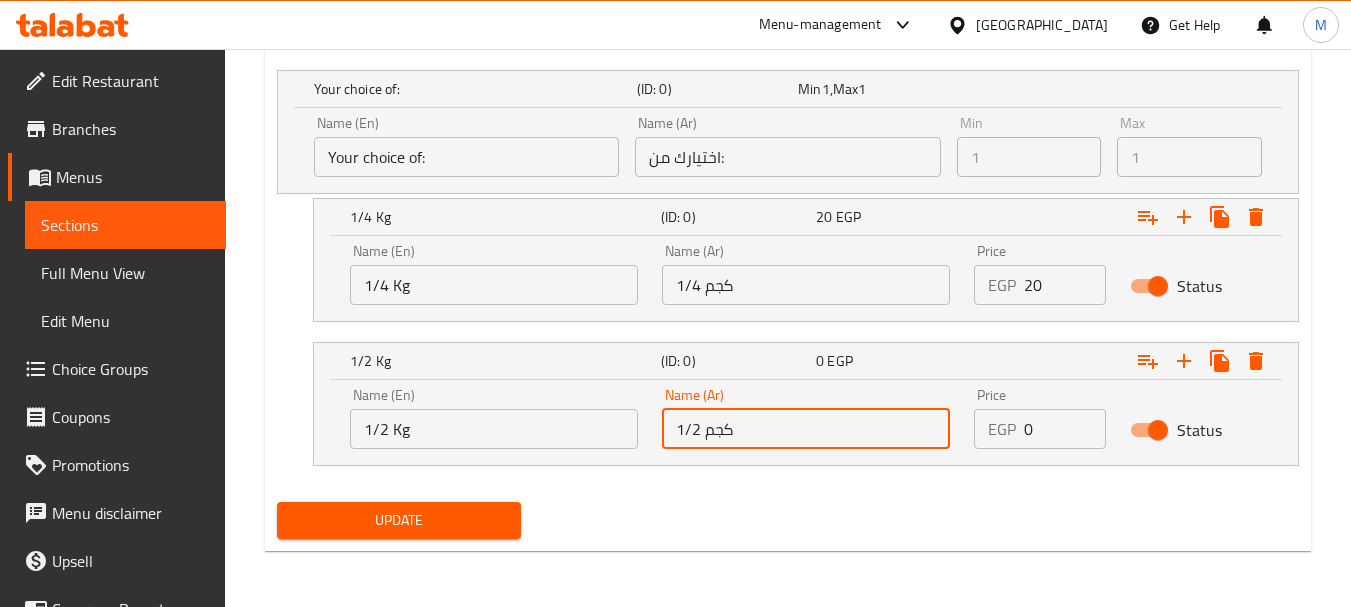 type on "1/2 كجم" 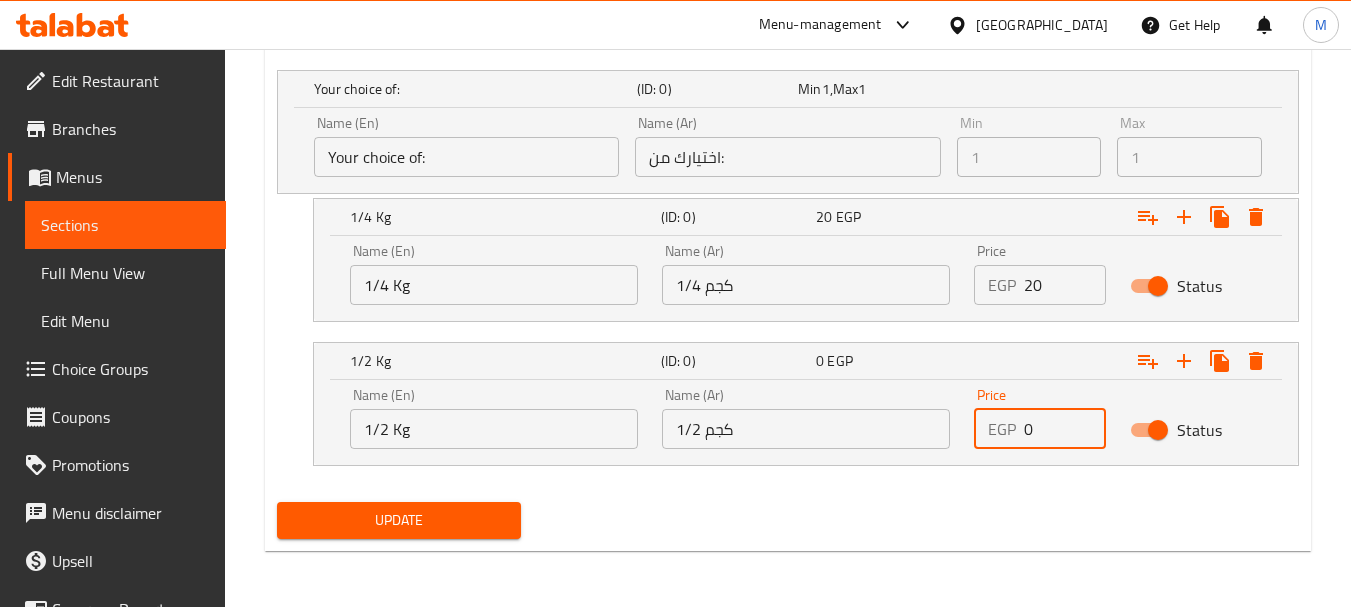 click on "0" at bounding box center (1065, 429) 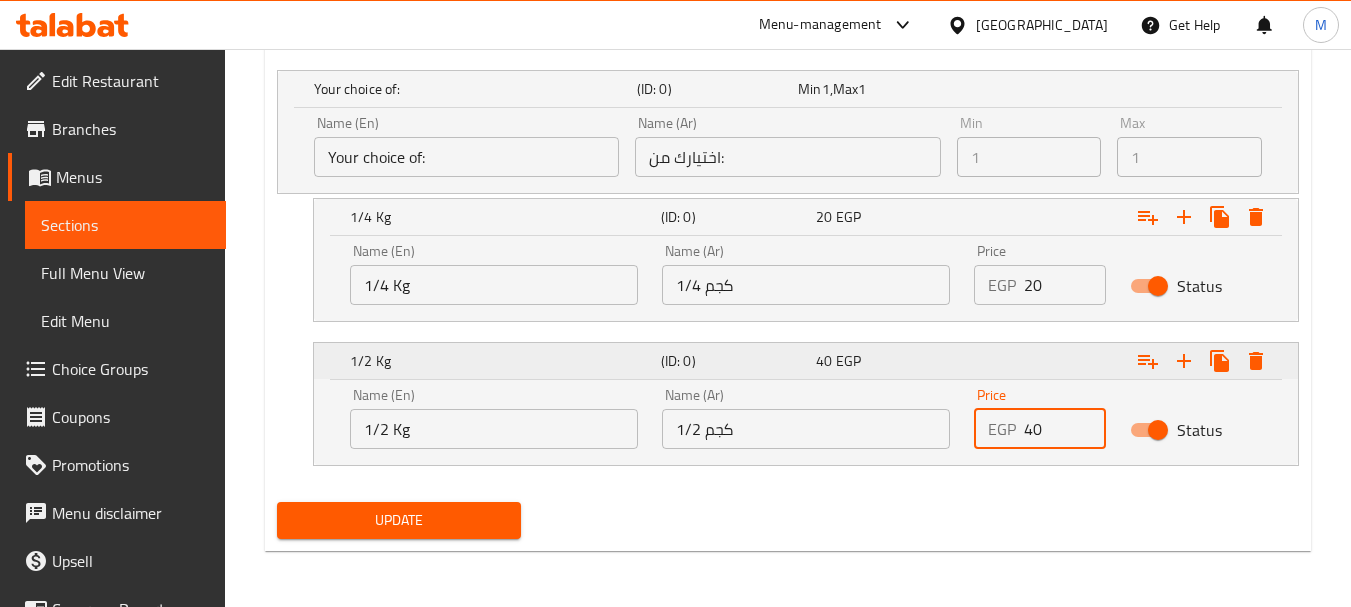 type on "40" 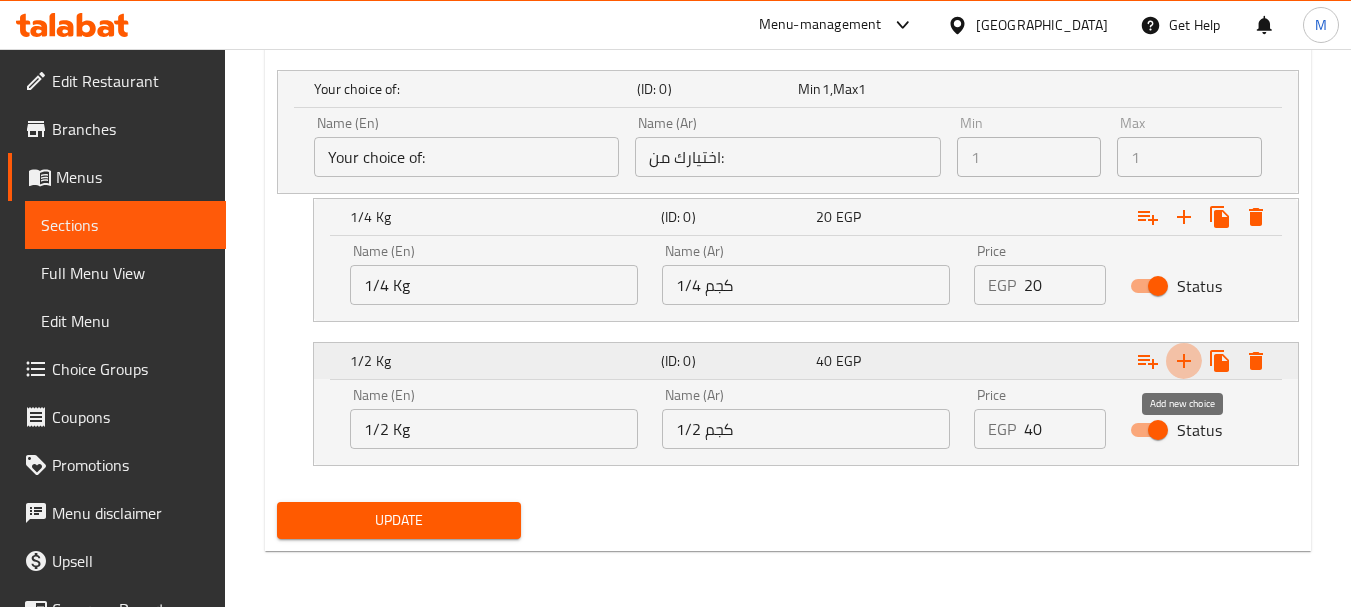 click 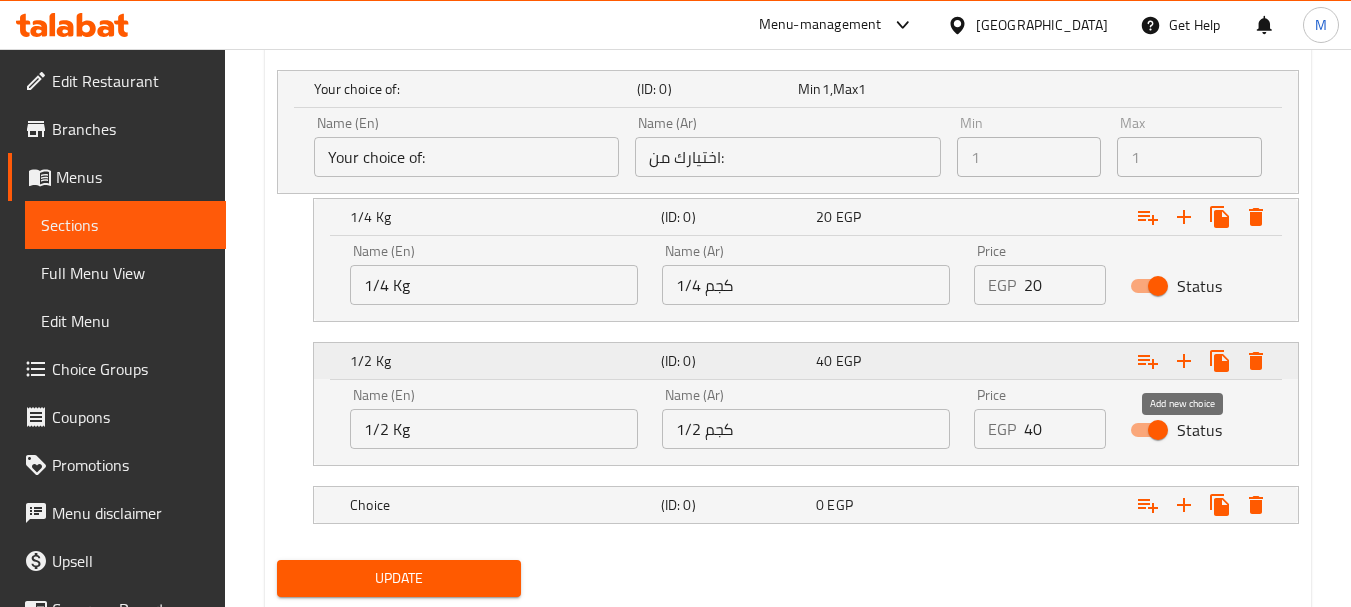 type 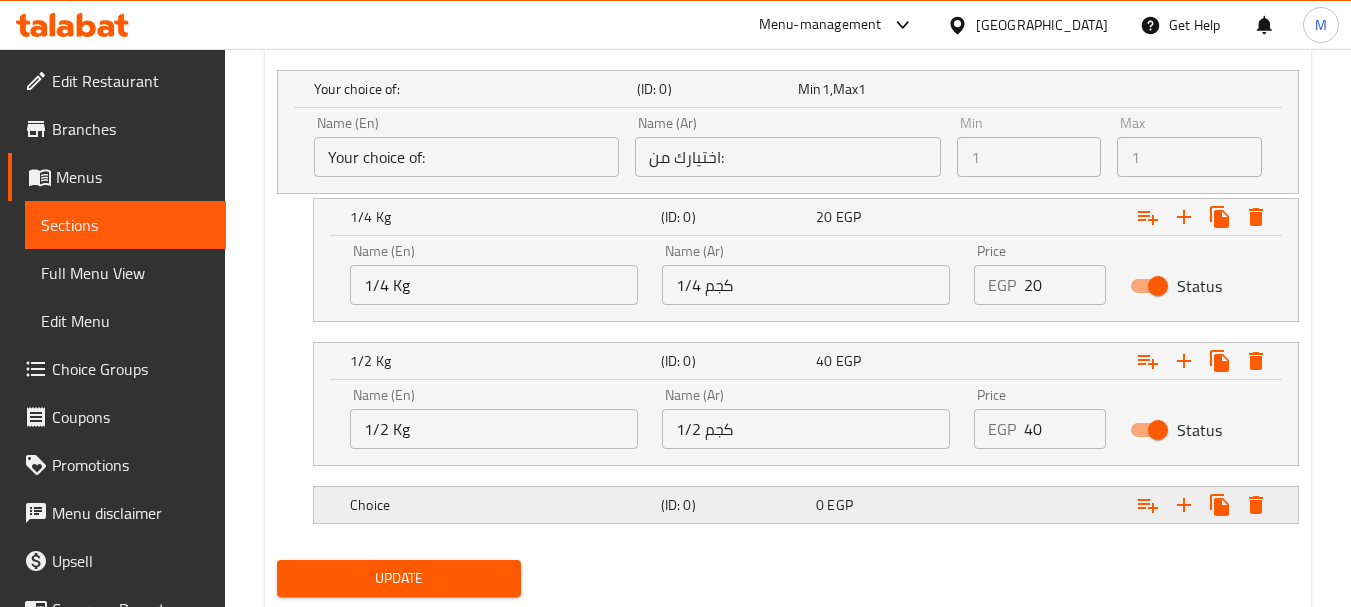 click on "Choice" at bounding box center (471, 89) 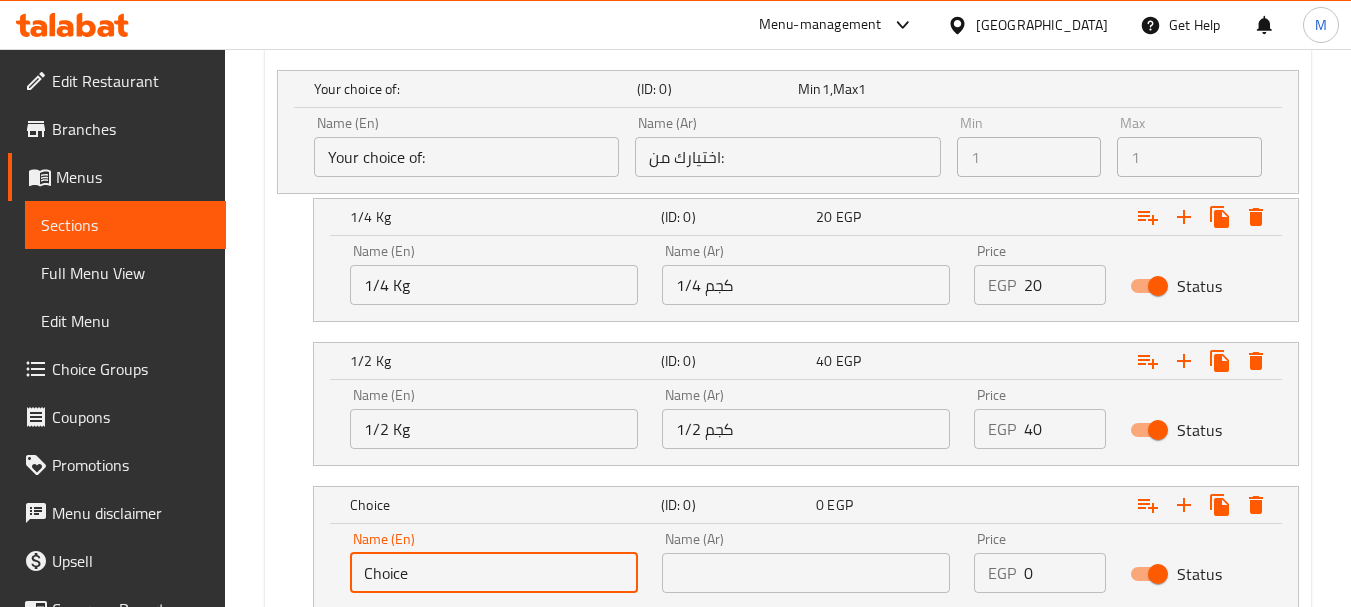 click on "Choice" at bounding box center [494, 573] 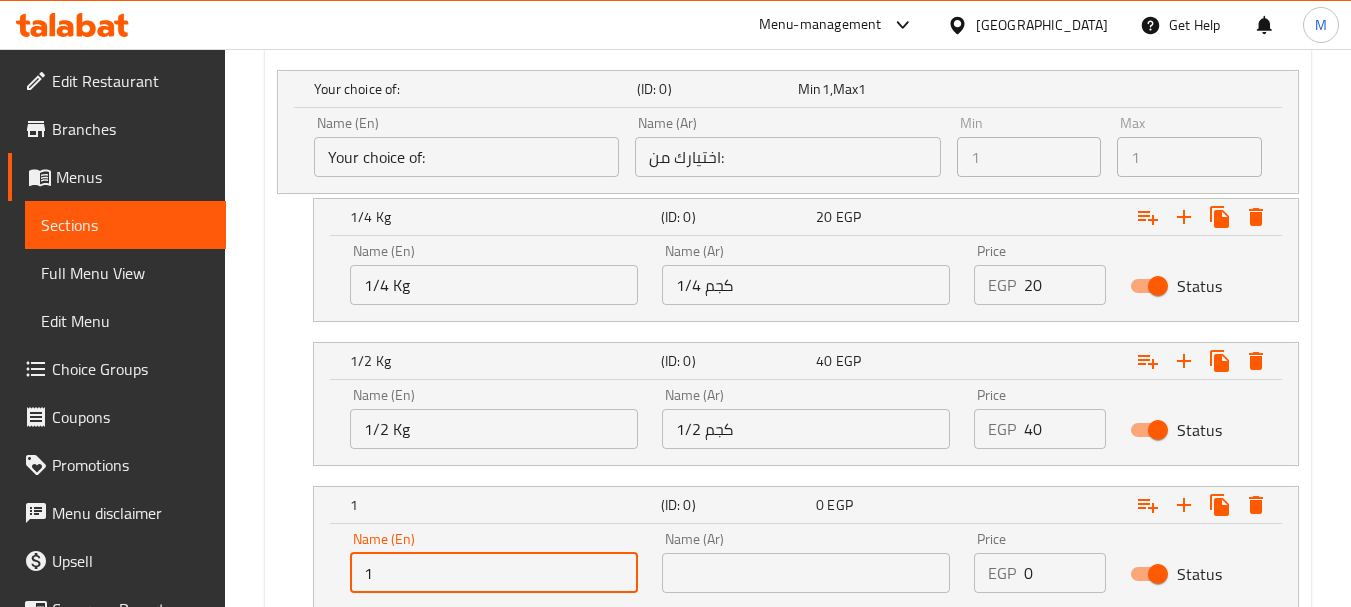 type on "1 Kg" 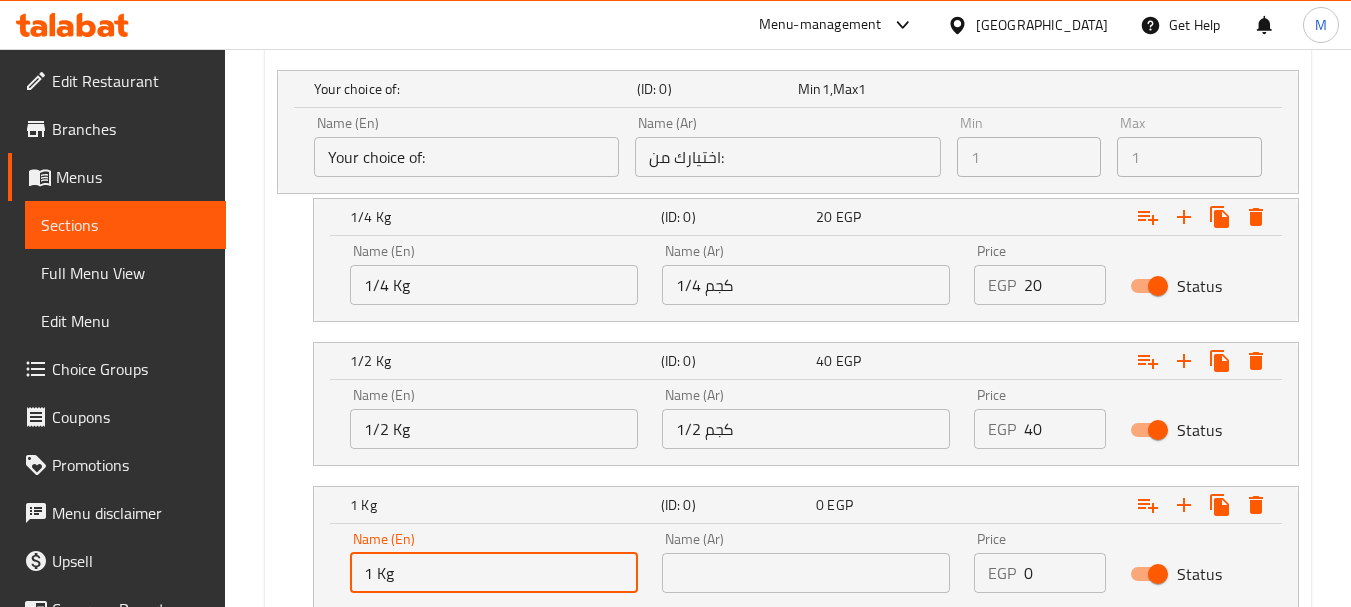 click at bounding box center [806, 573] 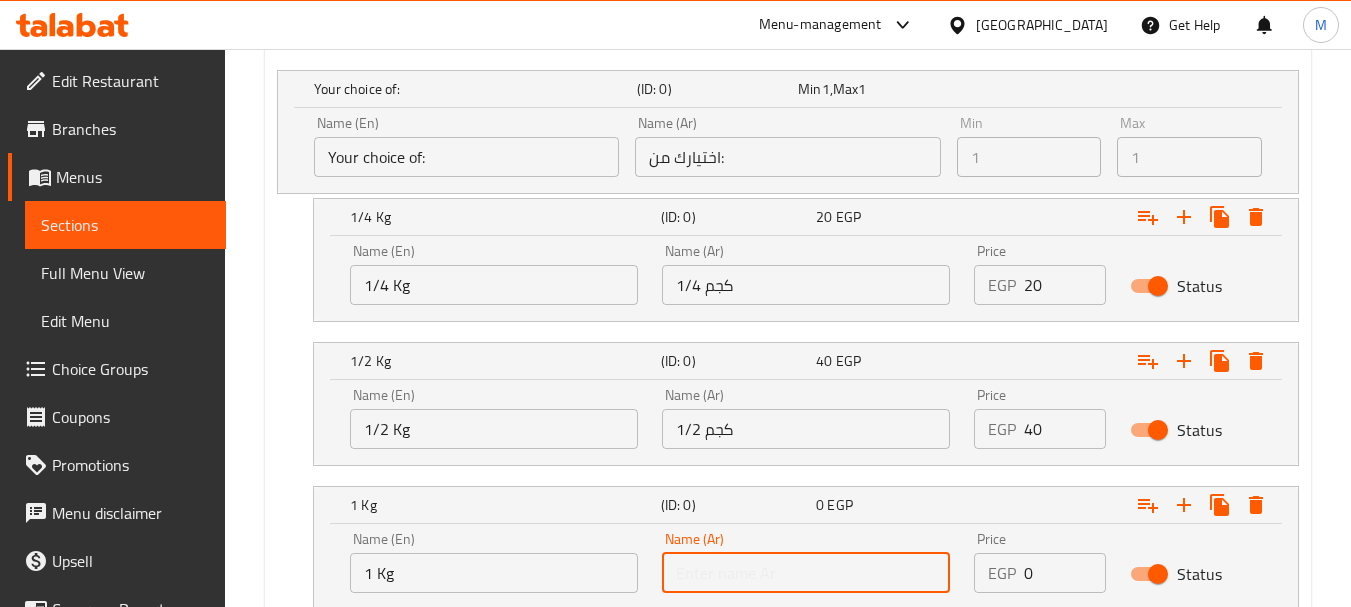 type on "1 كجم" 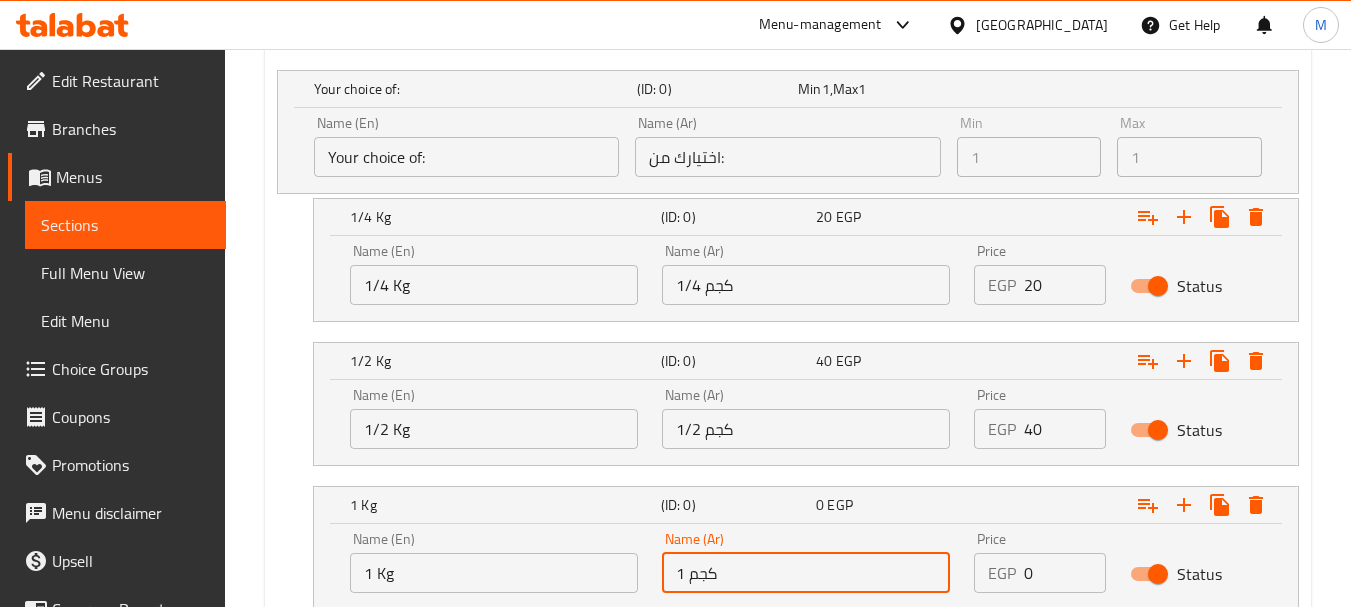 scroll, scrollTop: 1282, scrollLeft: 0, axis: vertical 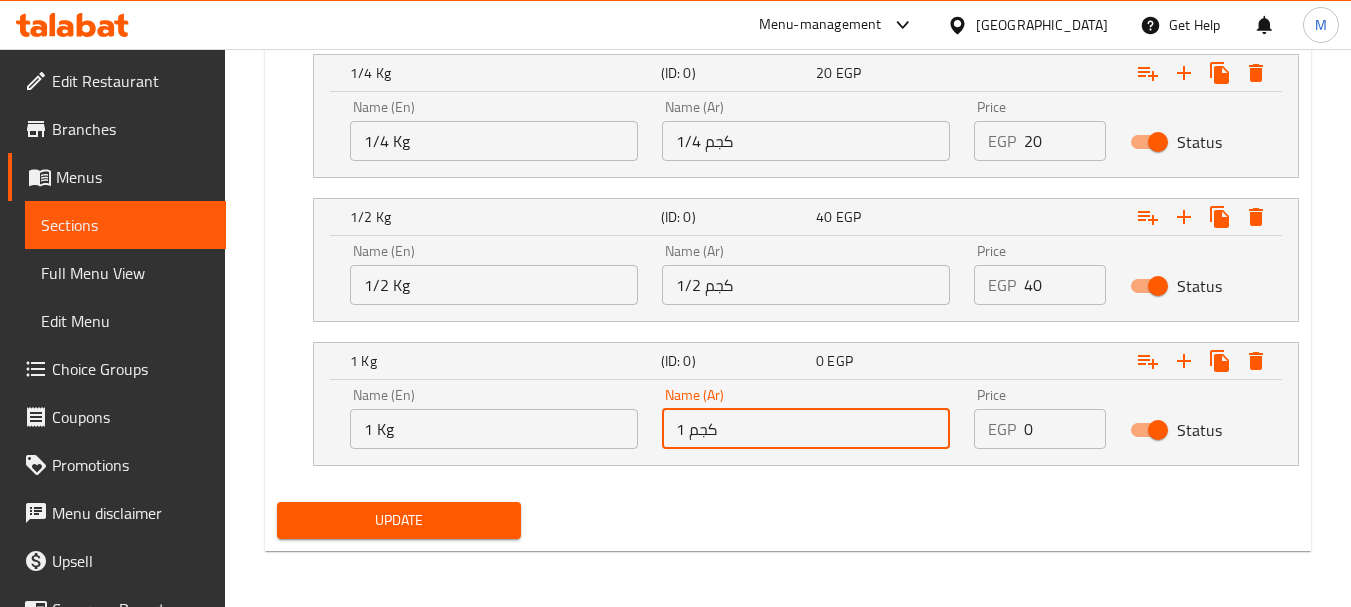 click on "0" at bounding box center (1065, 429) 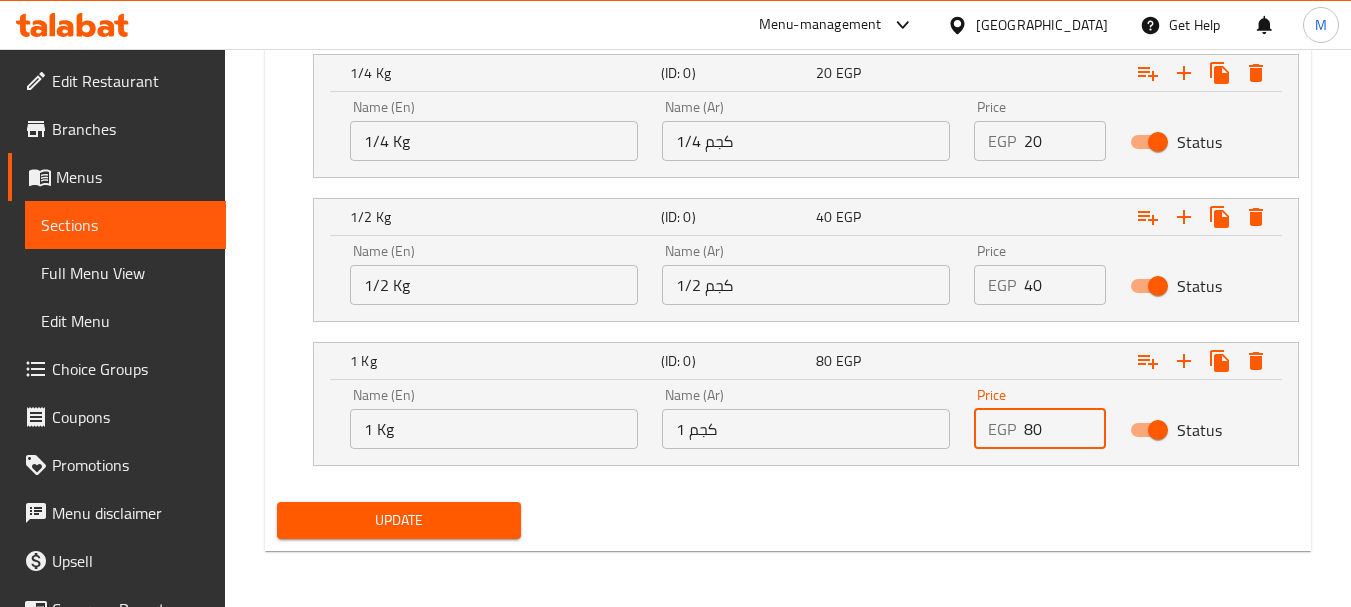 type on "80" 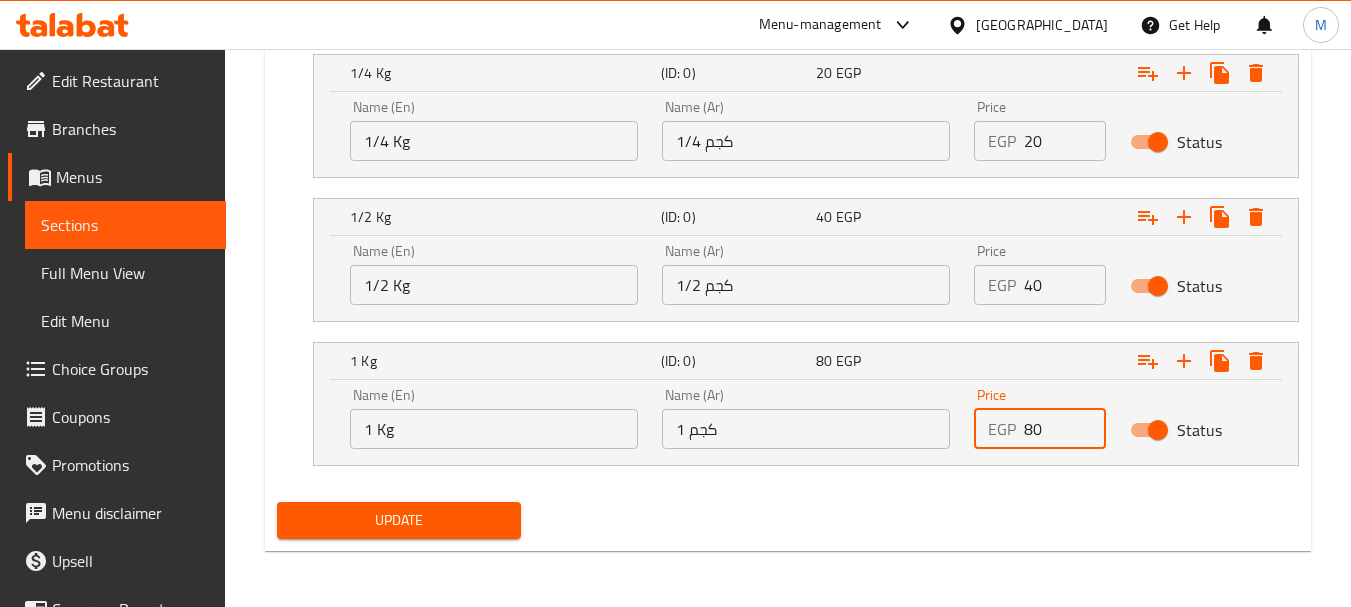 click on "Update" at bounding box center (398, 520) 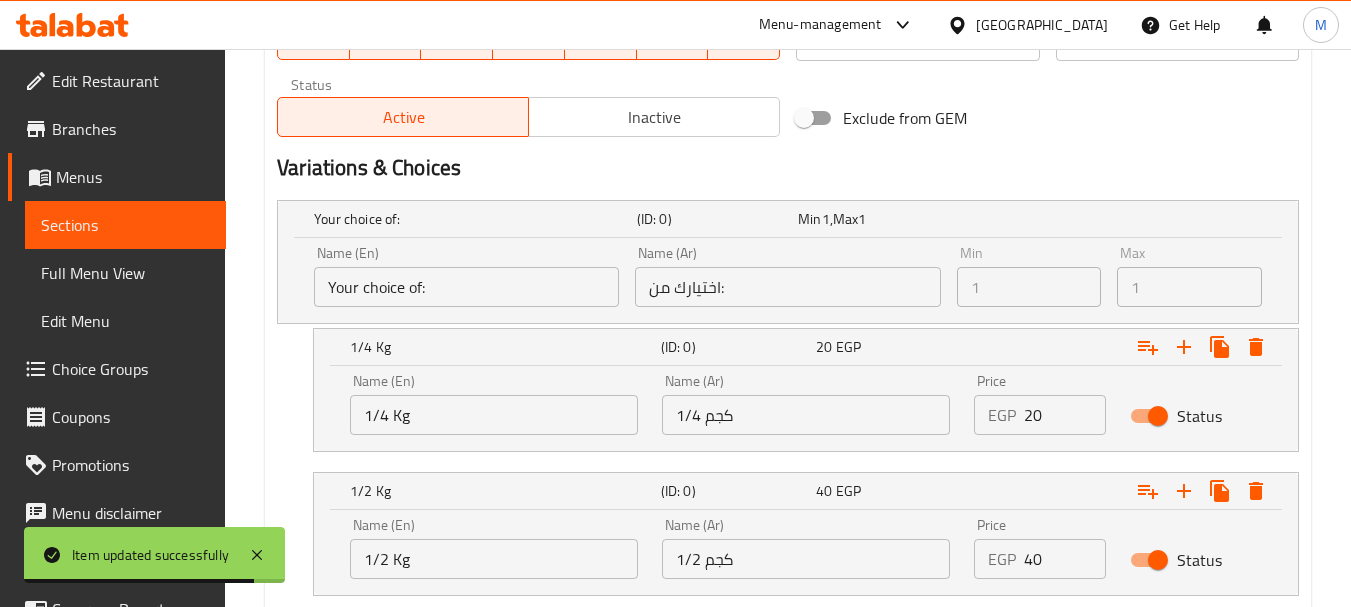 scroll, scrollTop: 1282, scrollLeft: 0, axis: vertical 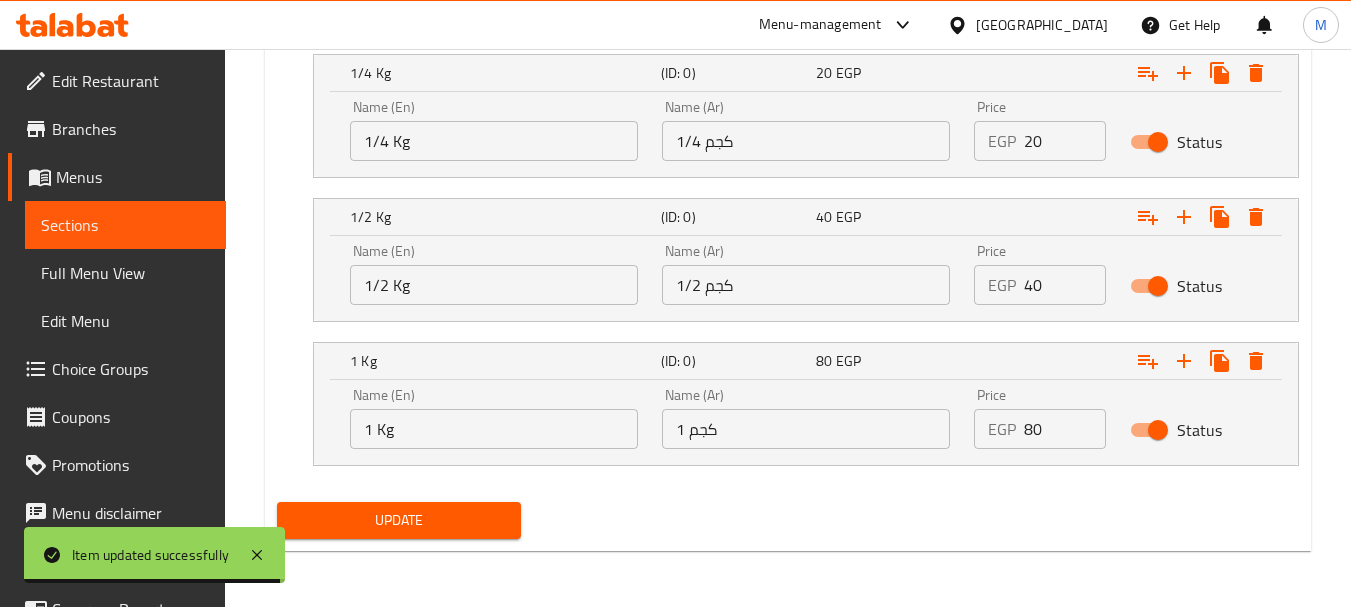 click on "Update" at bounding box center (398, 520) 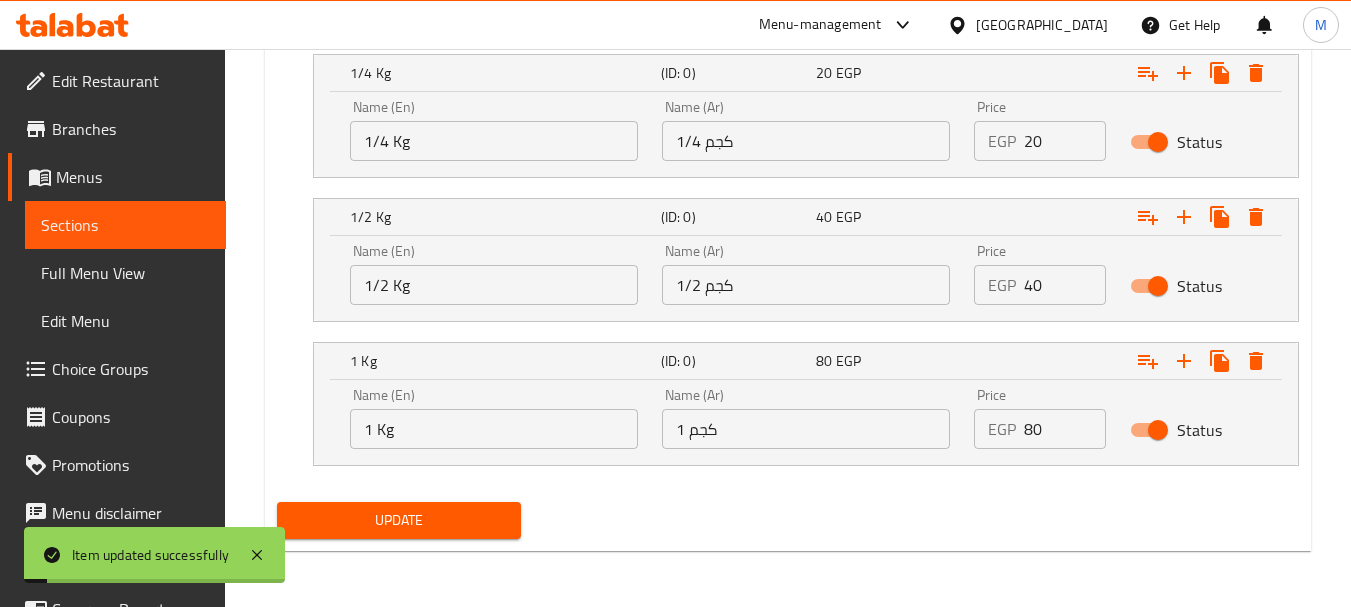 click on "Full Menu View" at bounding box center (125, 273) 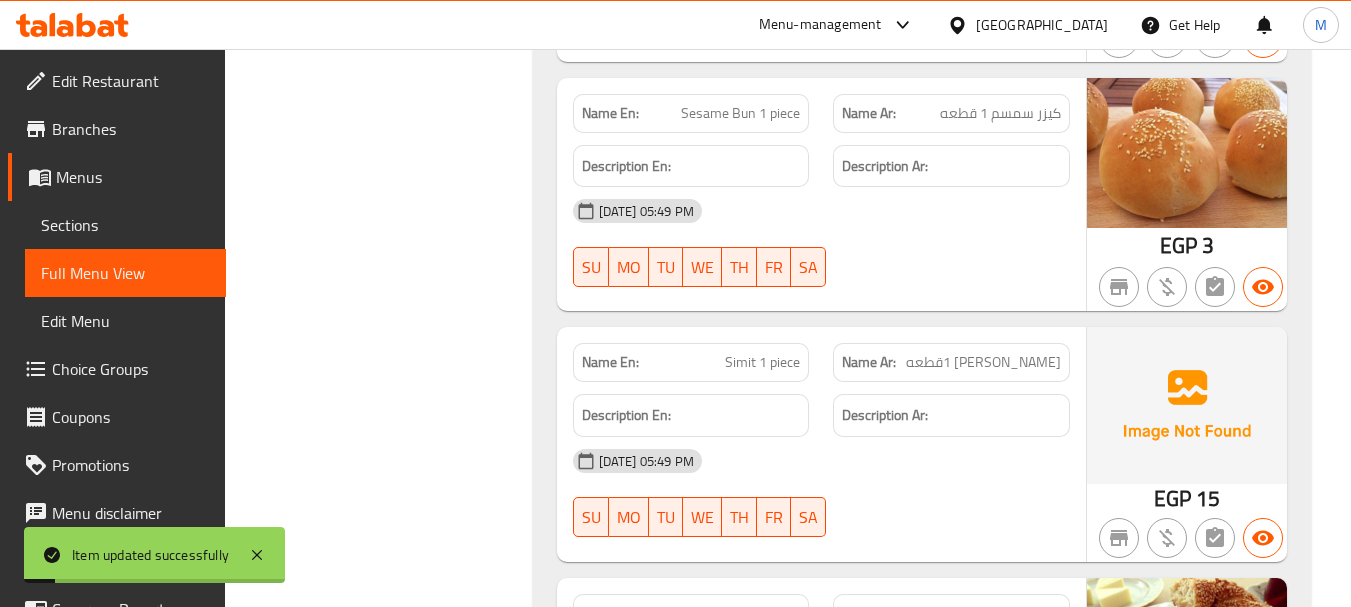 scroll, scrollTop: 52956, scrollLeft: 0, axis: vertical 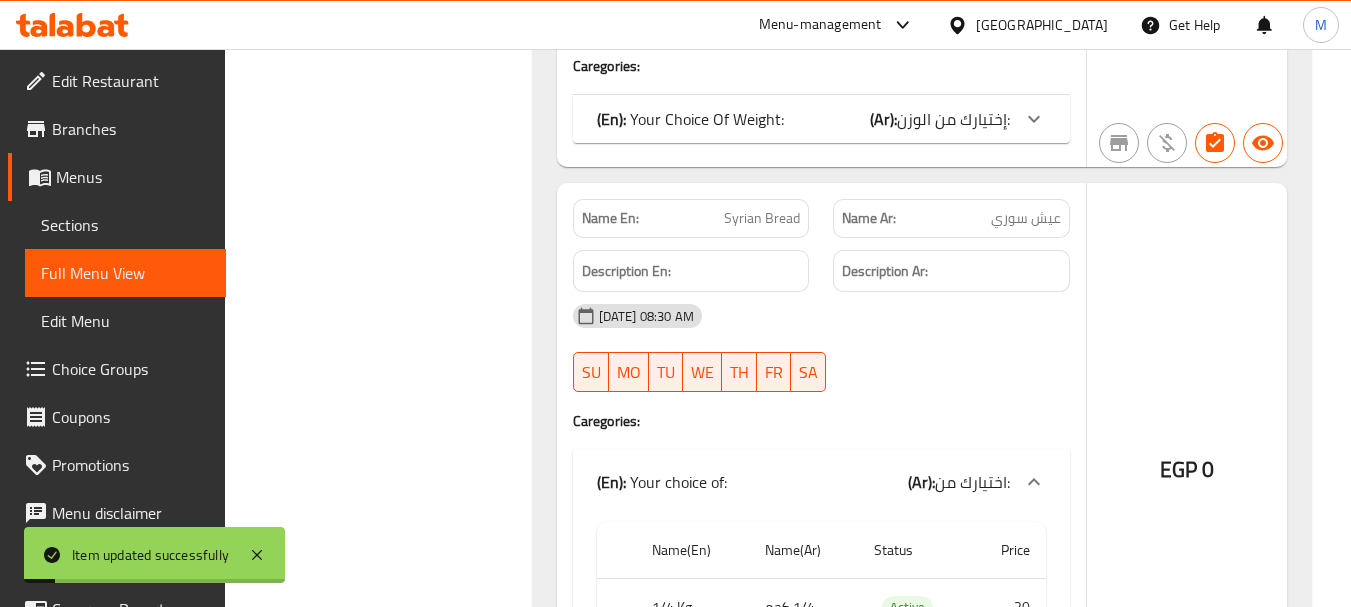 click 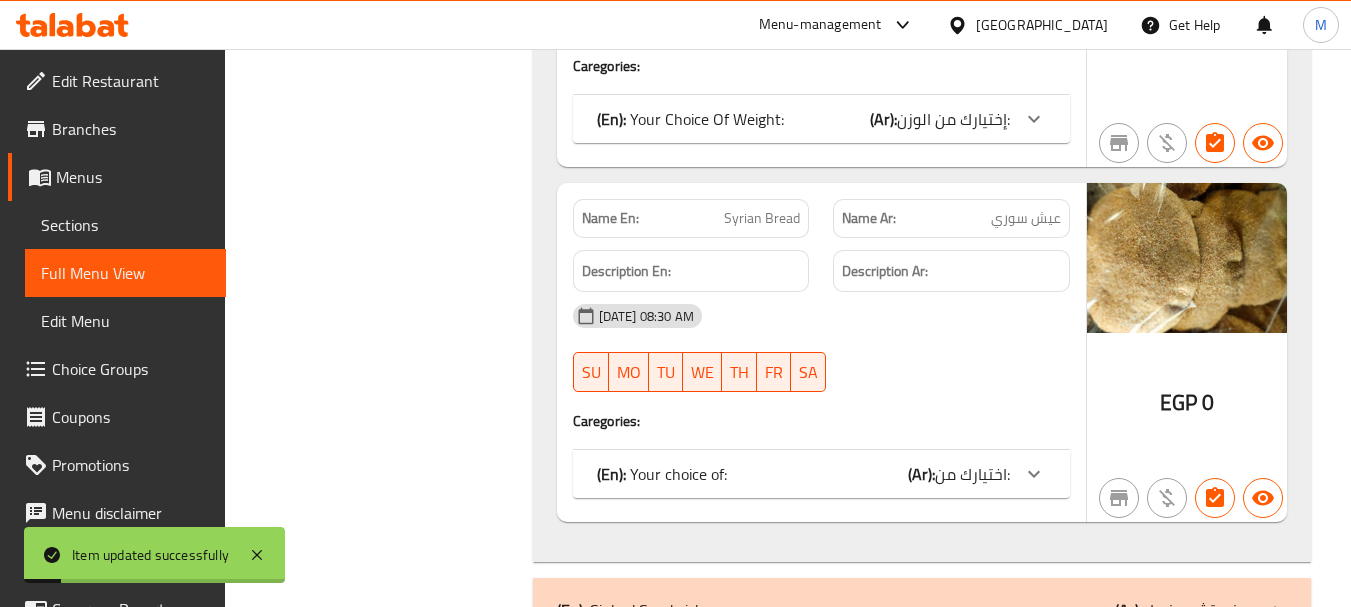 click 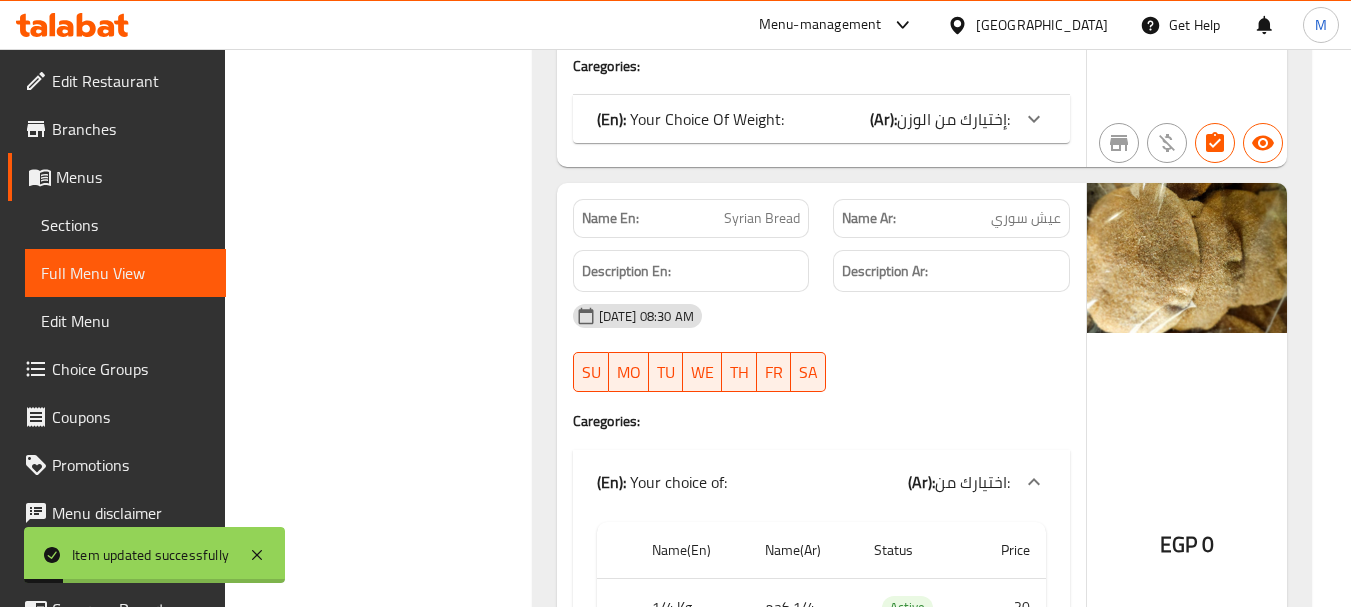 click 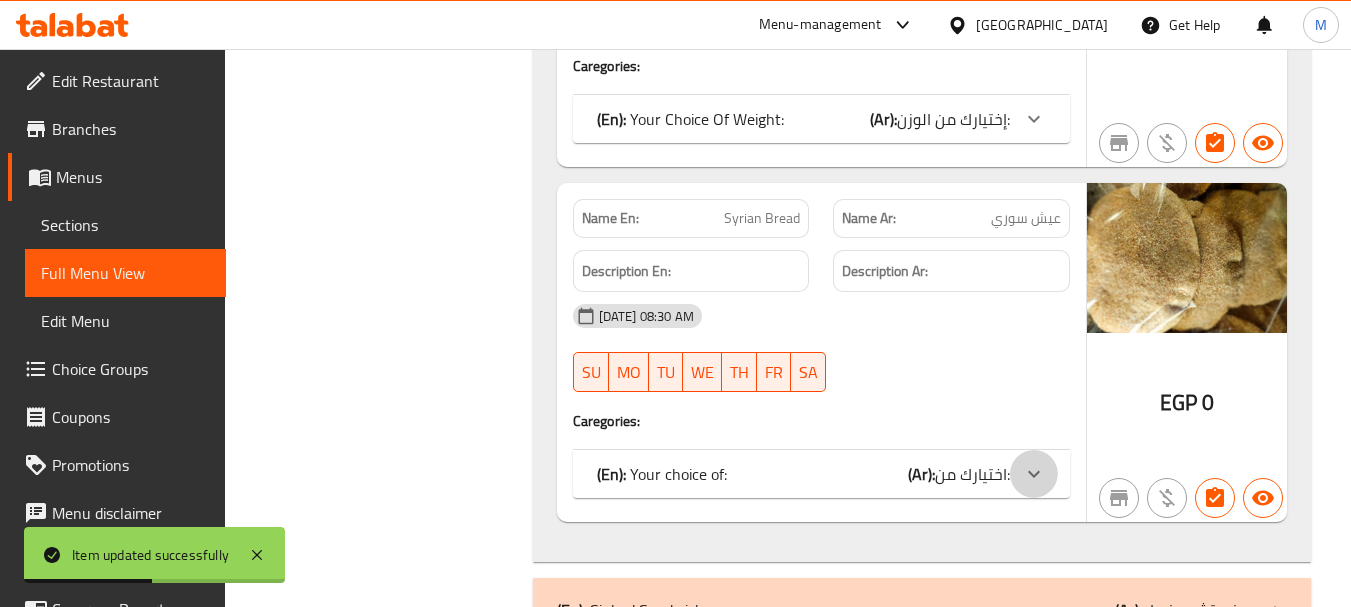 click 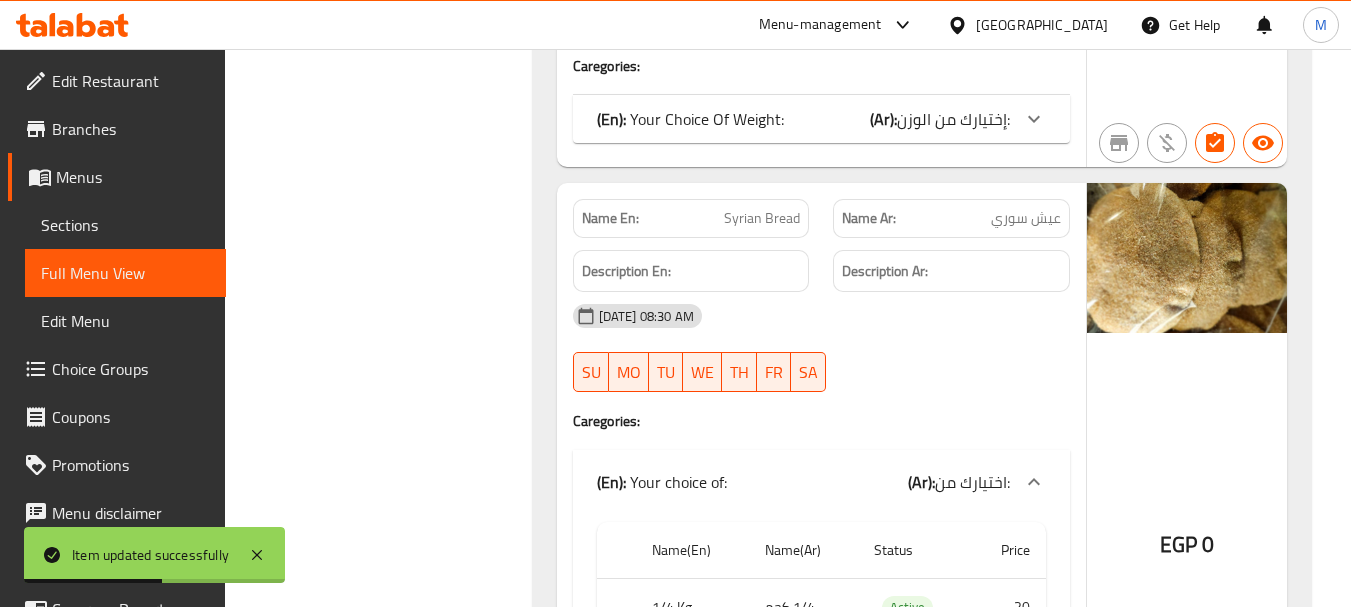 scroll, scrollTop: 52876, scrollLeft: 0, axis: vertical 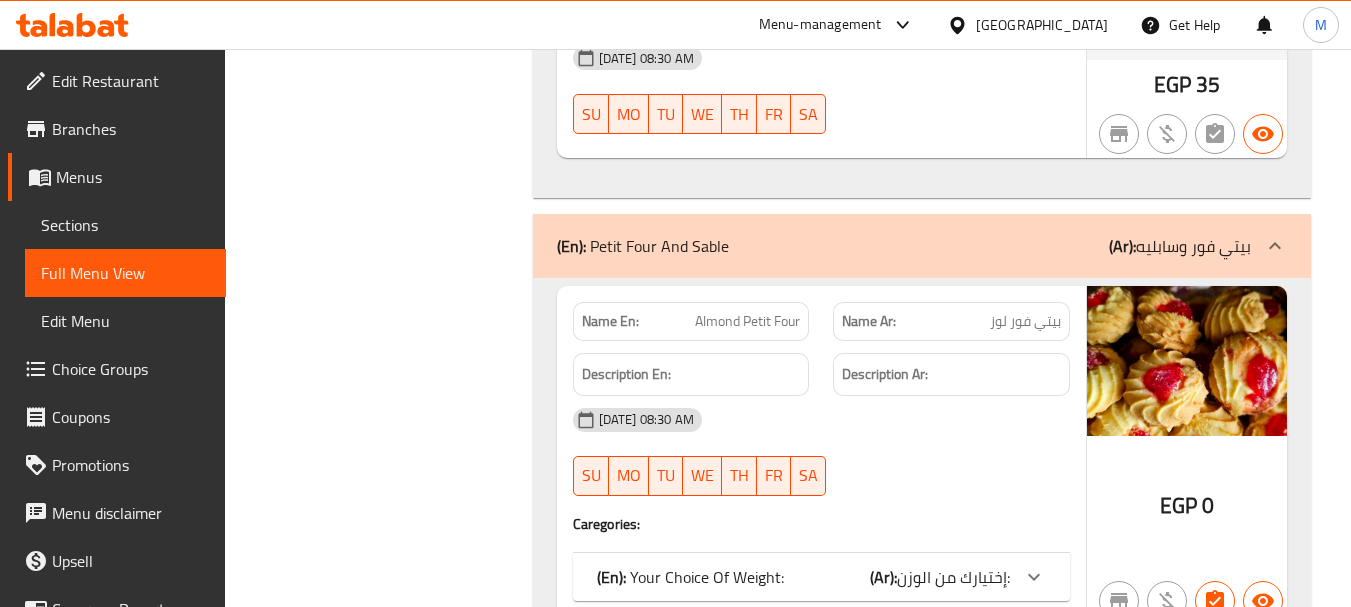 click on "إختيارك من الوزن:" at bounding box center (972, -53169) 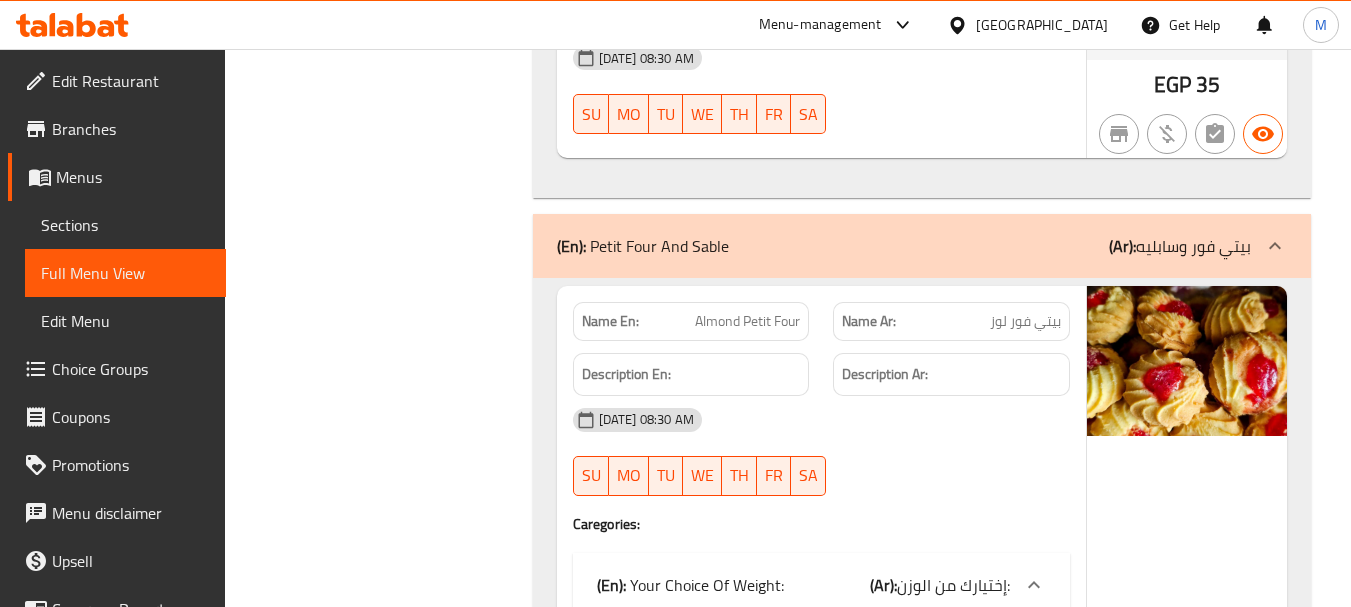 scroll, scrollTop: 56342, scrollLeft: 0, axis: vertical 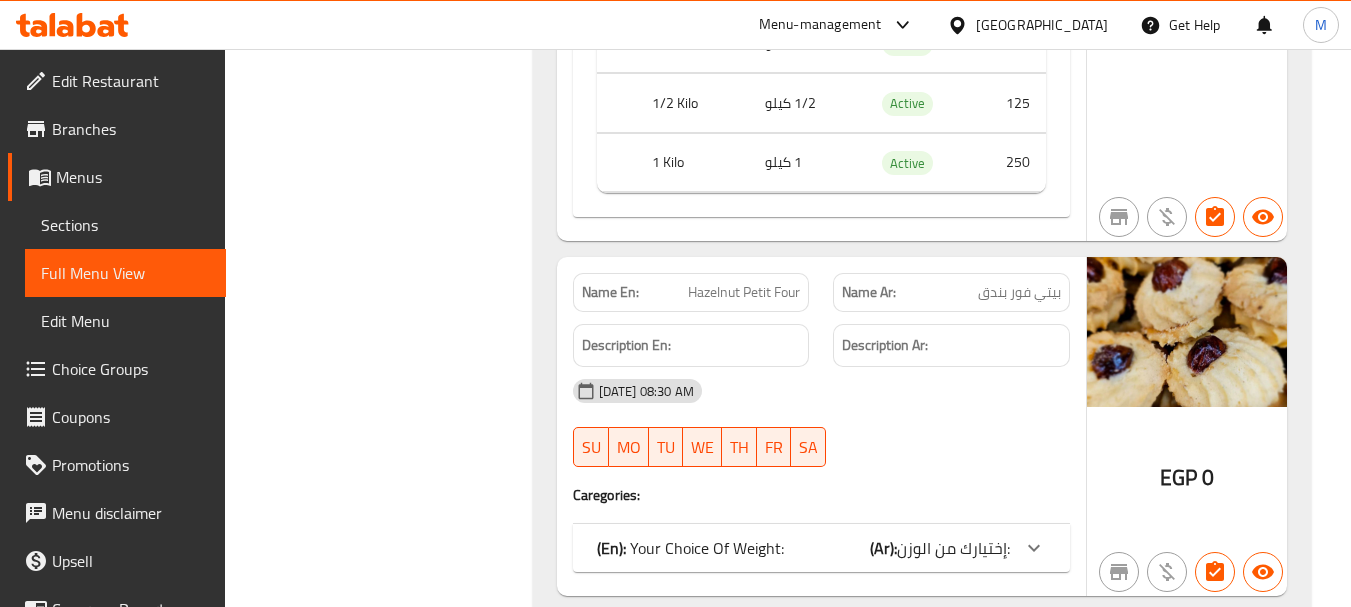 click on "إختيارك من الوزن:" at bounding box center (972, -53836) 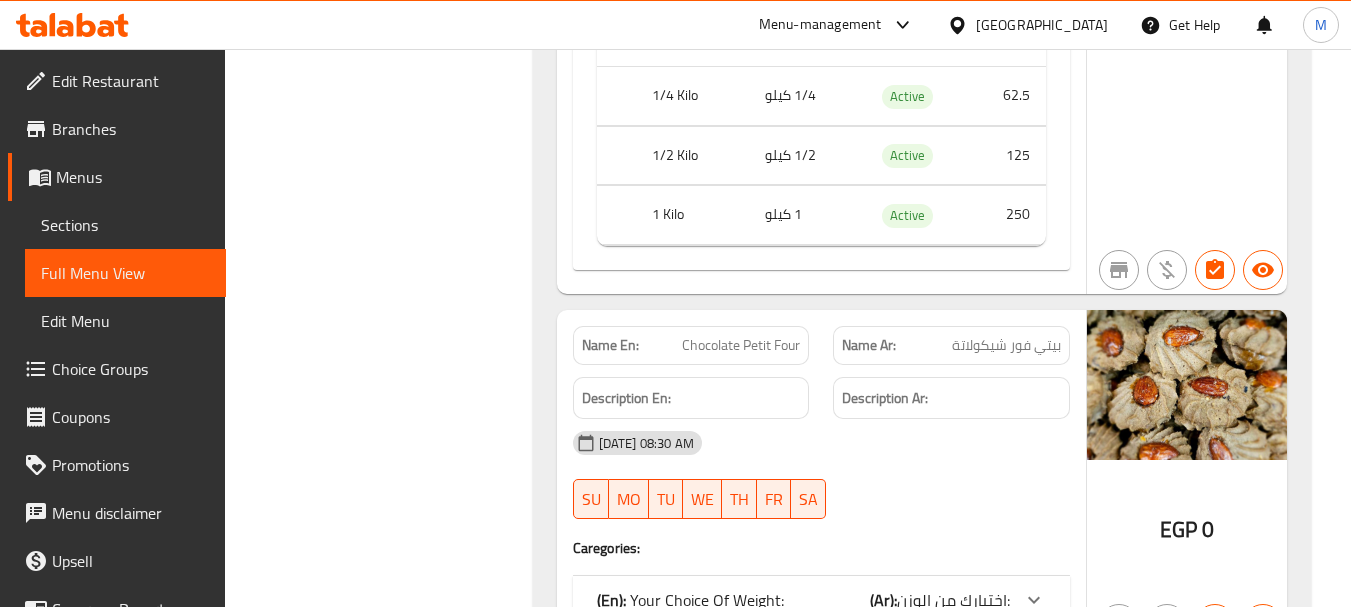 scroll, scrollTop: 57382, scrollLeft: 0, axis: vertical 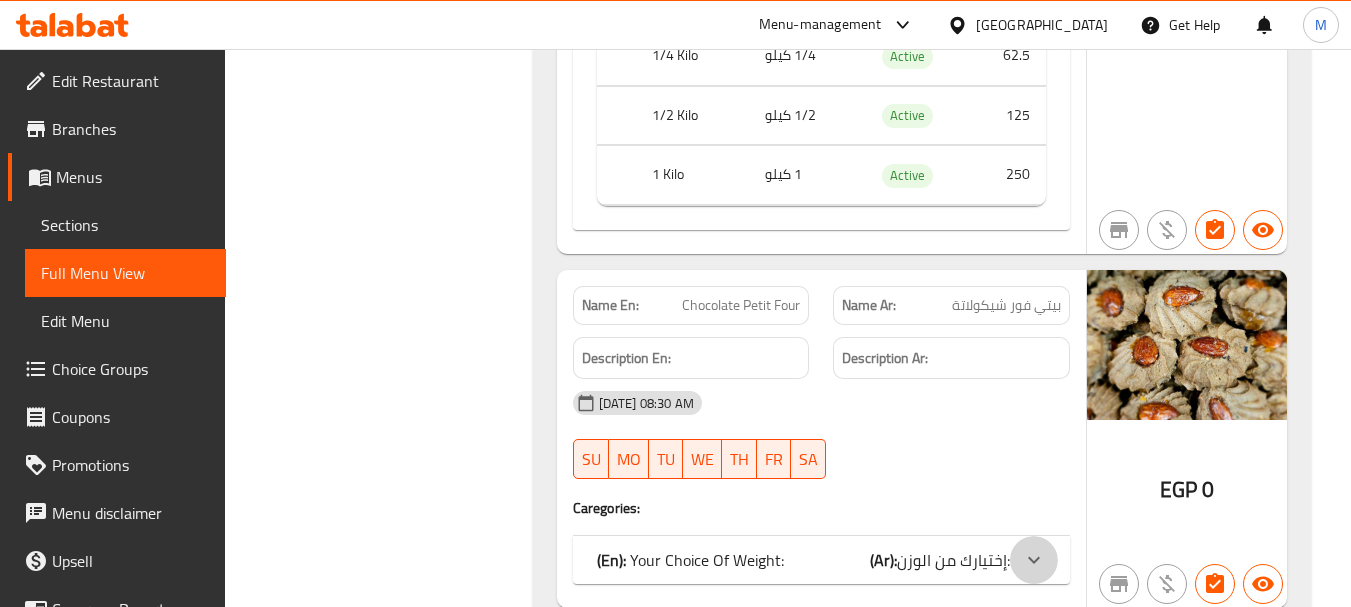 click at bounding box center [1034, -54462] 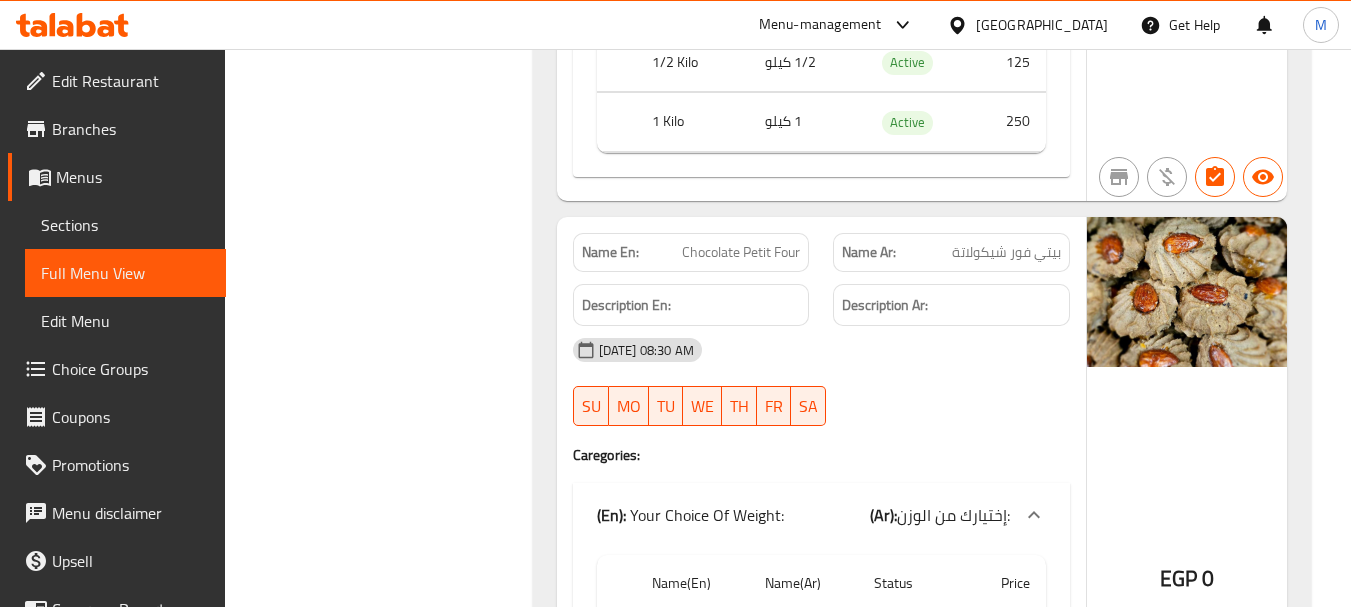 scroll, scrollTop: 57528, scrollLeft: 0, axis: vertical 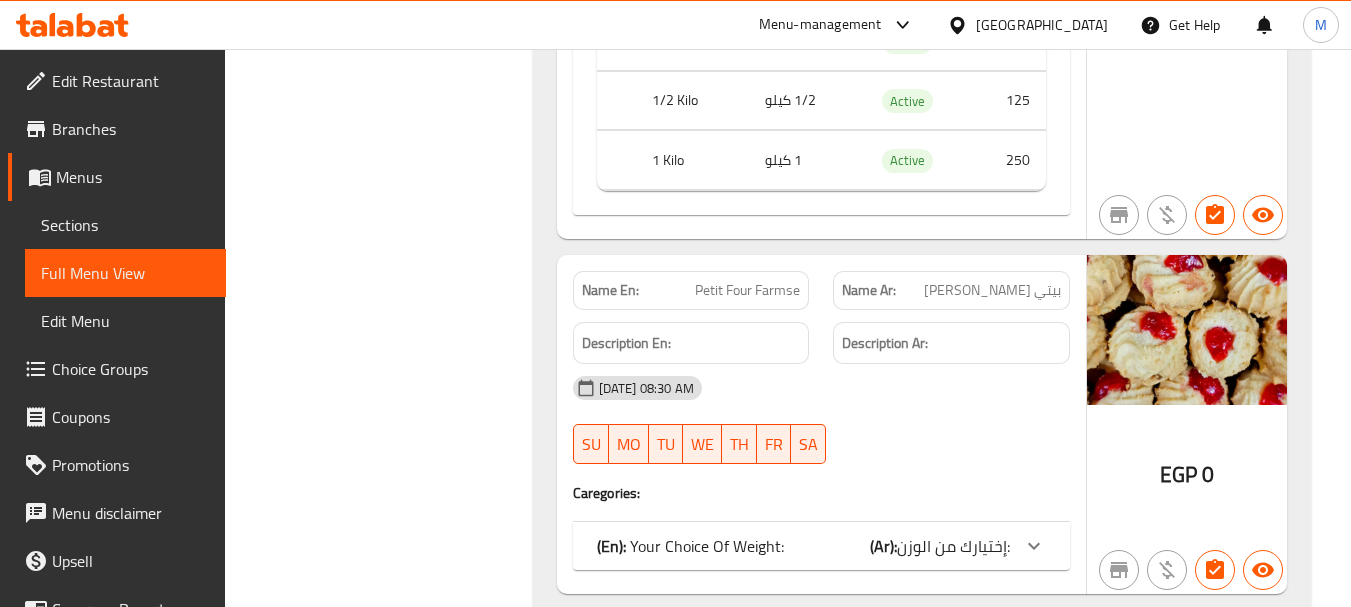 drag, startPoint x: 1001, startPoint y: 342, endPoint x: 1005, endPoint y: 214, distance: 128.06248 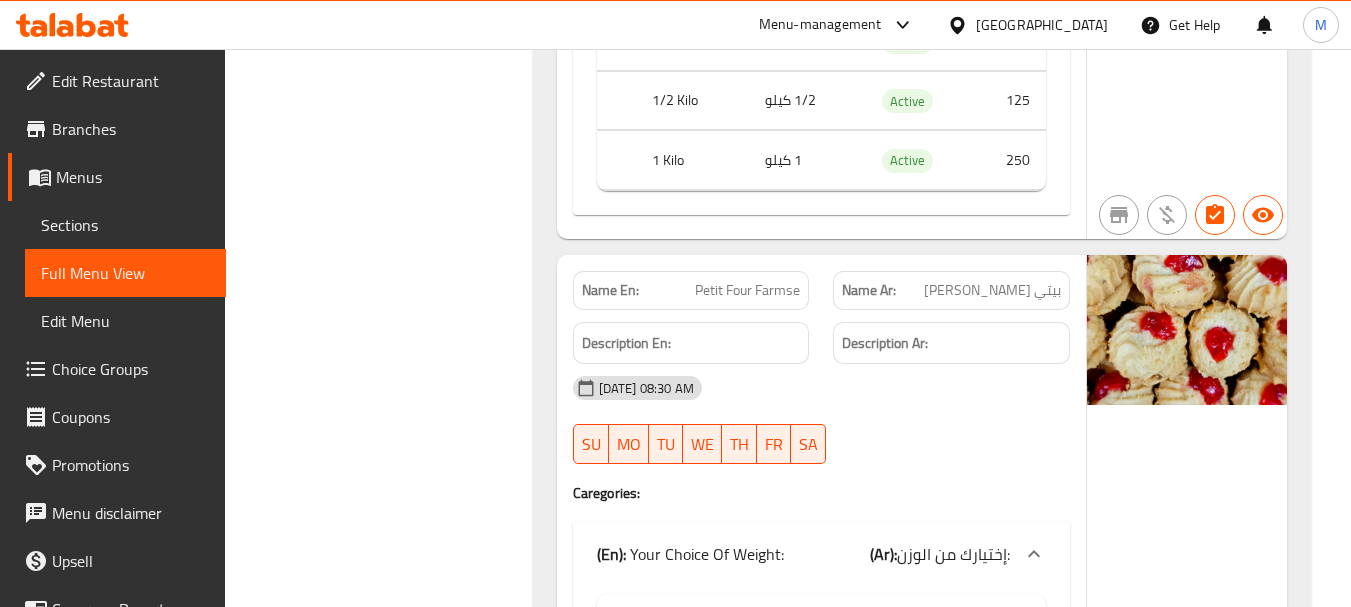 click on "بيتي [PERSON_NAME]" at bounding box center (974, -56900) 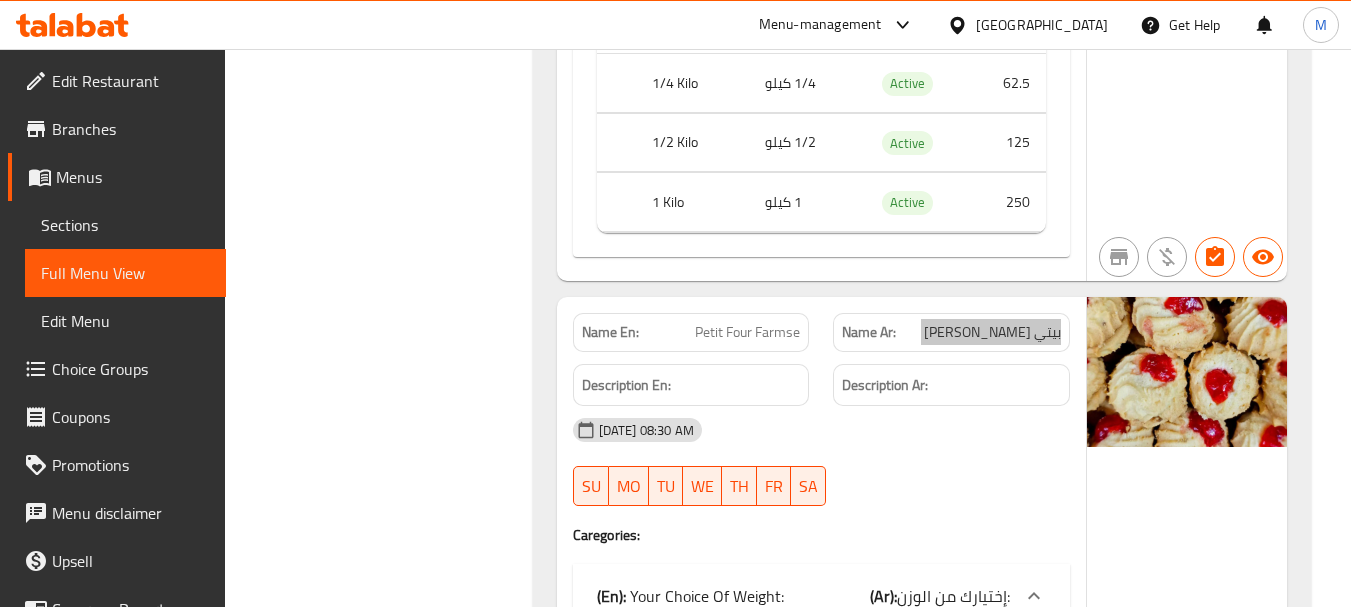 scroll, scrollTop: 57994, scrollLeft: 0, axis: vertical 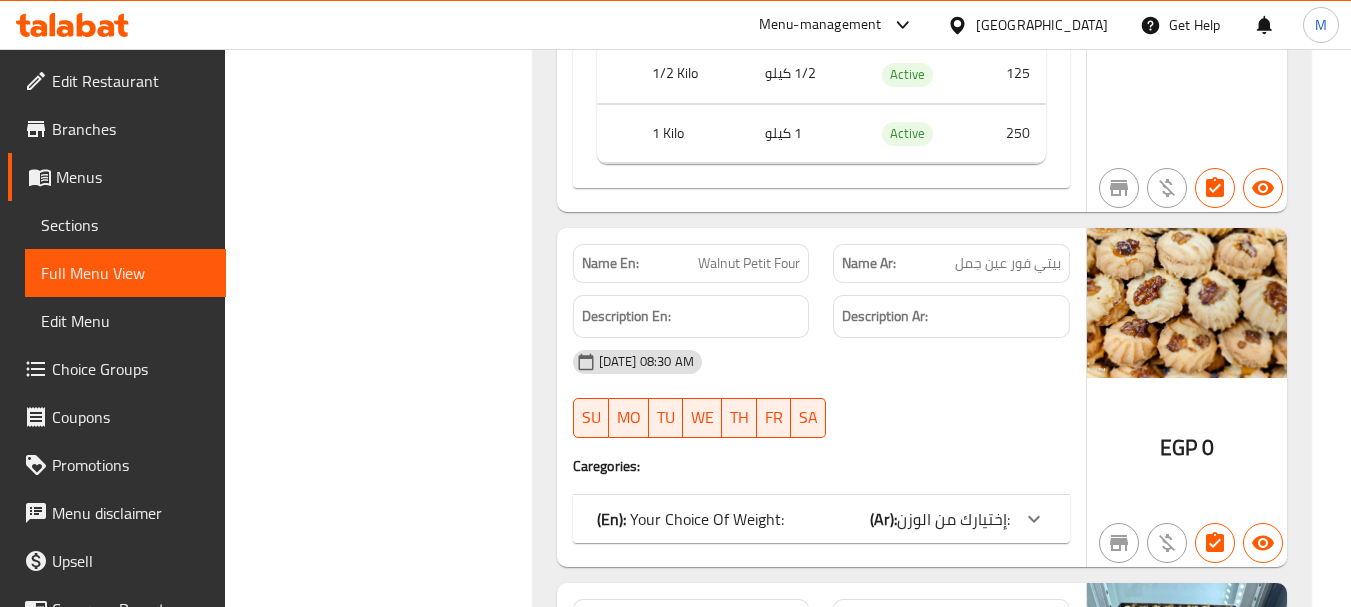 click on "إختيارك من الوزن:" at bounding box center [972, -55780] 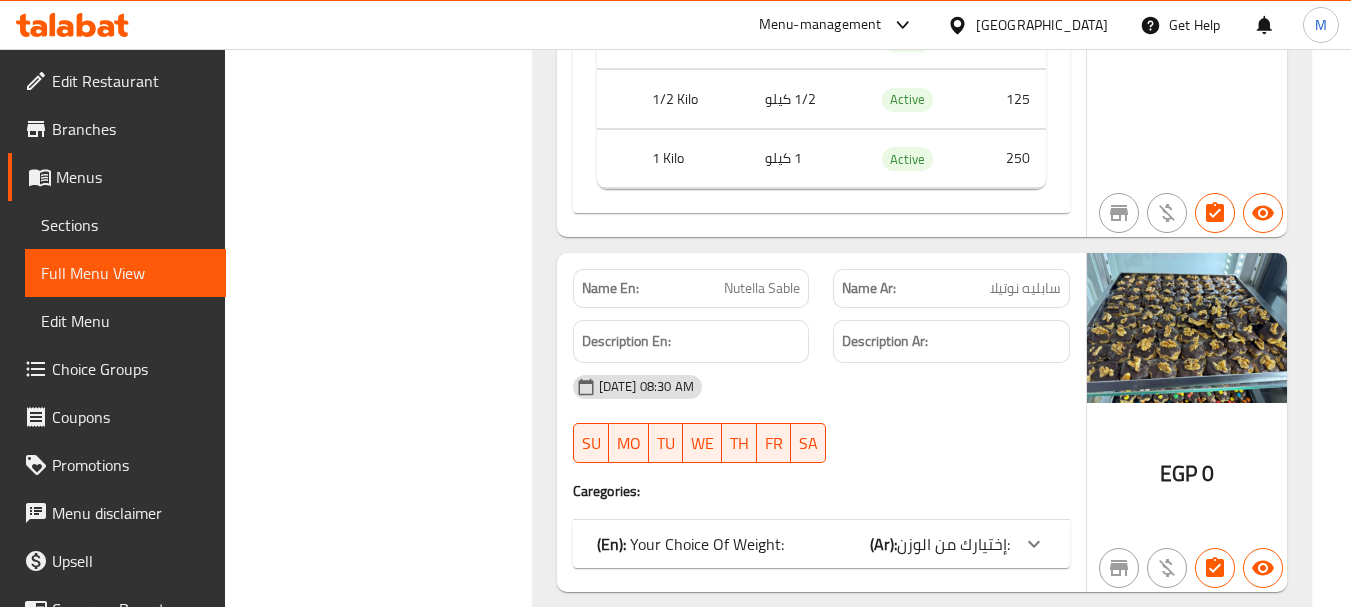 scroll, scrollTop: 59566, scrollLeft: 0, axis: vertical 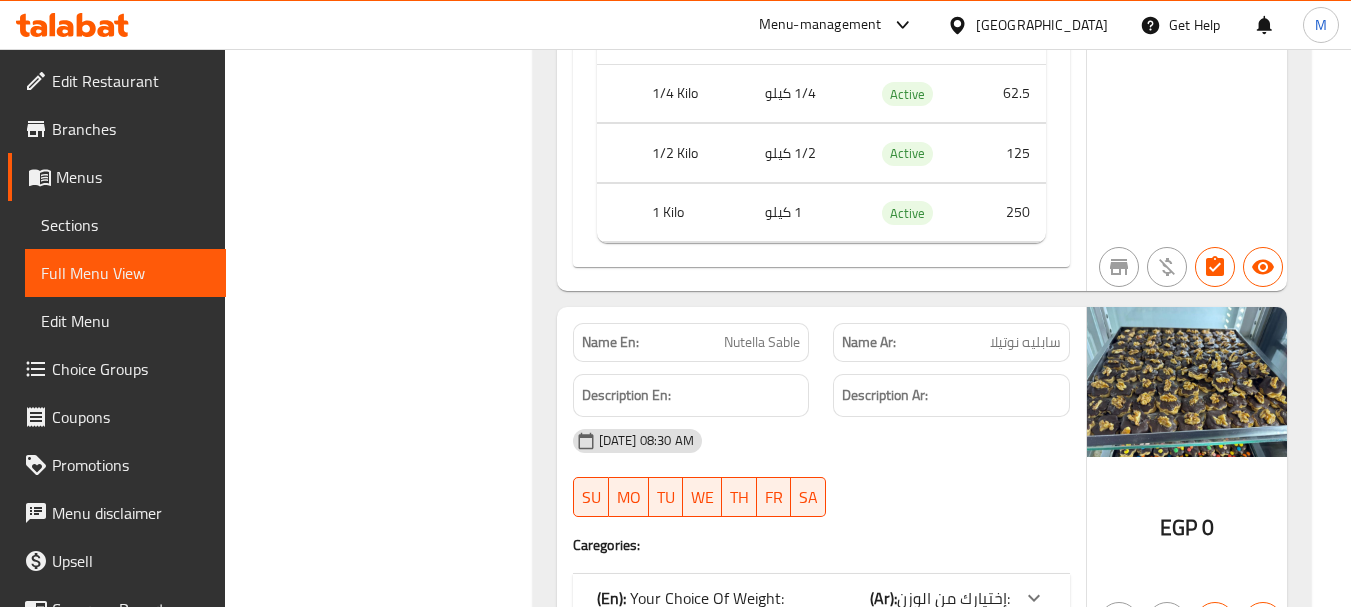 click on "إختيارك من الوزن:" at bounding box center (972, -56339) 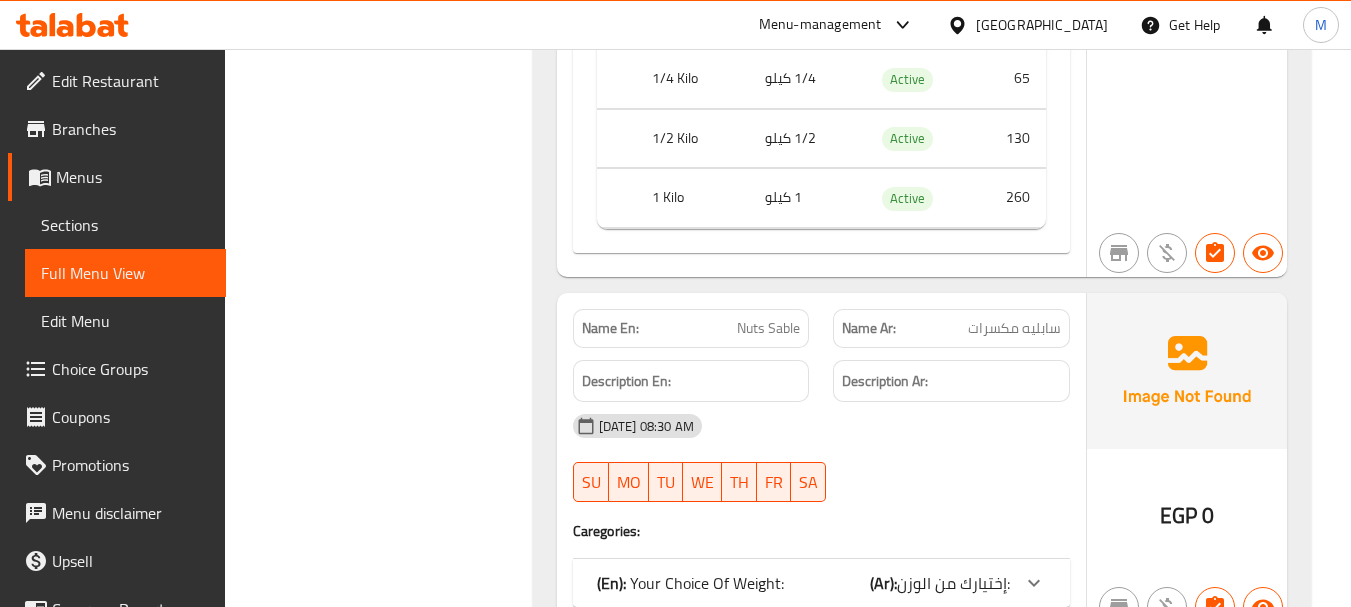 scroll, scrollTop: 59939, scrollLeft: 0, axis: vertical 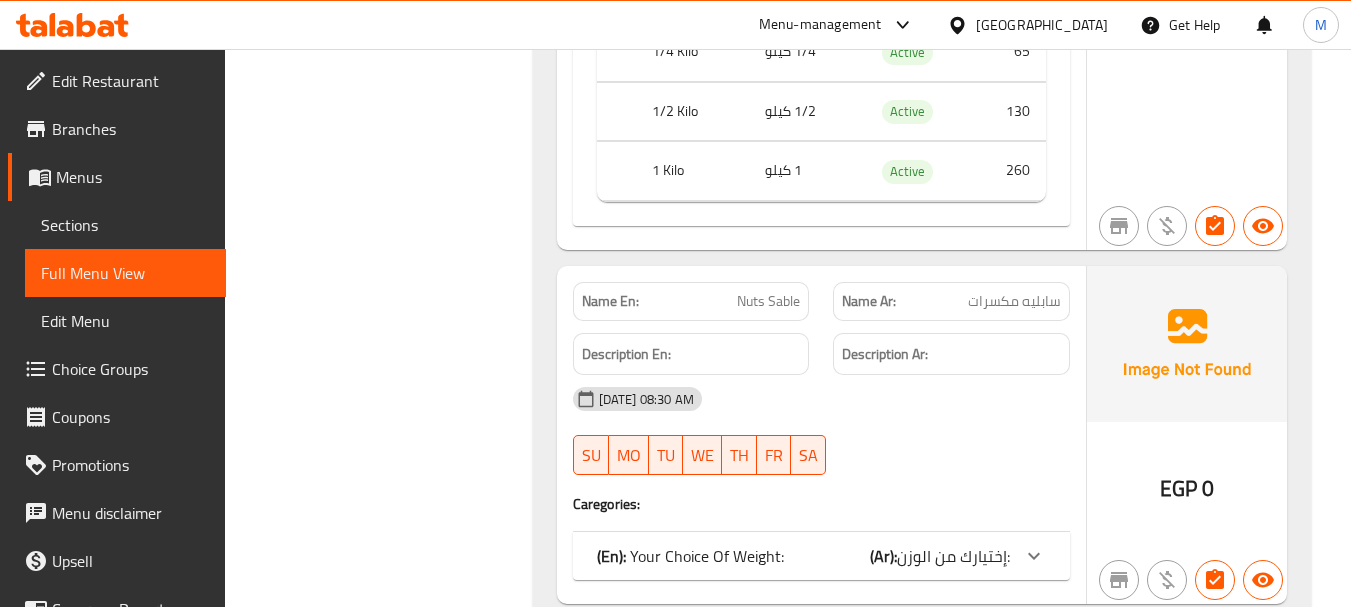 click on "إختيارك من الوزن:" at bounding box center (972, -57019) 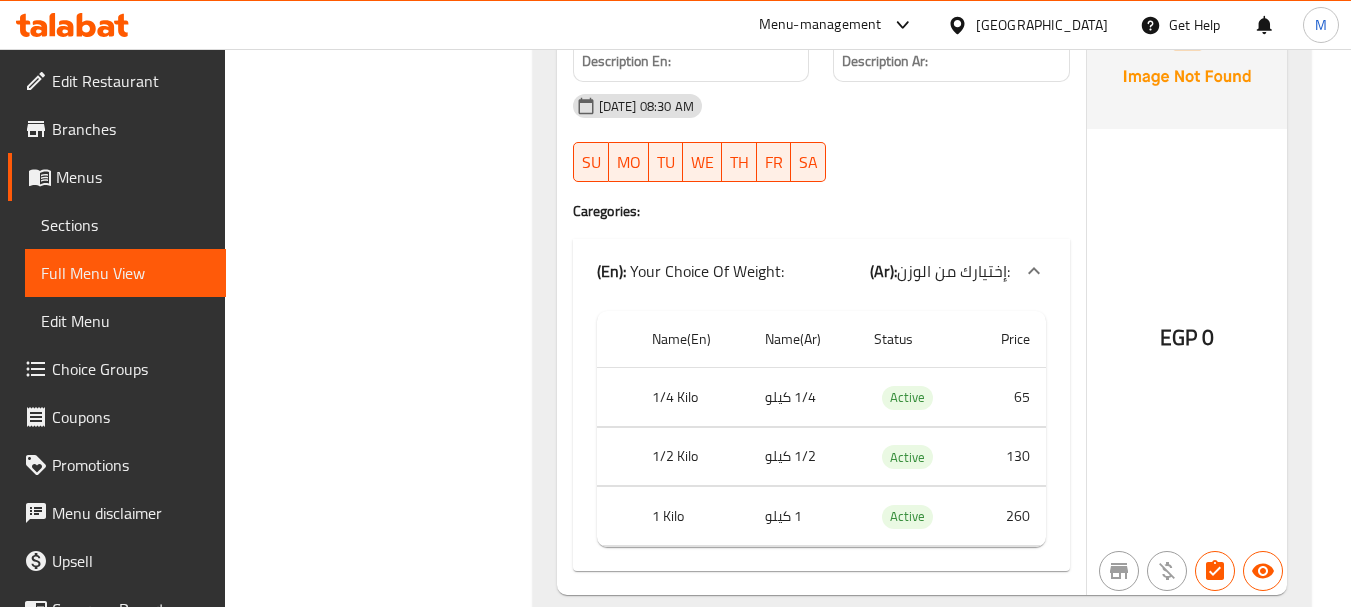 scroll, scrollTop: 60325, scrollLeft: 0, axis: vertical 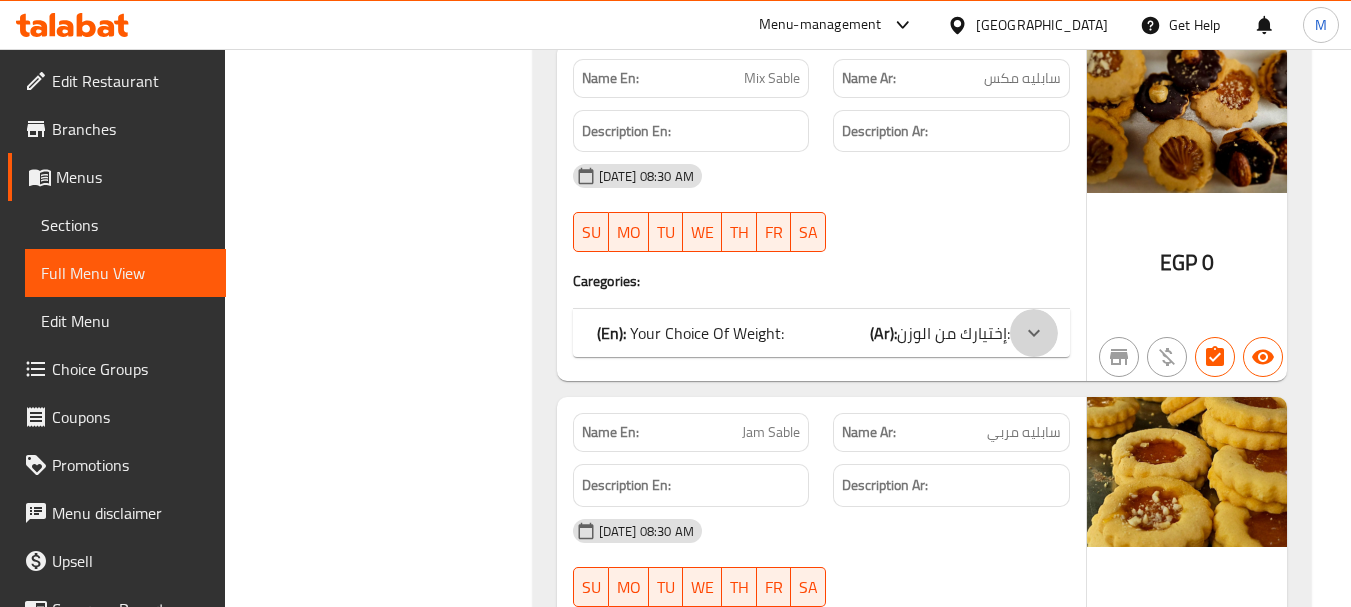 click at bounding box center [1034, -57880] 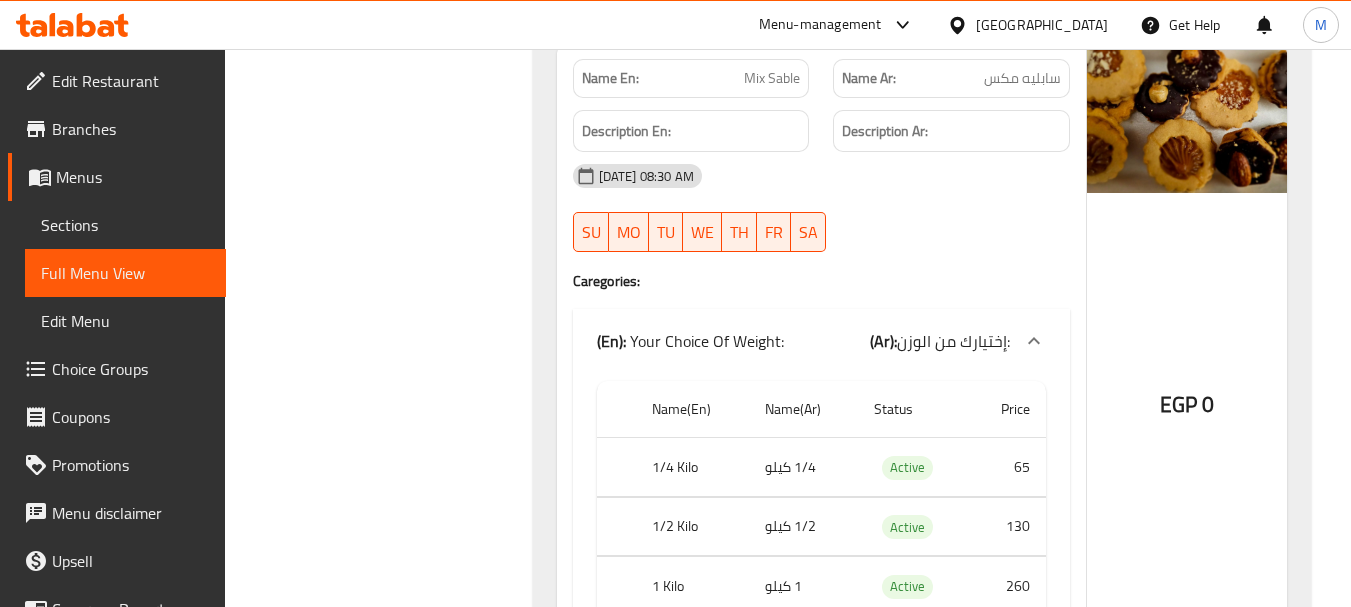 click on "Name Ar: سابليه مربي" at bounding box center (951, -58385) 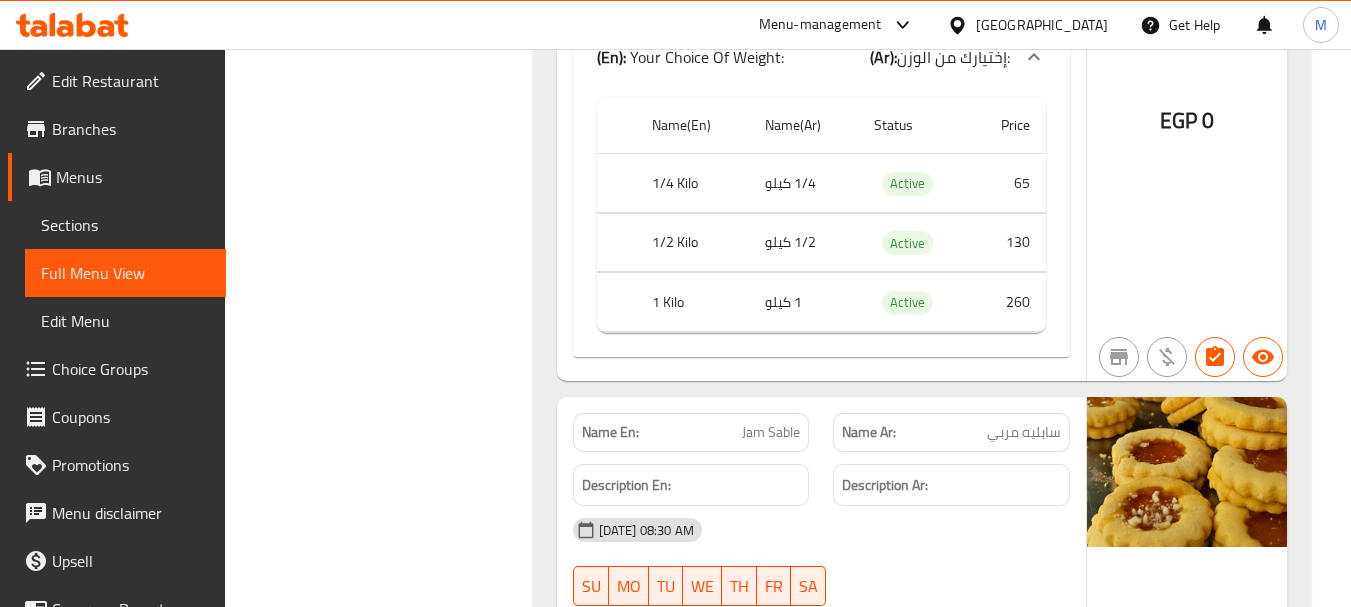 scroll, scrollTop: 61367, scrollLeft: 0, axis: vertical 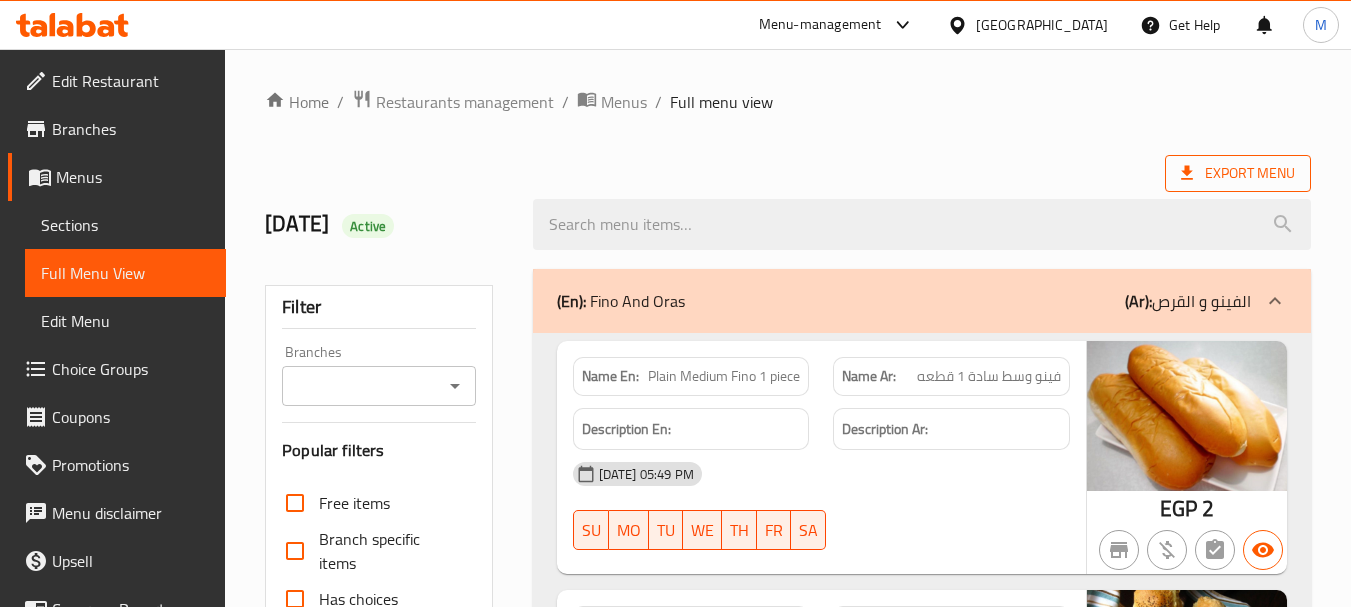 click on "Export Menu" at bounding box center [1238, 173] 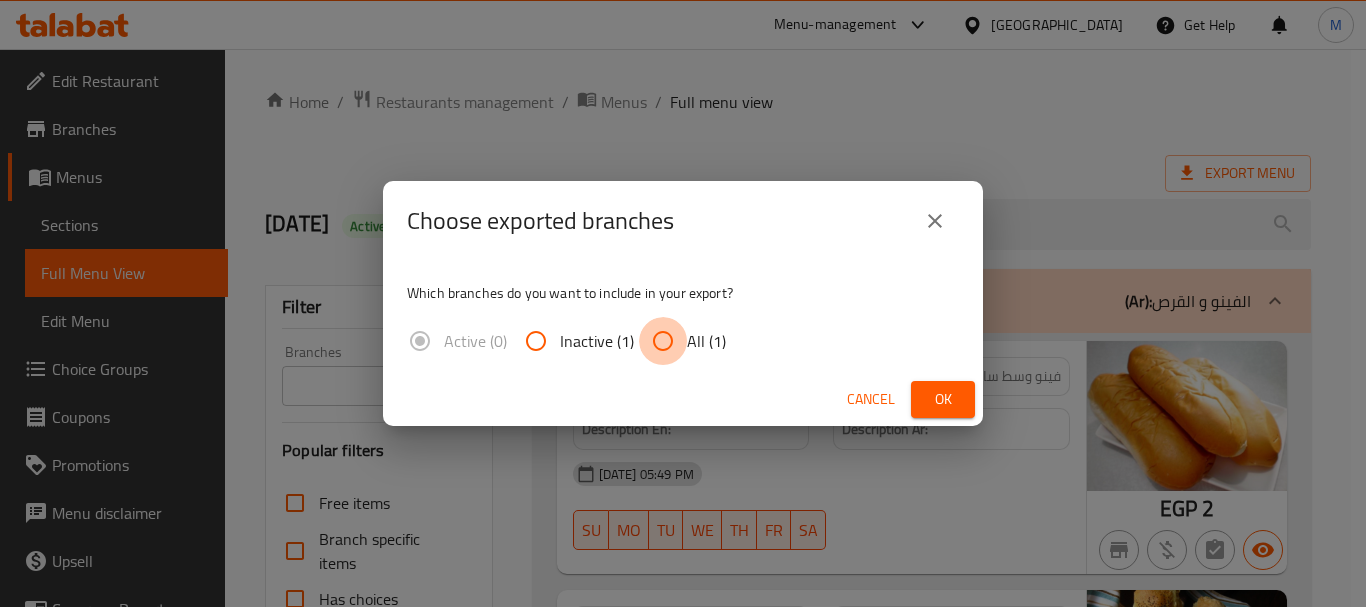 click on "All (1)" at bounding box center [663, 341] 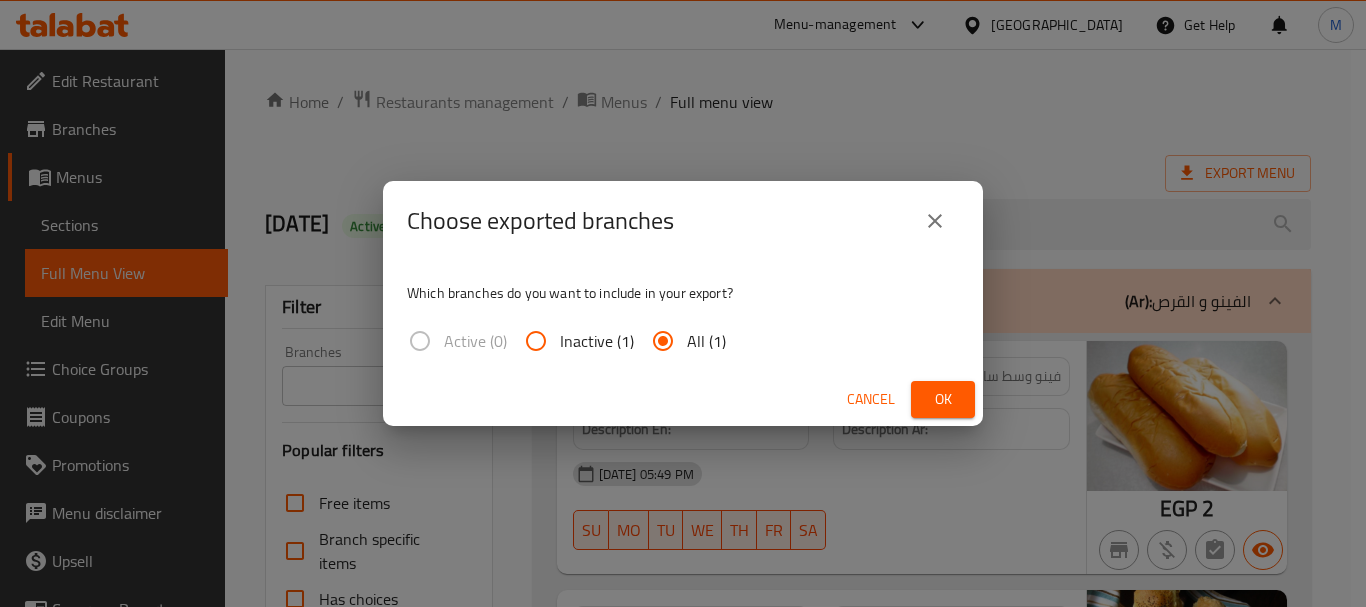 click on "Ok" at bounding box center [943, 399] 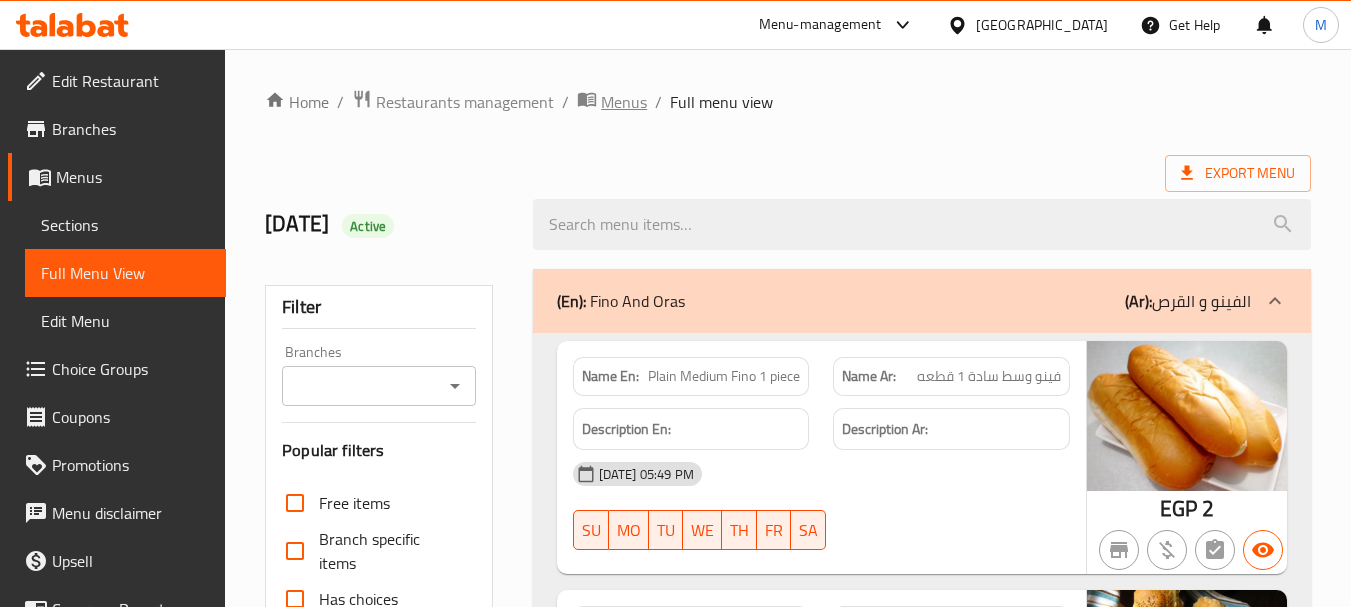 click 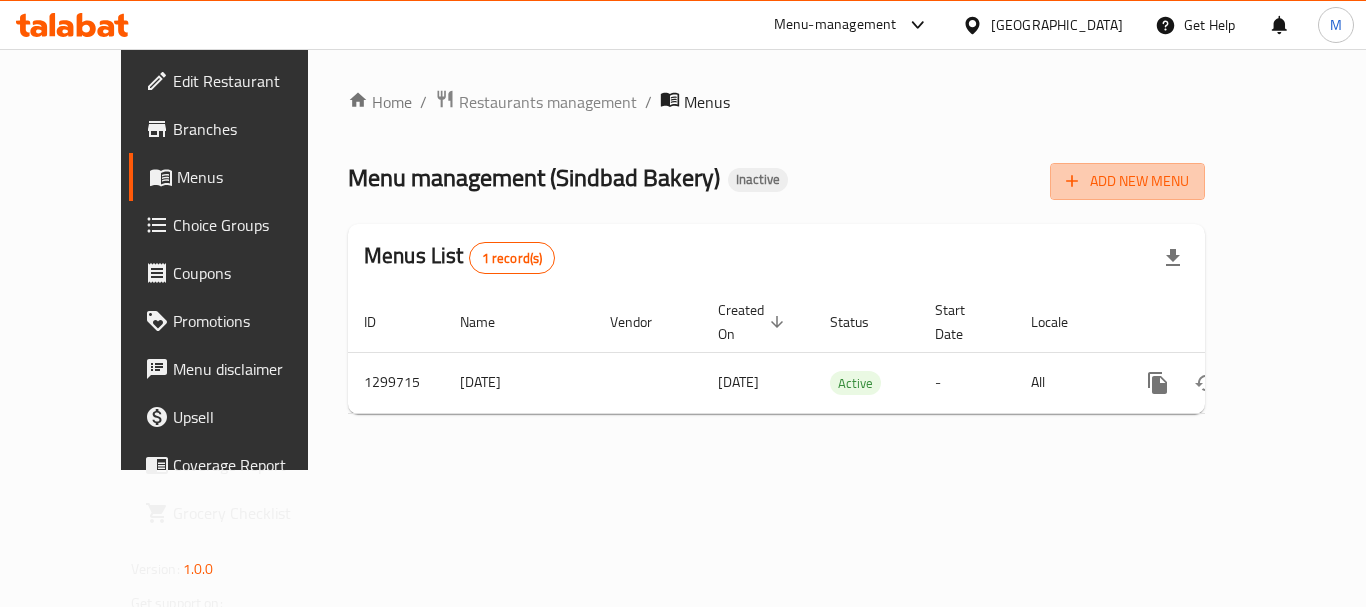 drag, startPoint x: 1226, startPoint y: 172, endPoint x: 992, endPoint y: 153, distance: 234.7701 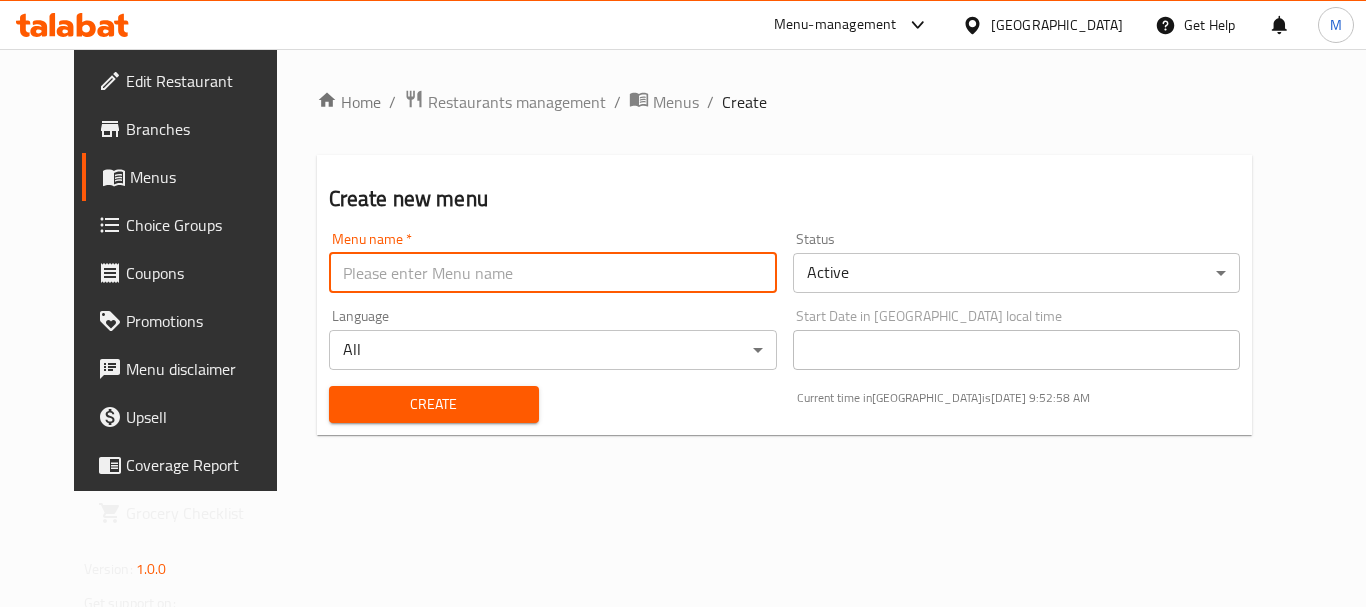 click at bounding box center [553, 273] 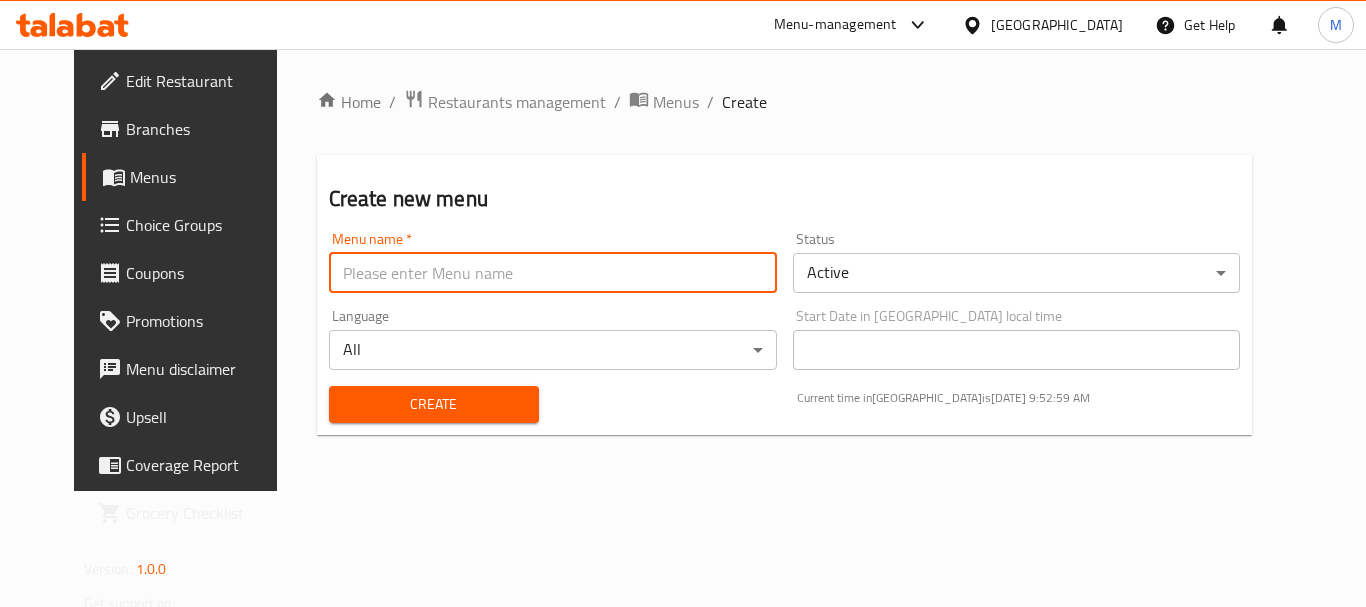 type on "Updated" 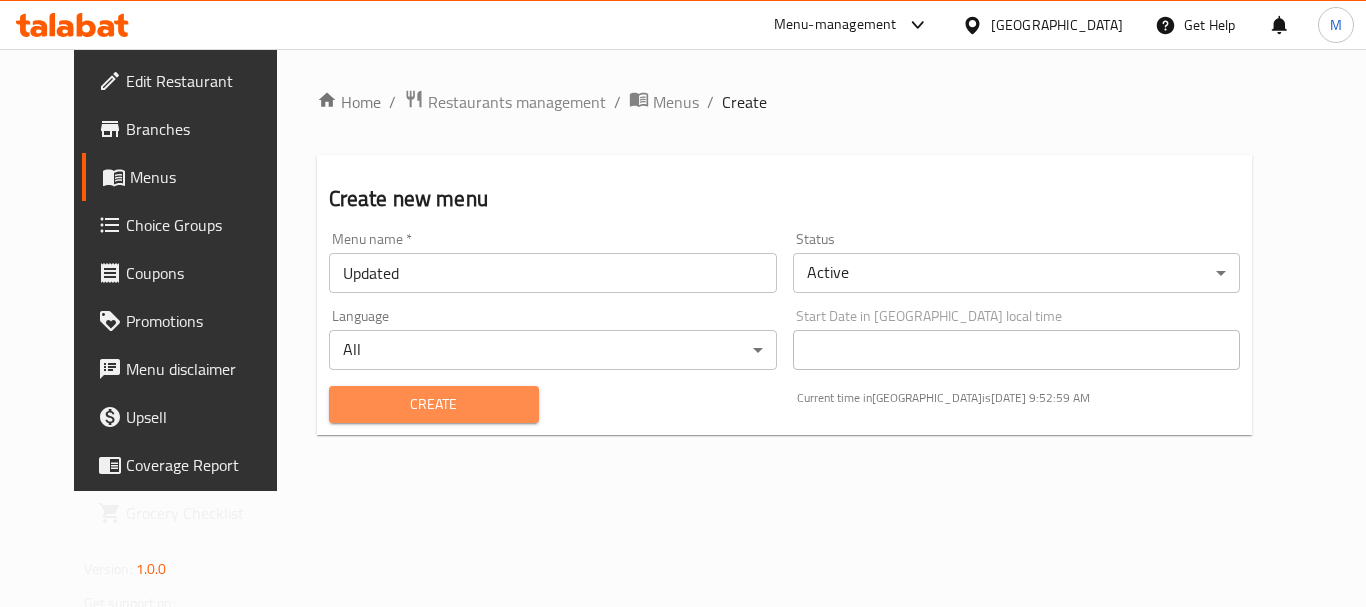 click on "Create" at bounding box center [434, 404] 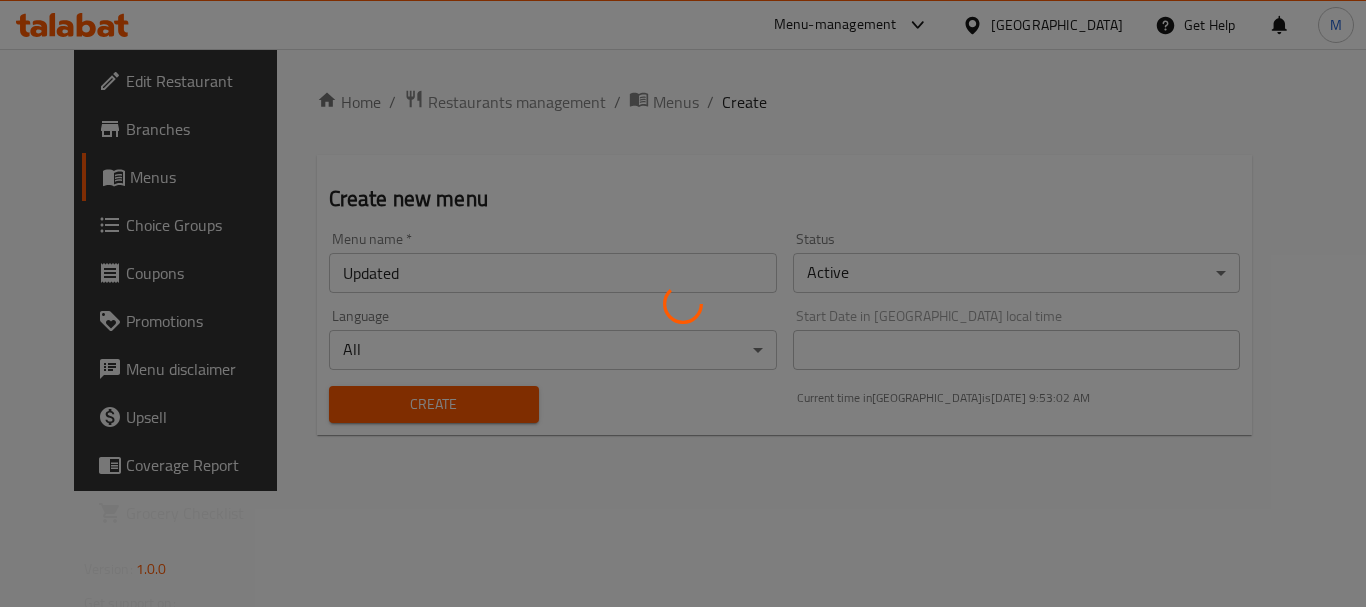 type 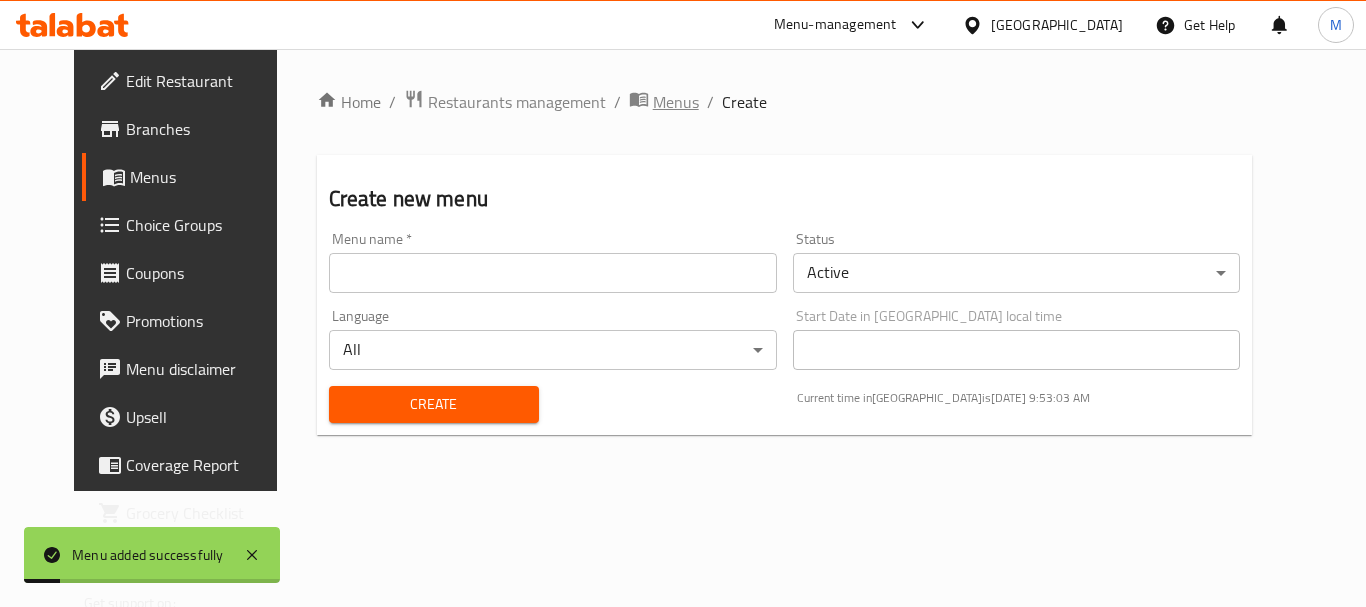 click on "Menus" at bounding box center (676, 102) 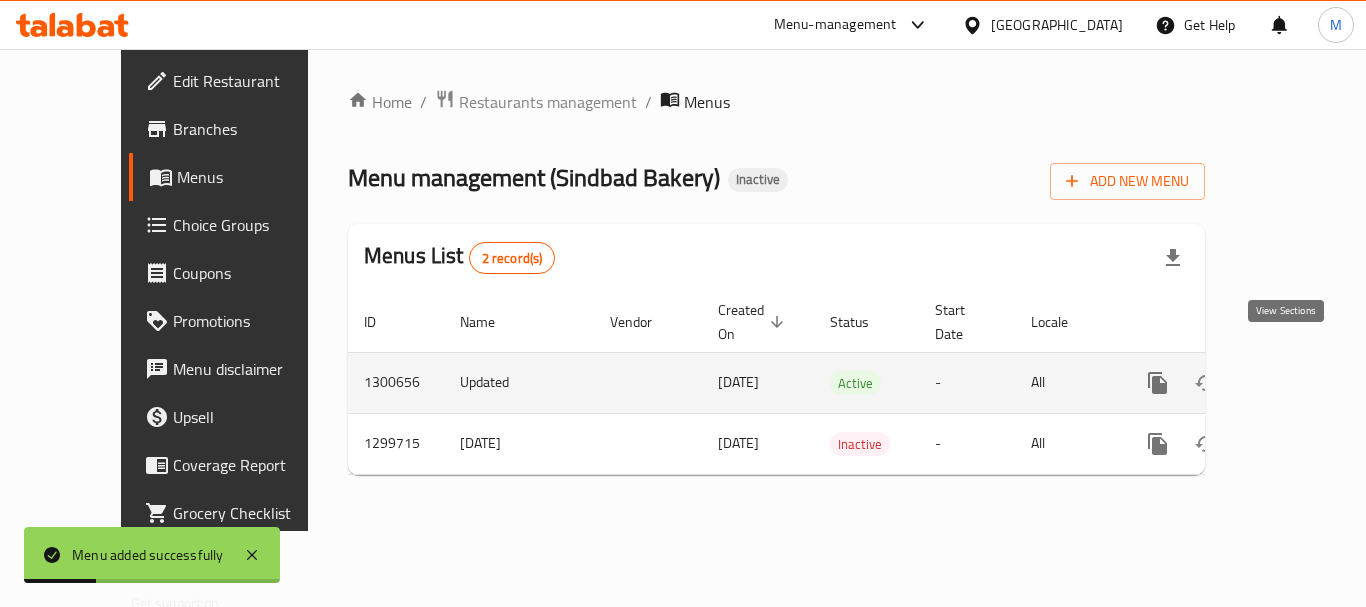 click 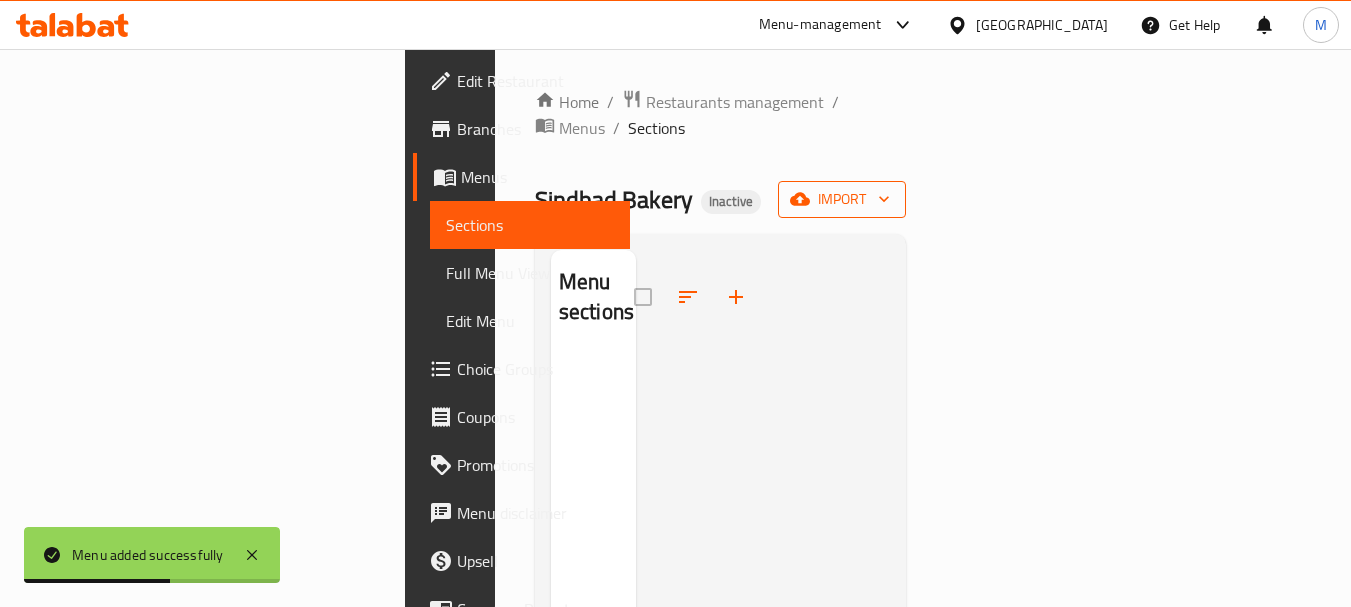 click on "import" at bounding box center (842, 199) 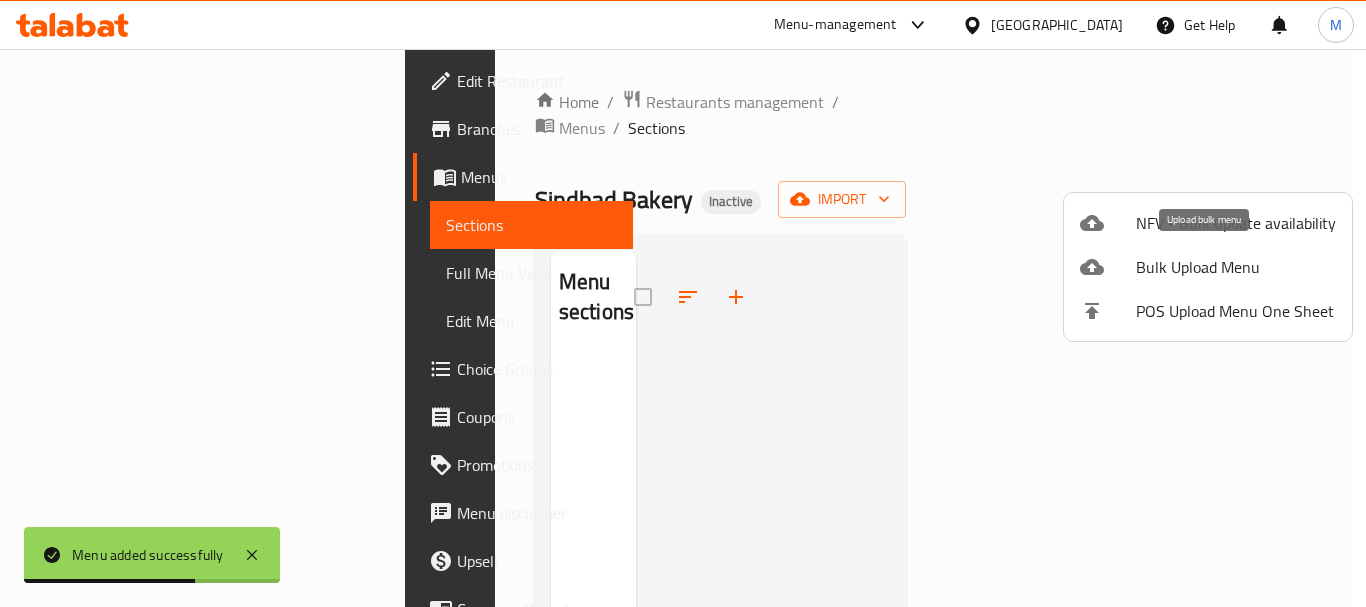 click 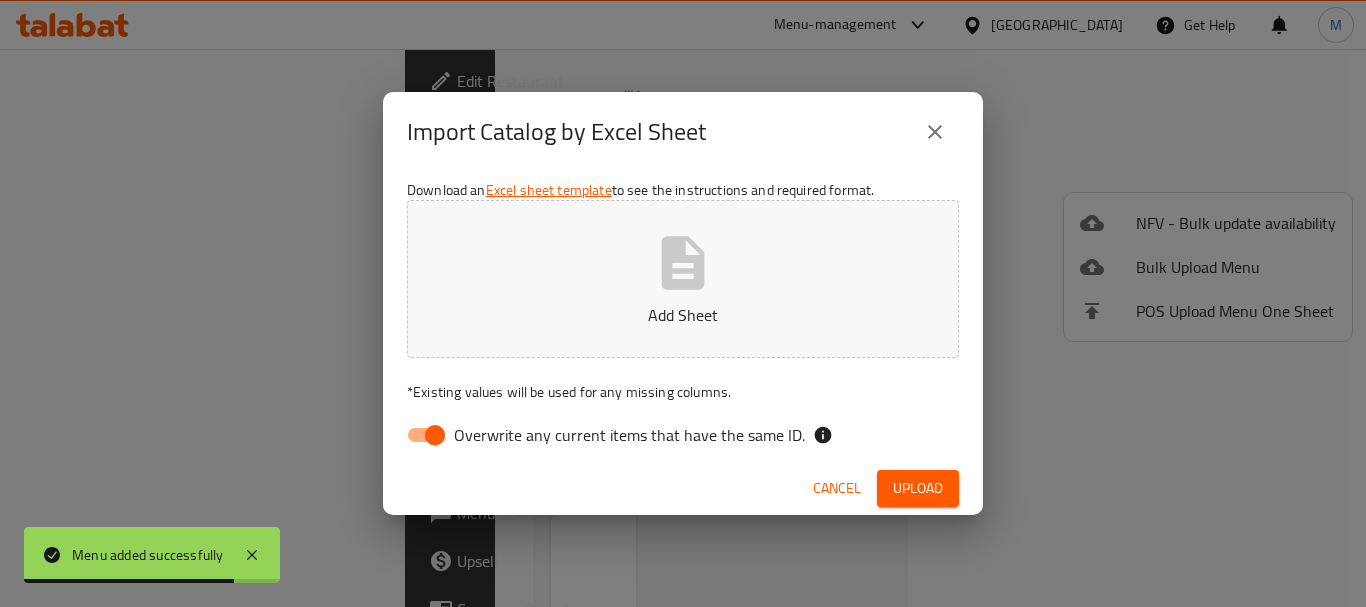 click on "Overwrite any current items that have the same ID." at bounding box center (435, 435) 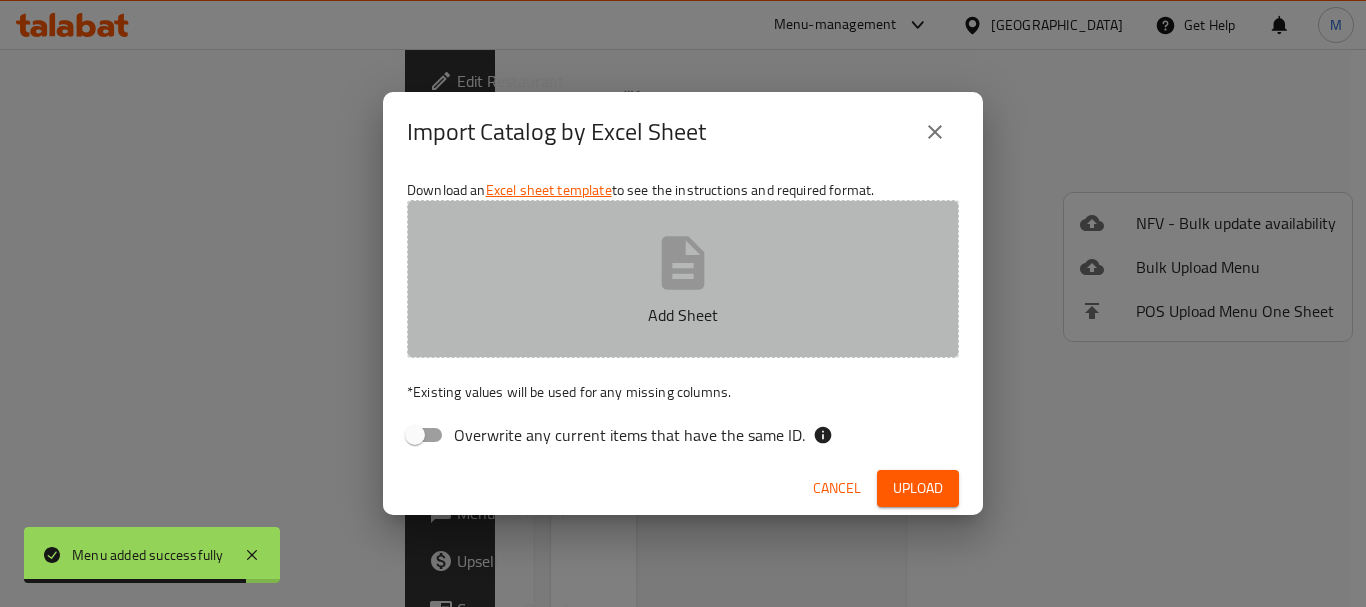 click 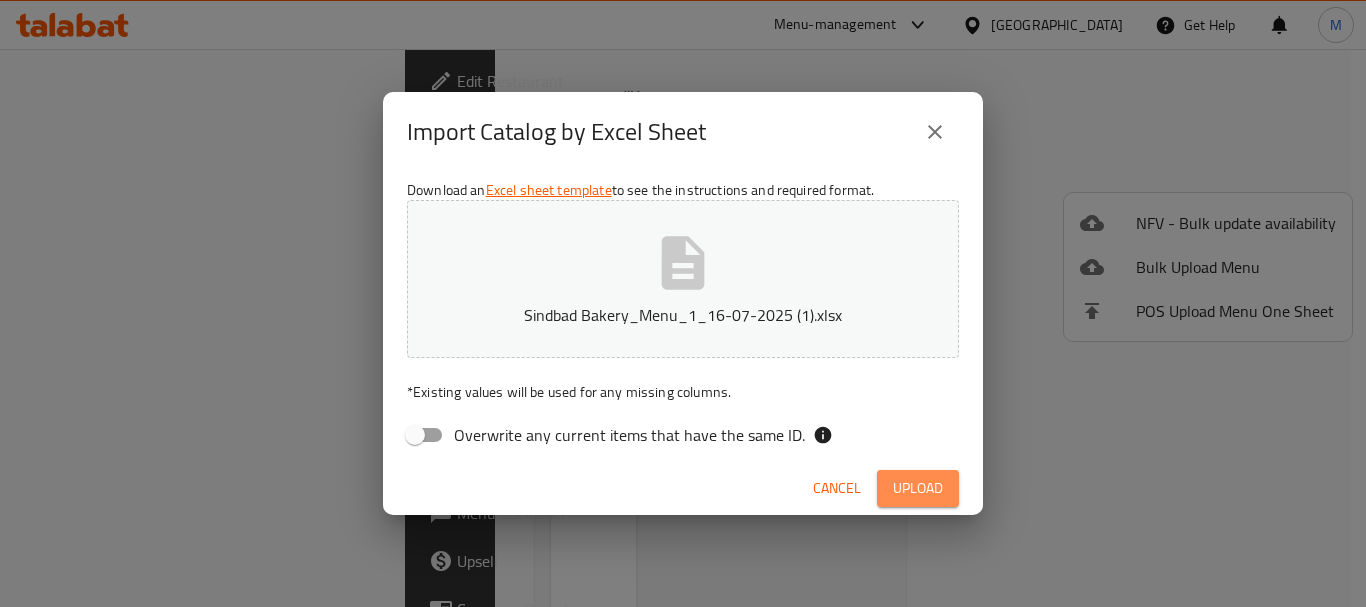 click on "Upload" at bounding box center [918, 488] 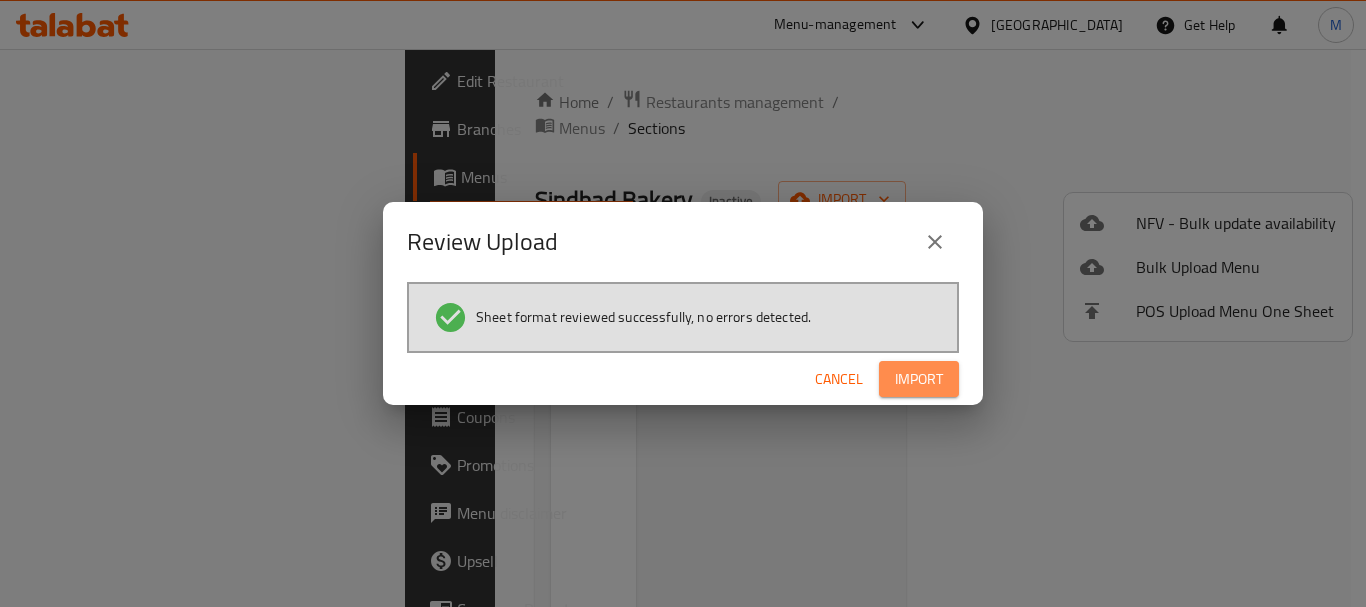 click on "Import" at bounding box center (919, 379) 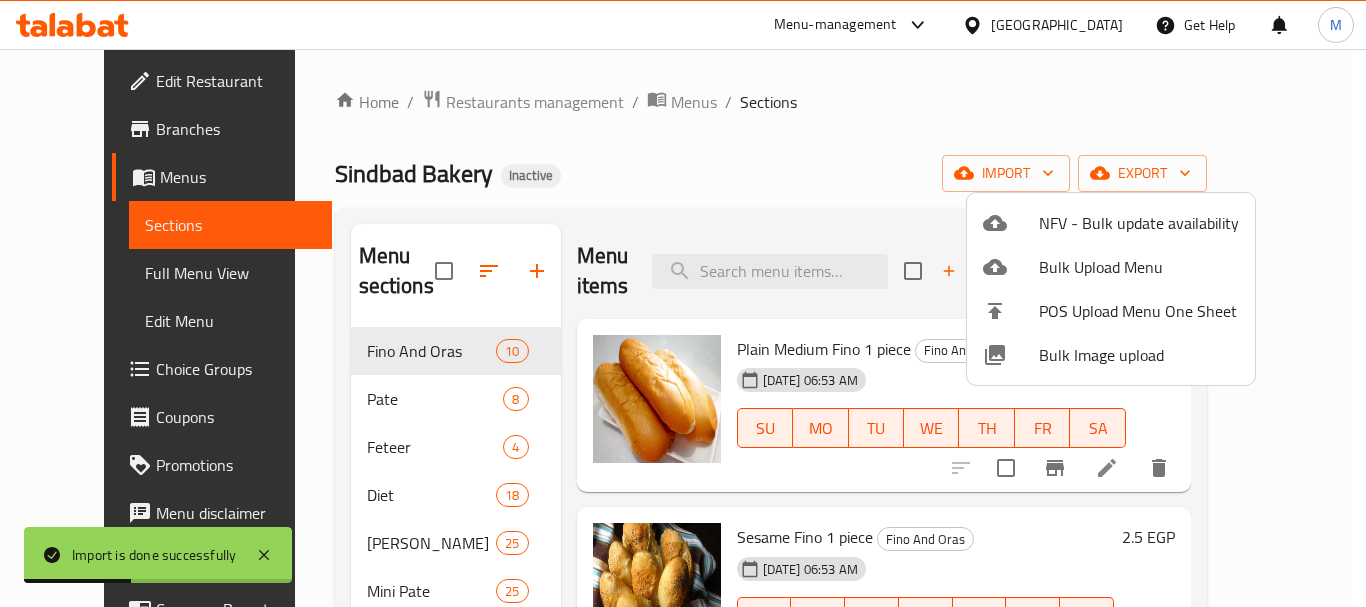 click at bounding box center (683, 303) 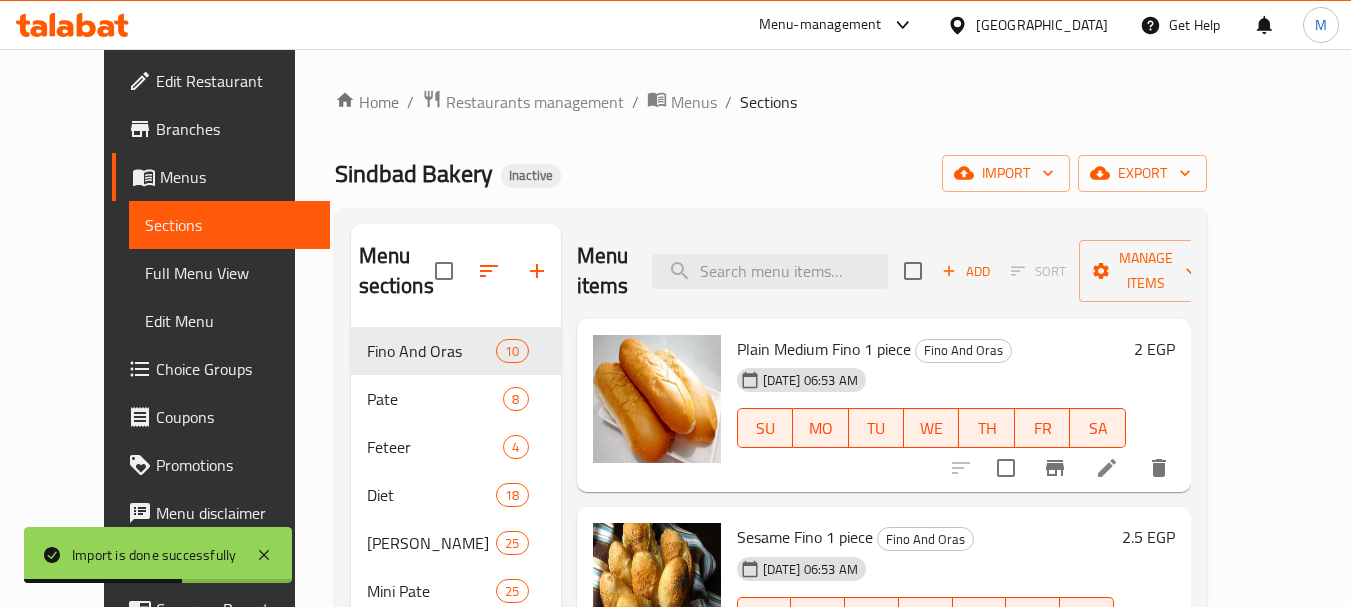 click at bounding box center [770, 271] 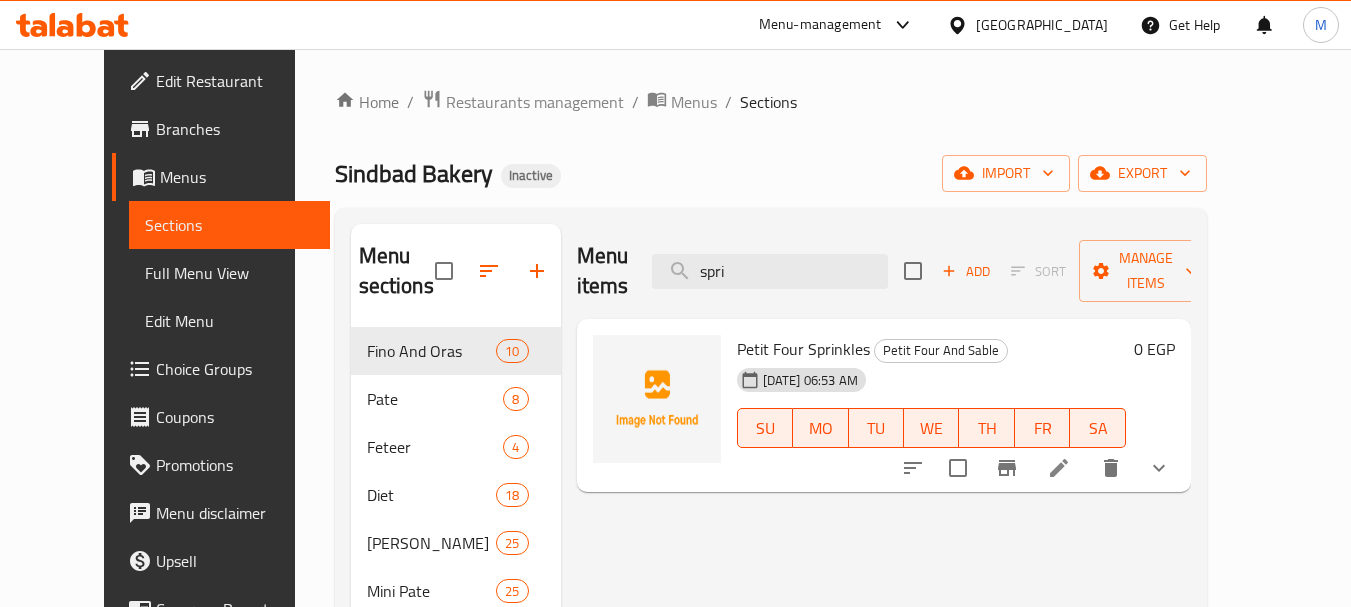 type on "spri" 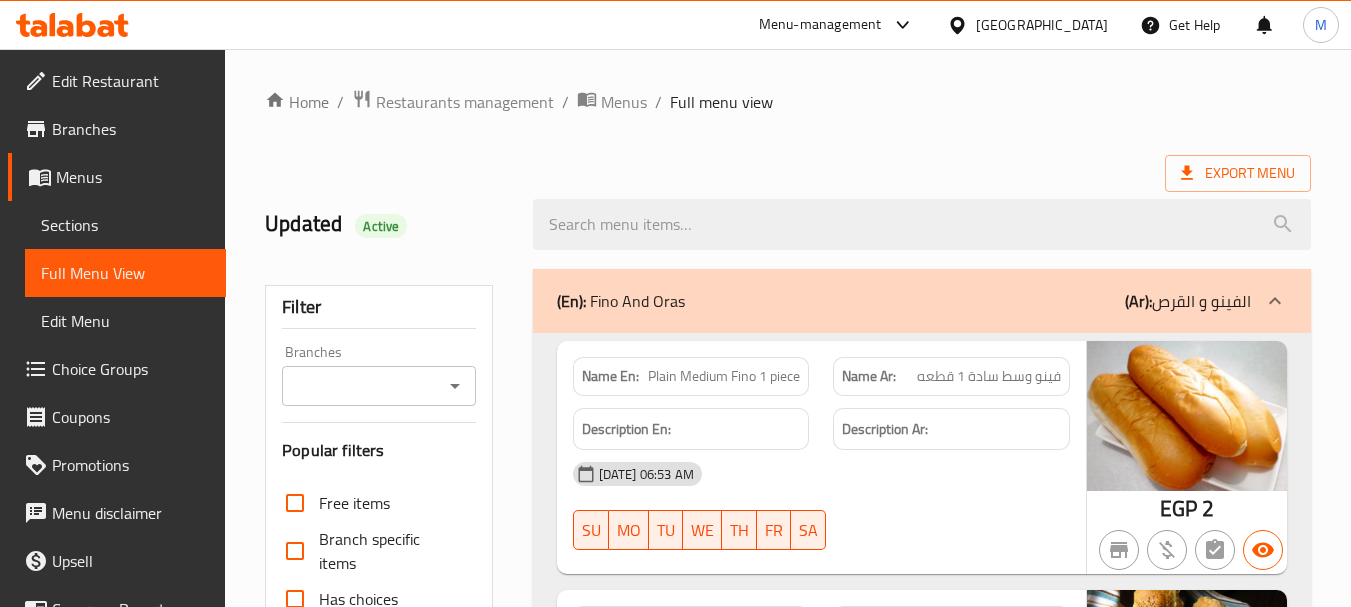 drag, startPoint x: 888, startPoint y: 133, endPoint x: 949, endPoint y: 124, distance: 61.66036 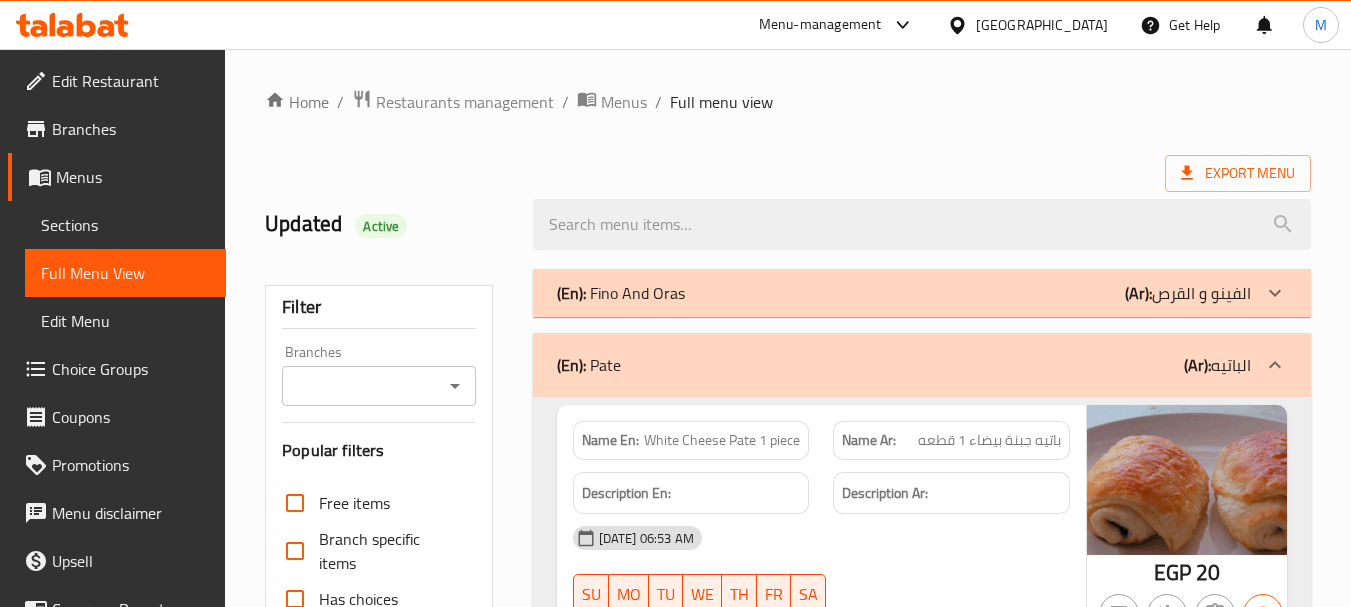 click 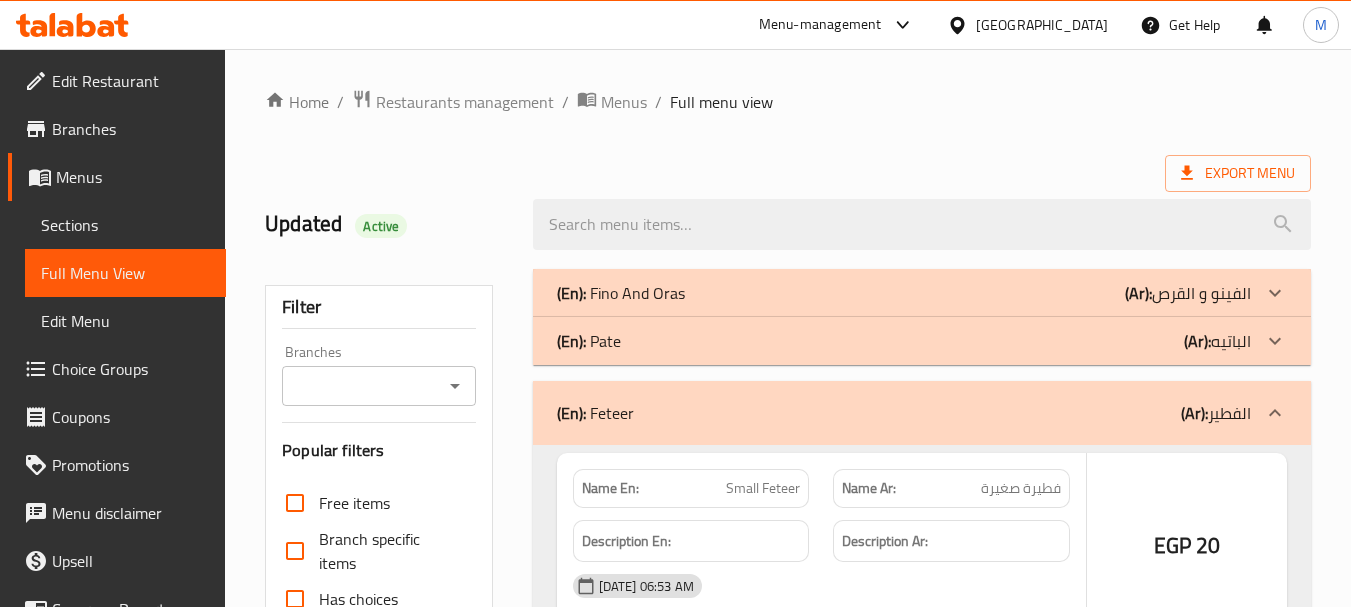 click 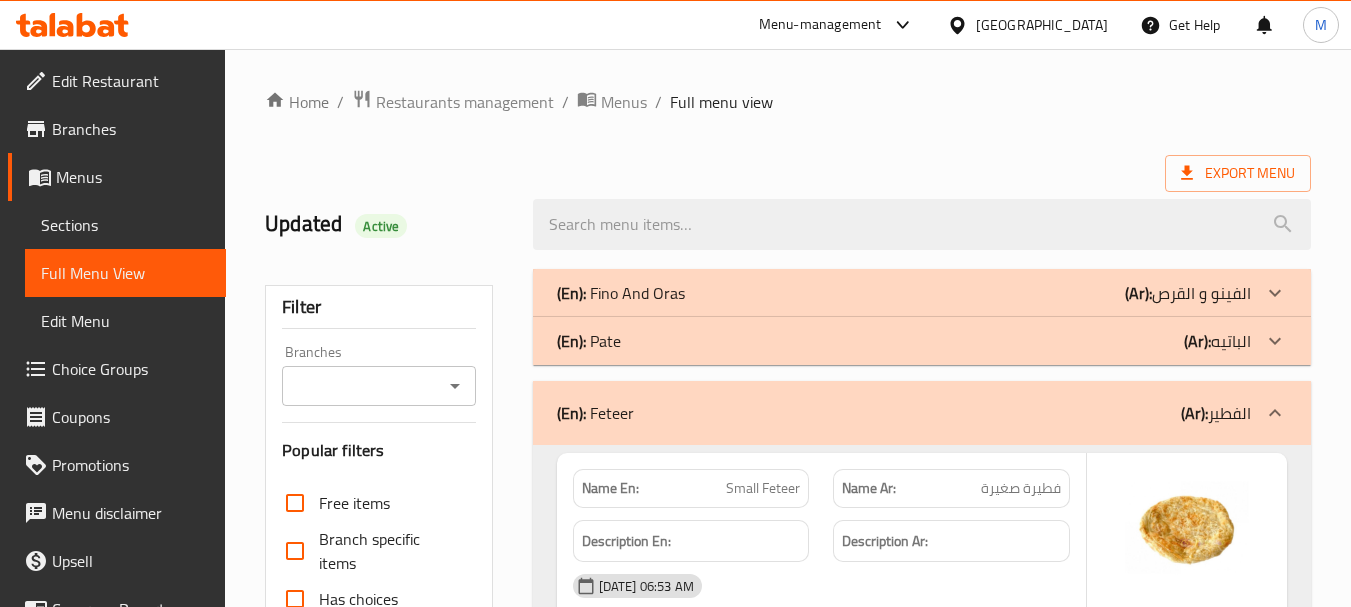 click on "(Ar): الفطير" at bounding box center [1216, 413] 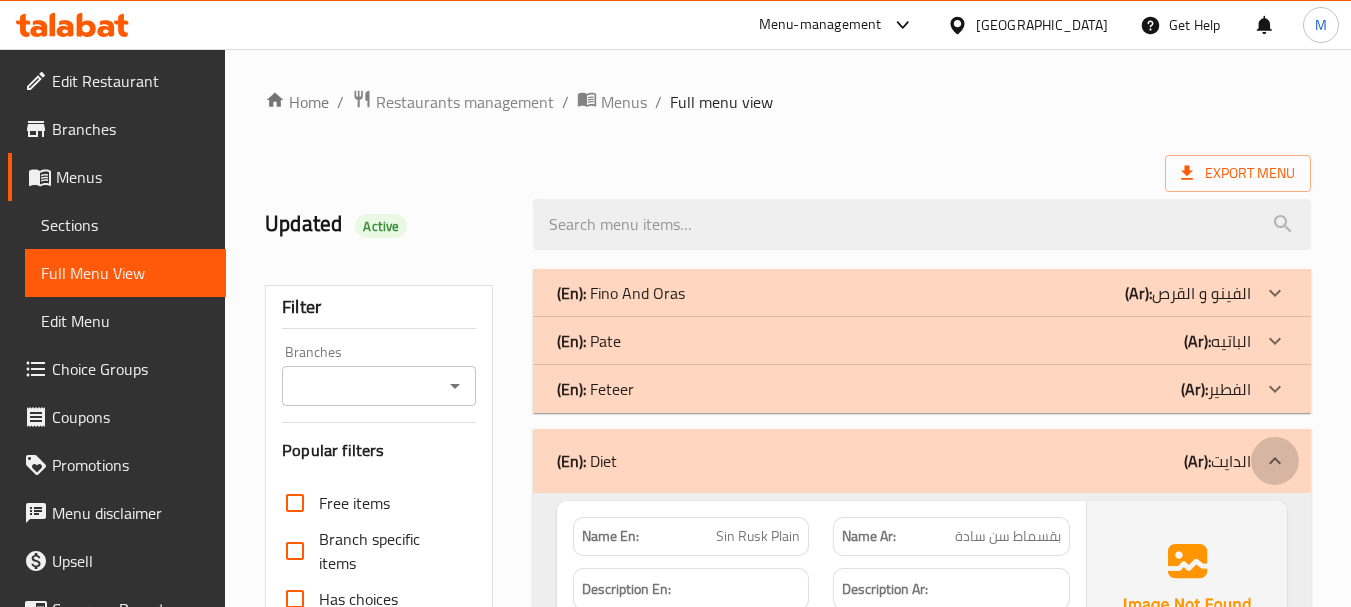 click 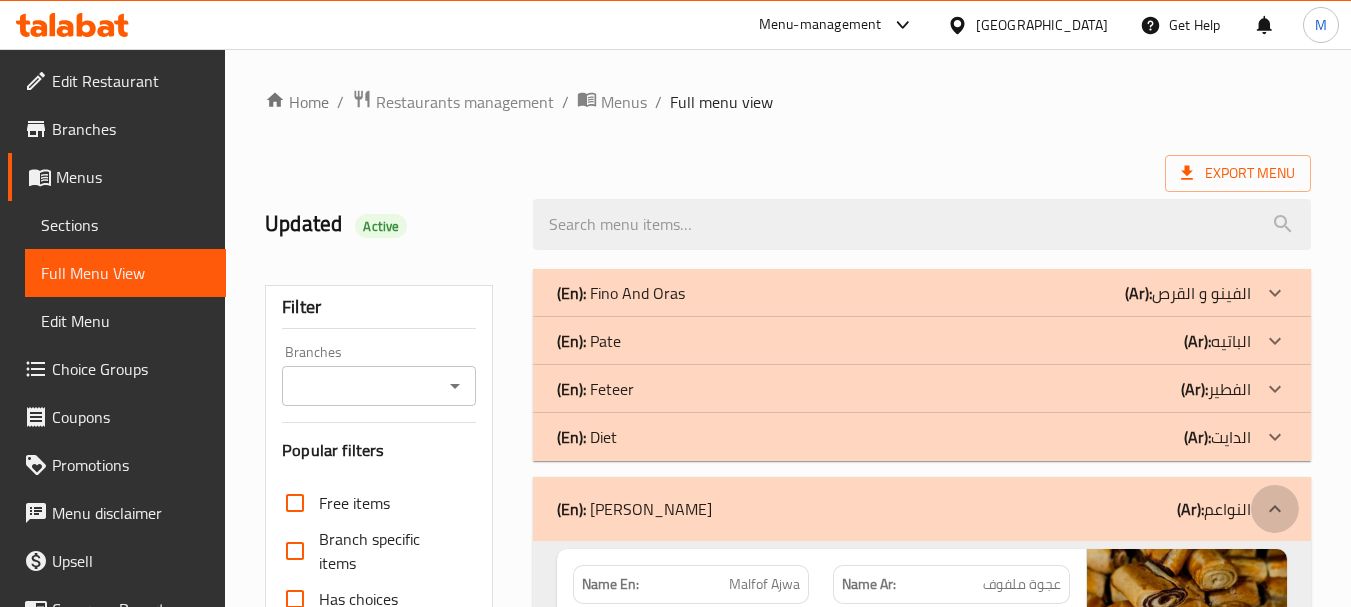 click 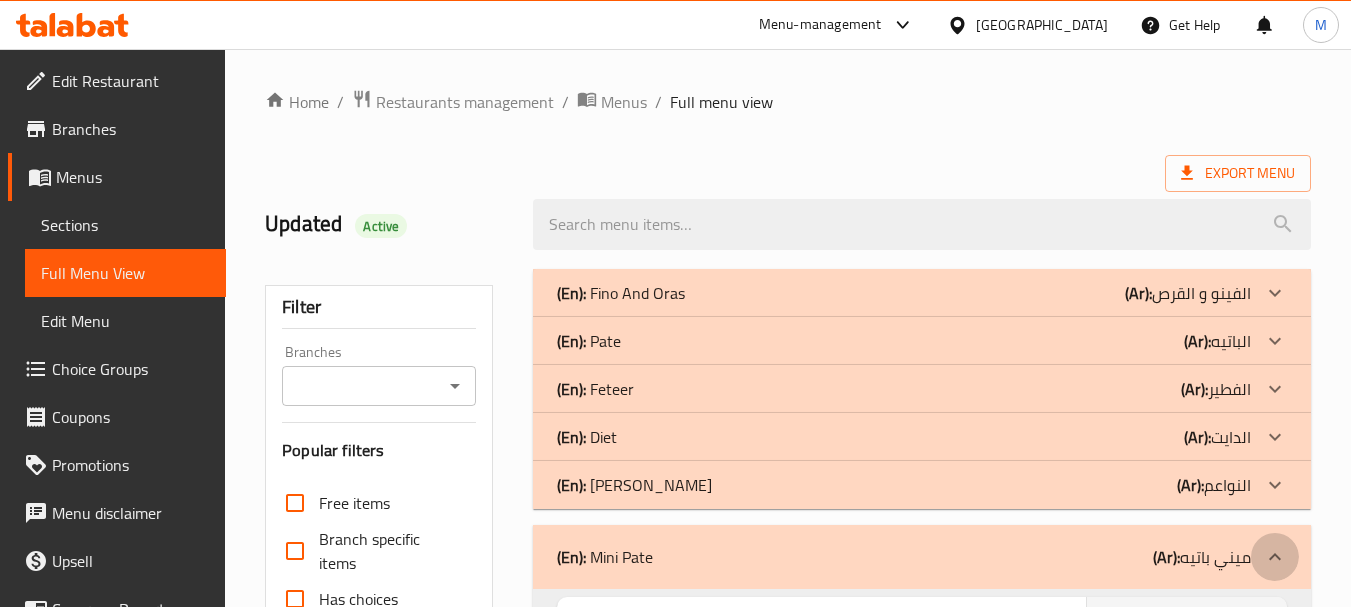 click 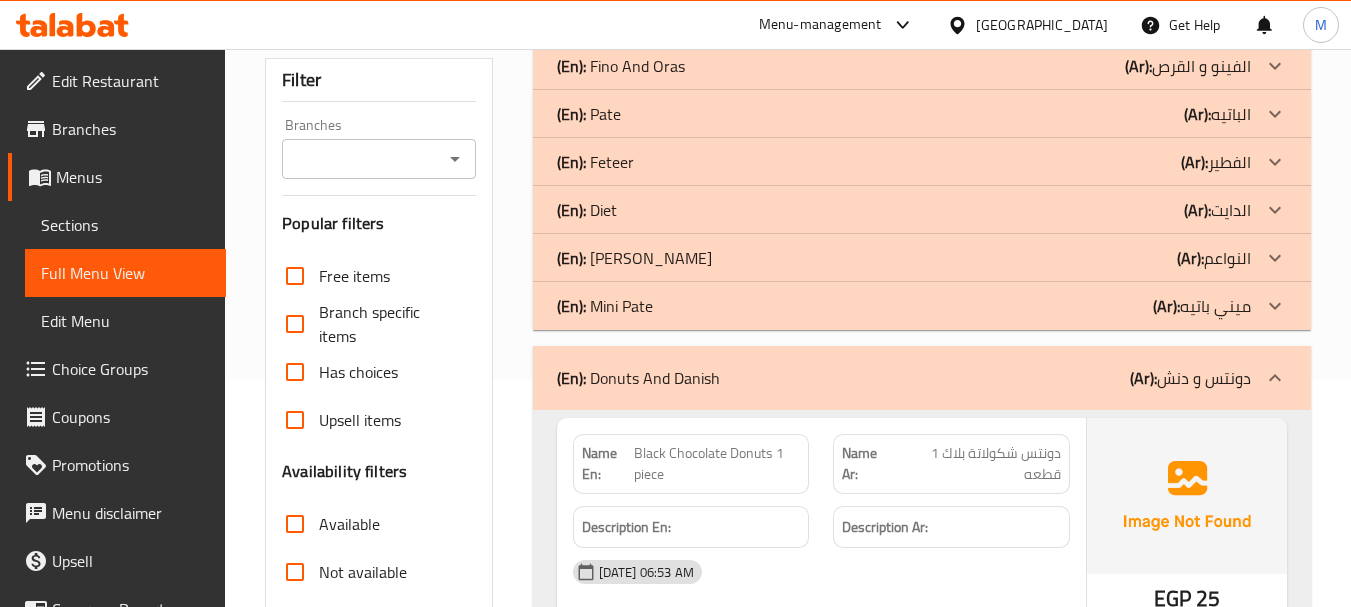scroll, scrollTop: 386, scrollLeft: 0, axis: vertical 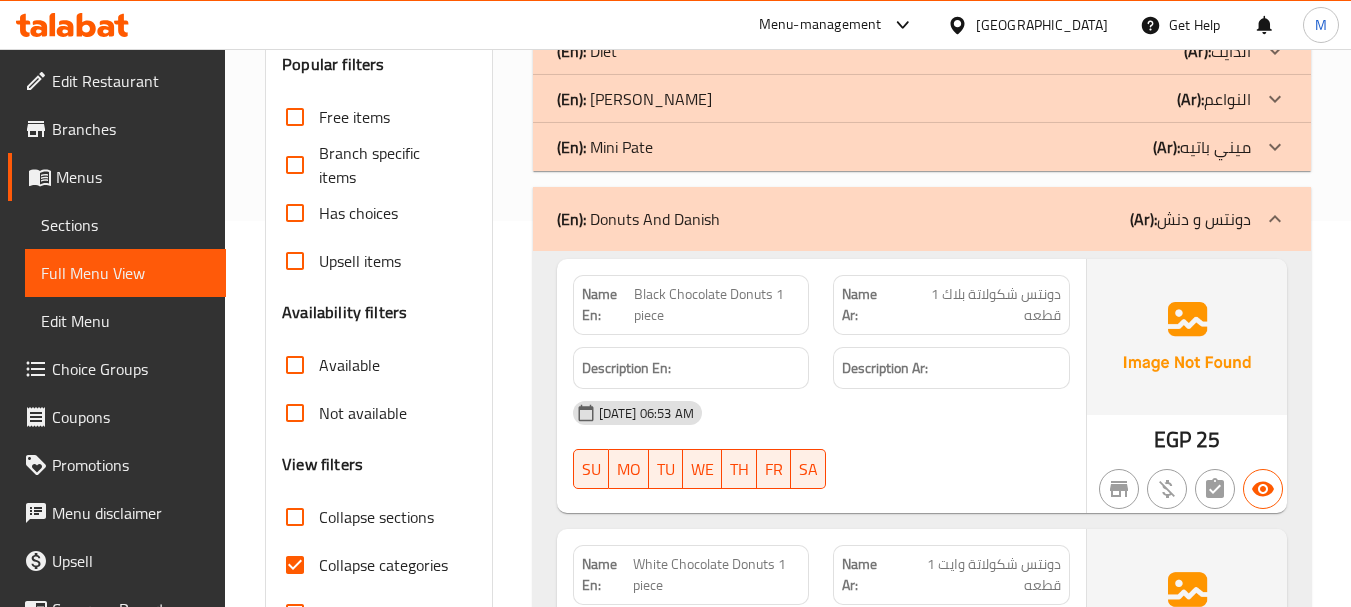 click 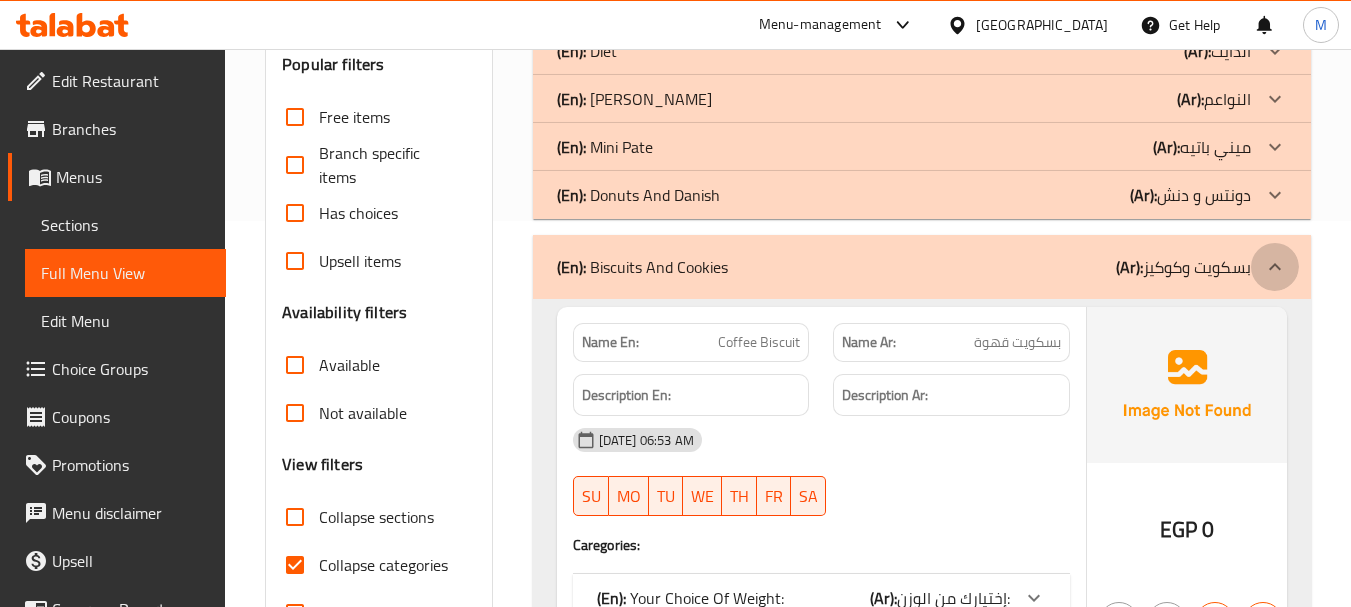 click 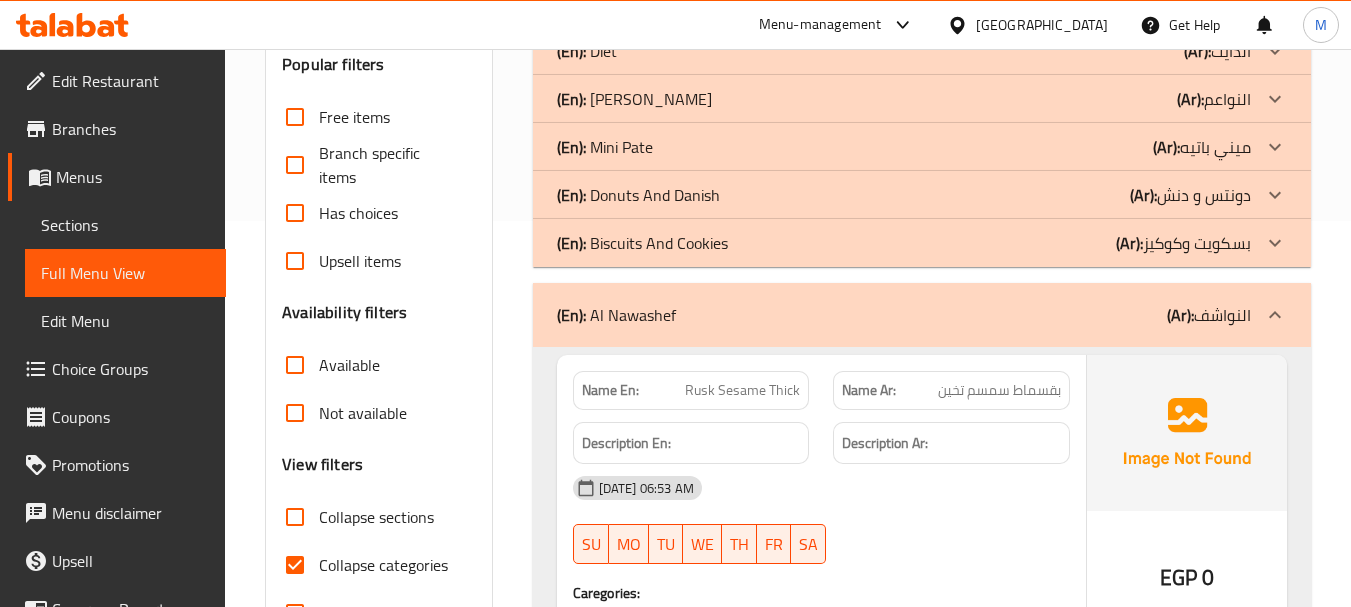 click 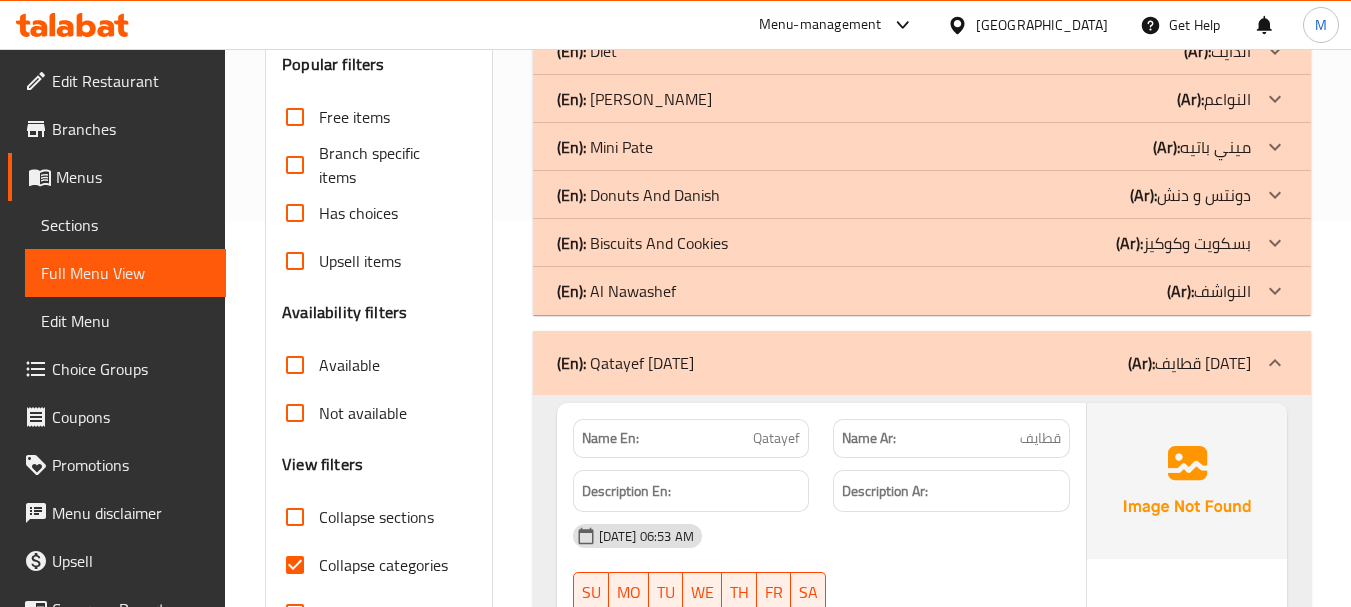 scroll, scrollTop: 540, scrollLeft: 0, axis: vertical 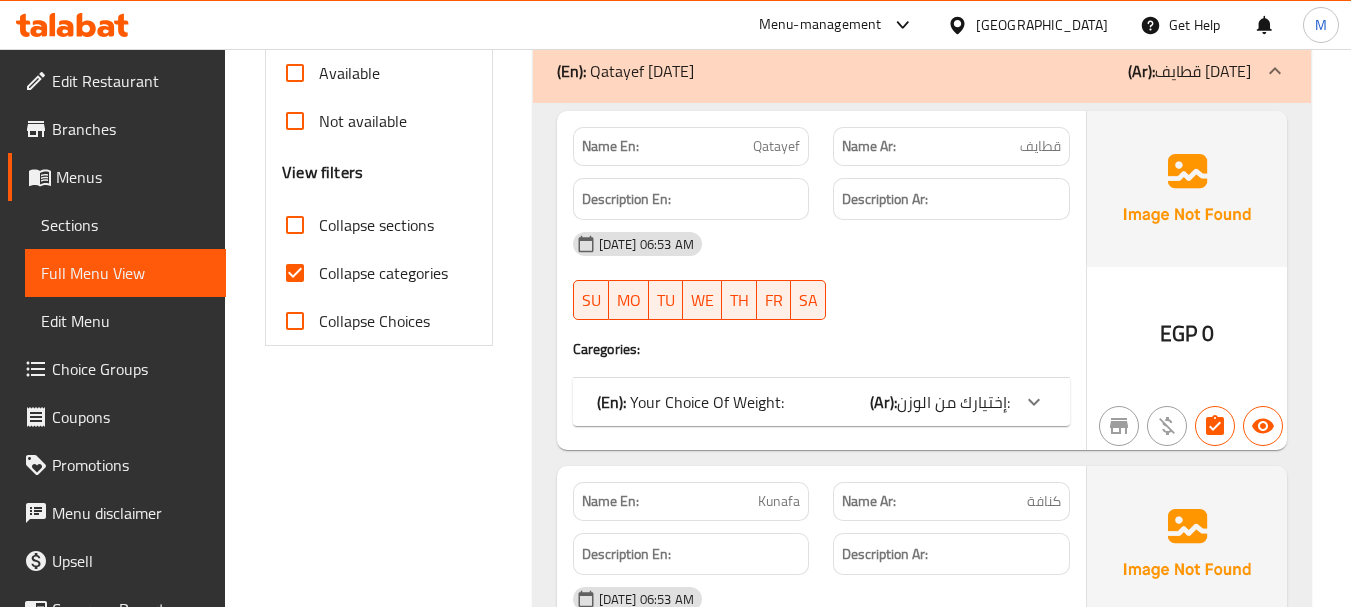 click 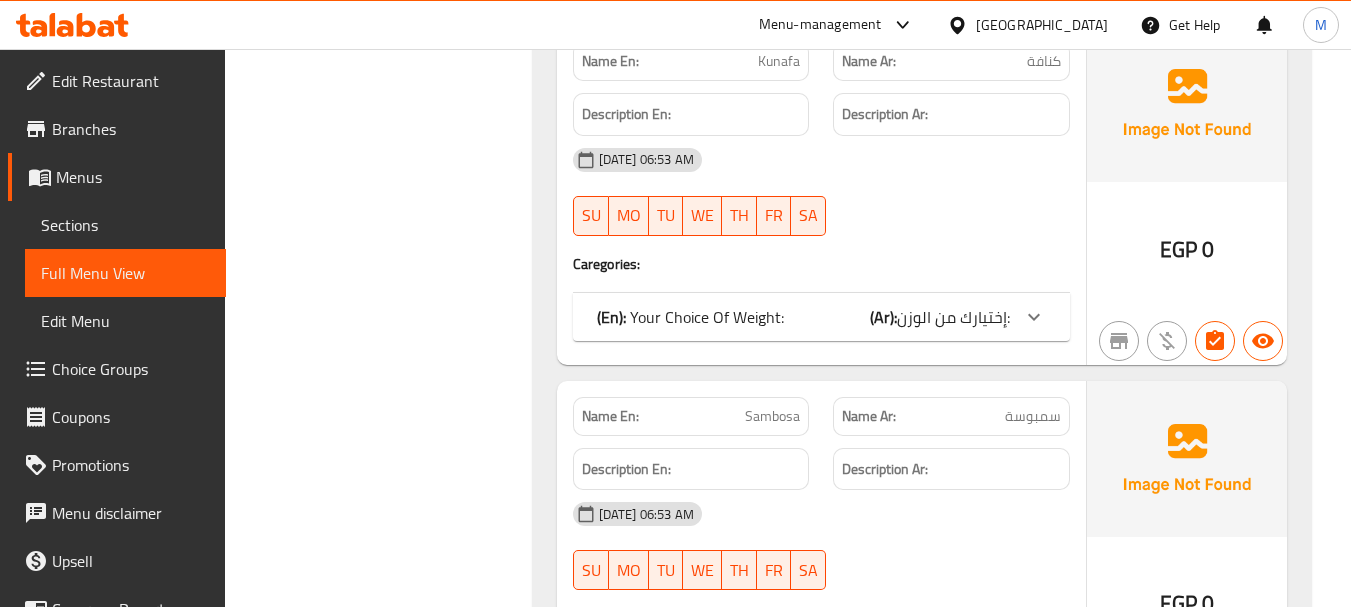 scroll, scrollTop: 1661, scrollLeft: 0, axis: vertical 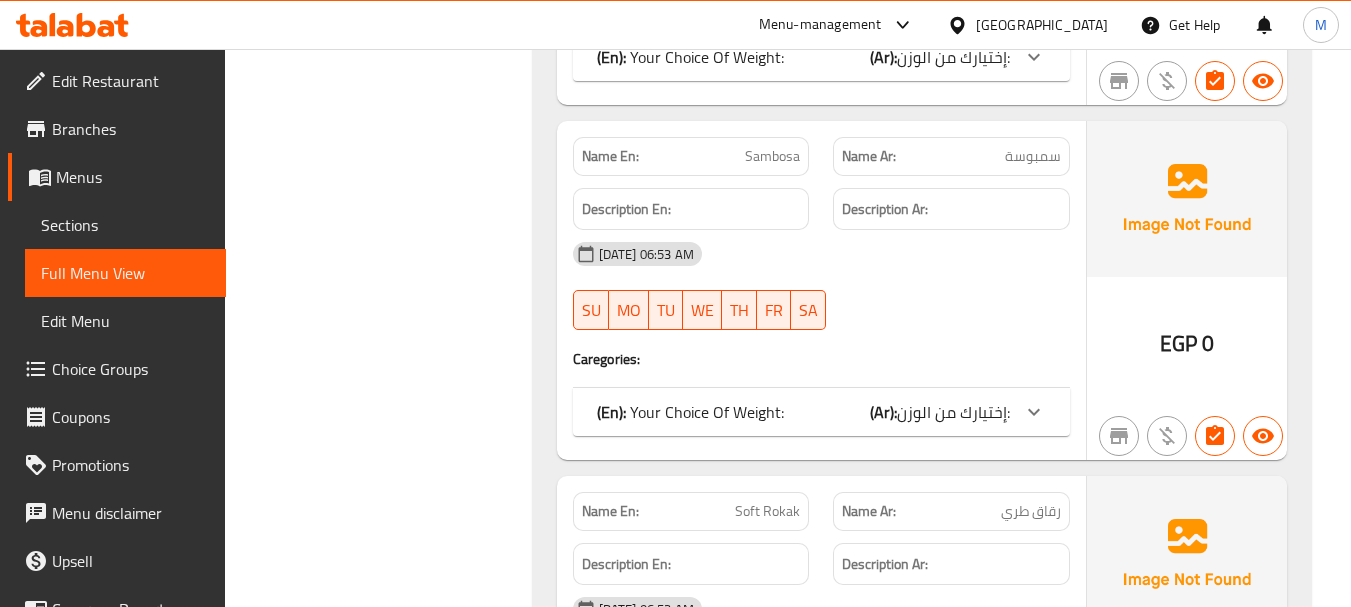 click at bounding box center (1034, -573) 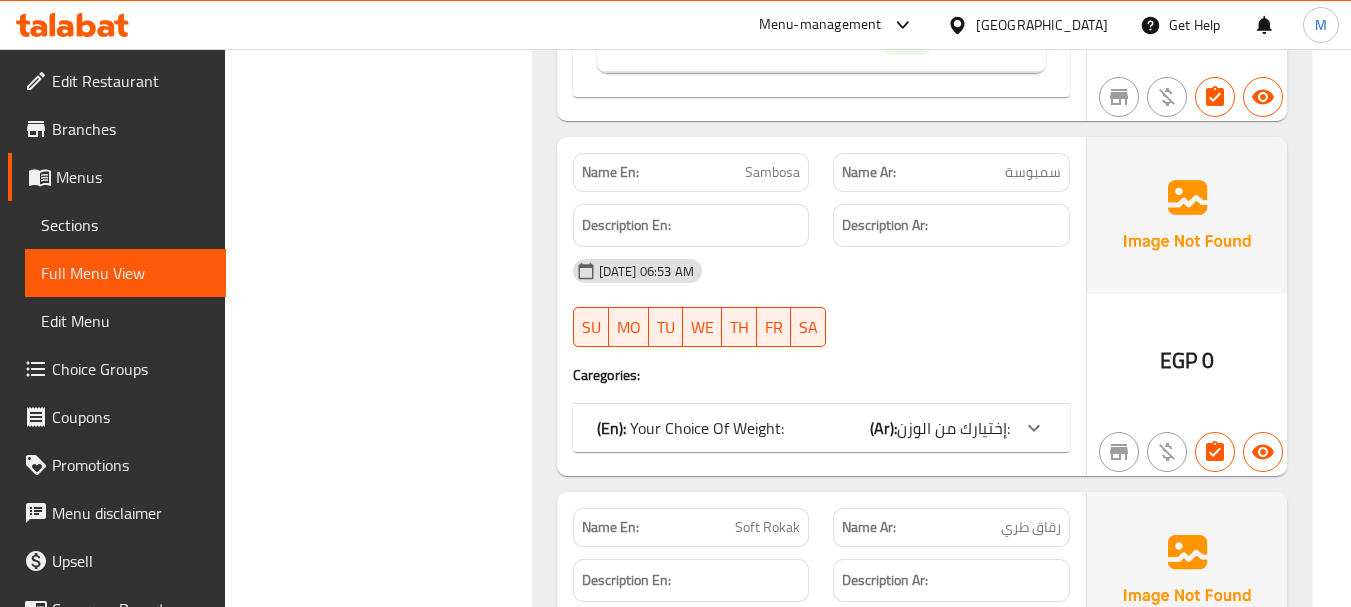 scroll, scrollTop: 2087, scrollLeft: 0, axis: vertical 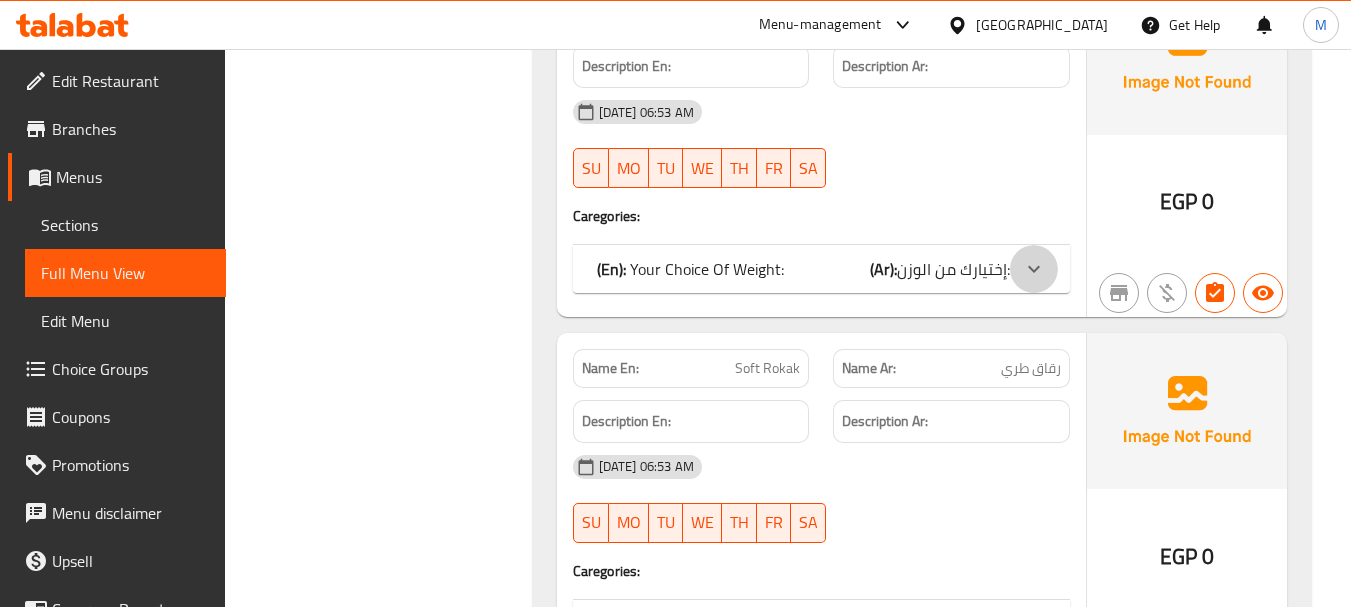 click 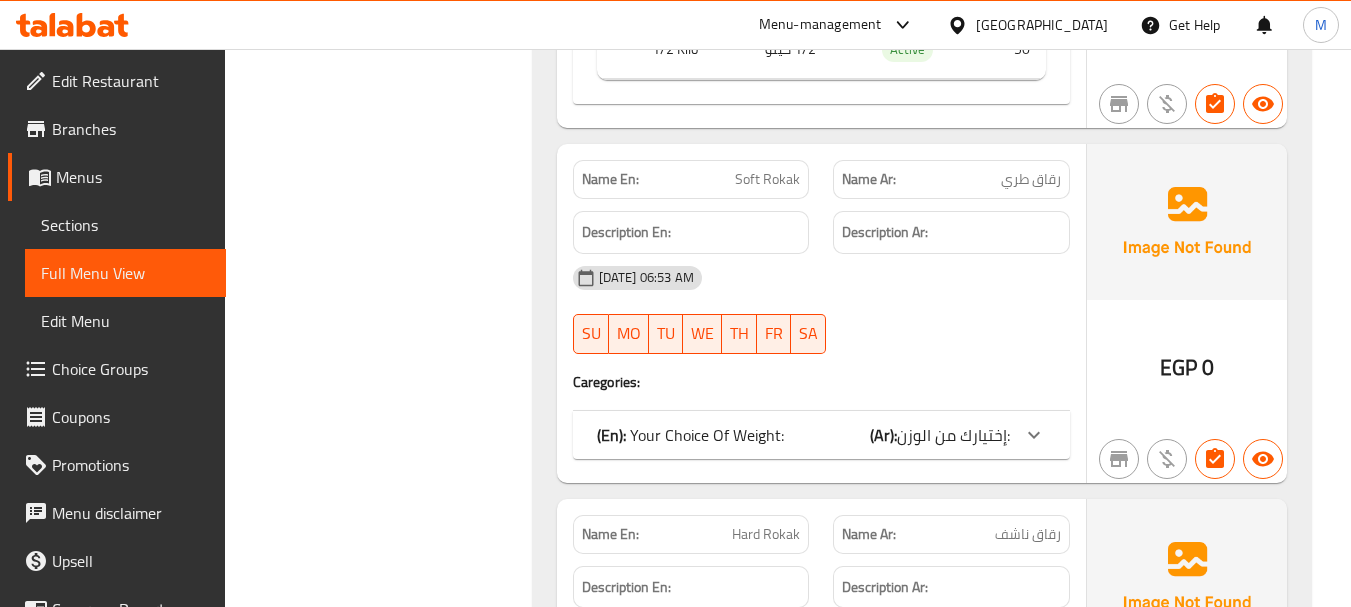 scroll, scrollTop: 2634, scrollLeft: 0, axis: vertical 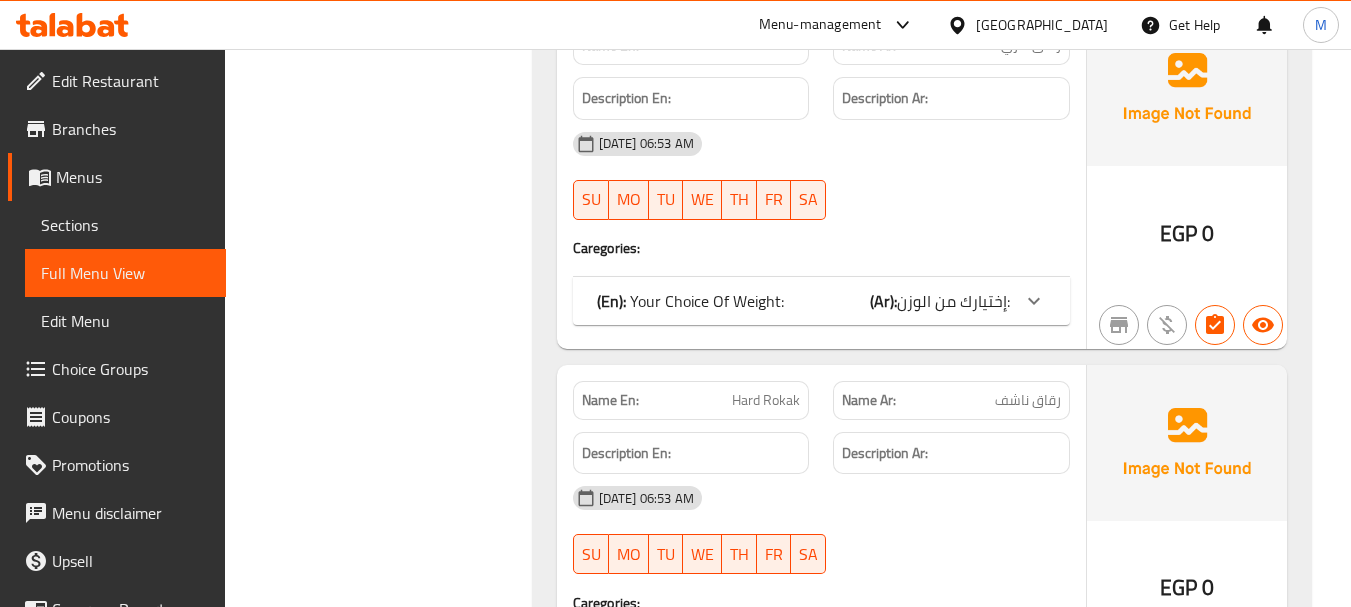 click 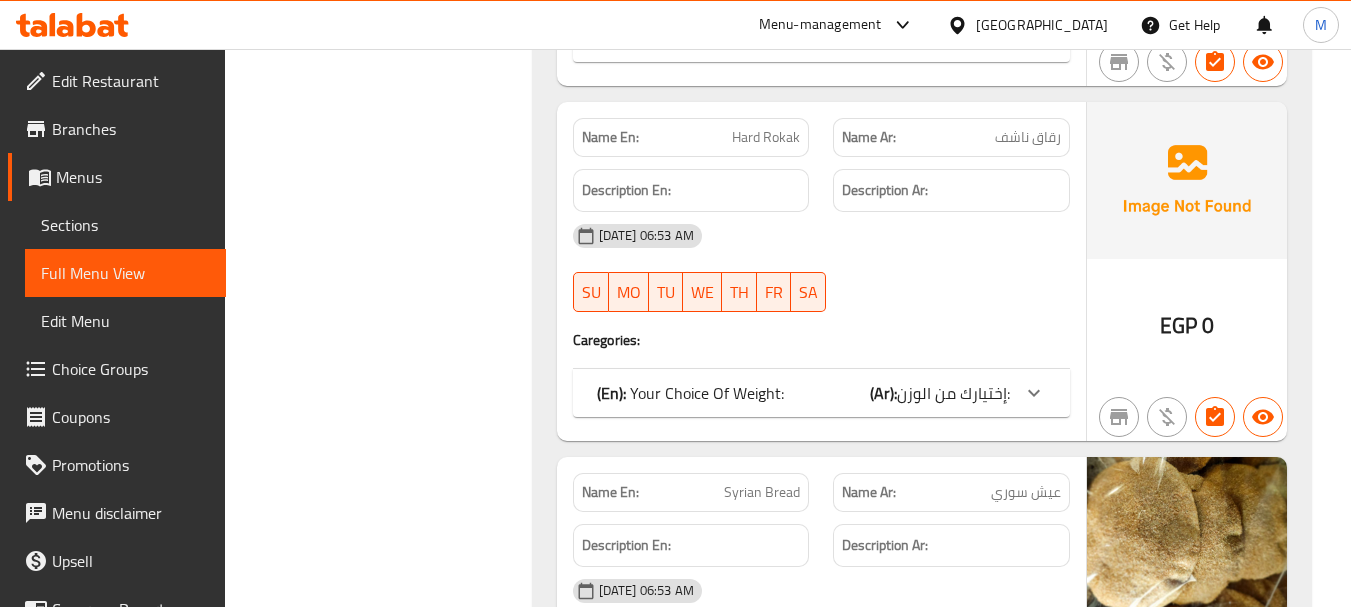 scroll, scrollTop: 3273, scrollLeft: 0, axis: vertical 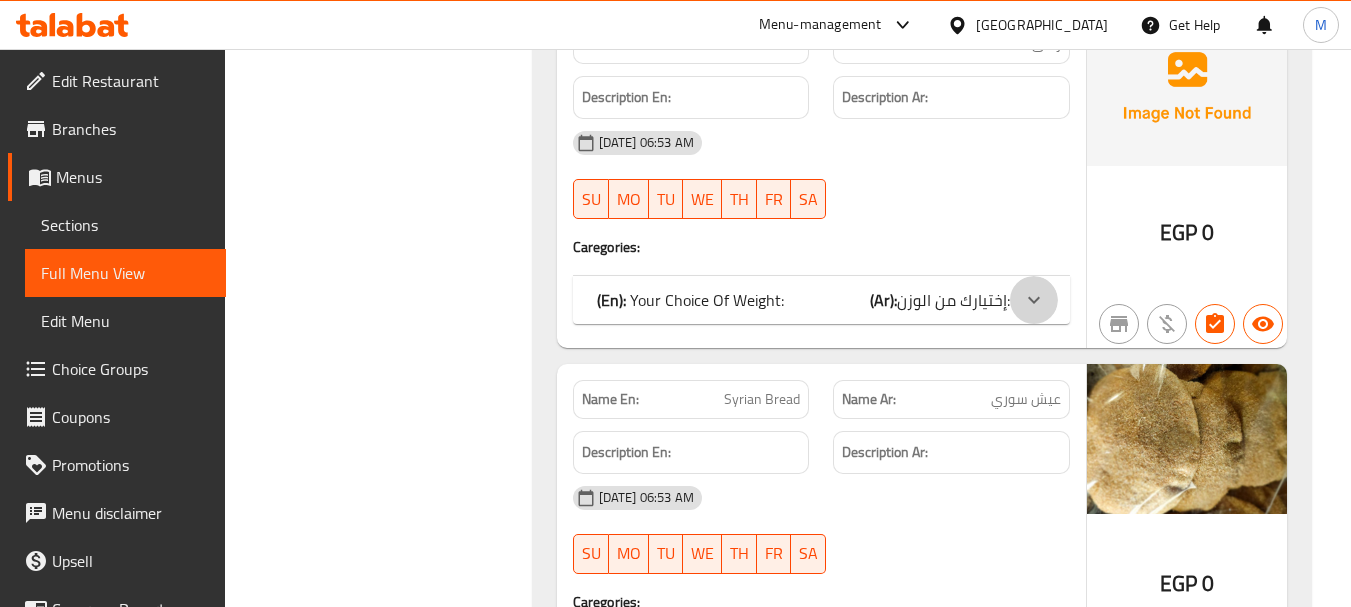 click at bounding box center (1034, -2185) 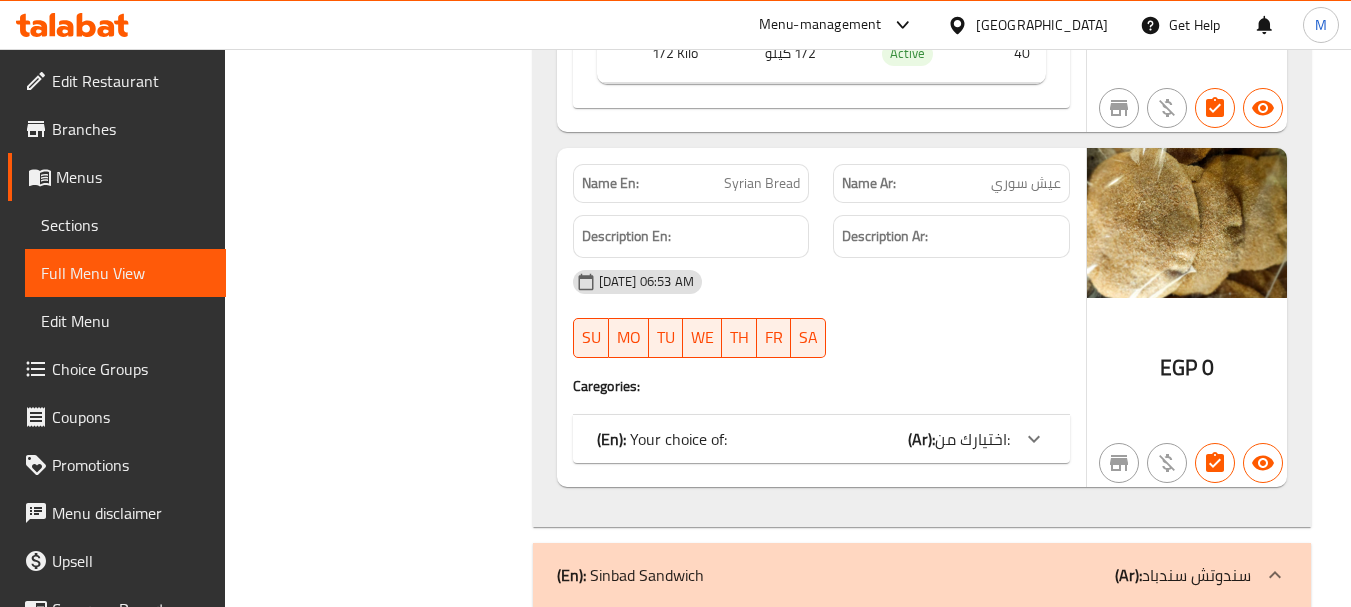 scroll, scrollTop: 3806, scrollLeft: 0, axis: vertical 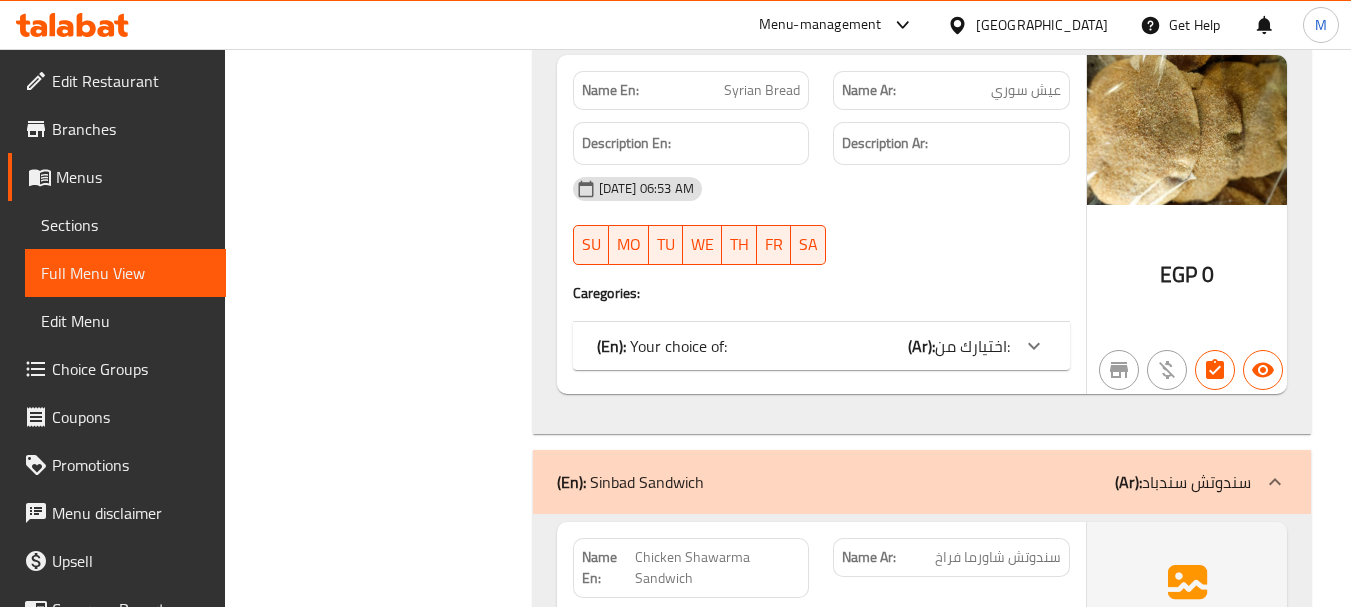 click at bounding box center (951, 265) 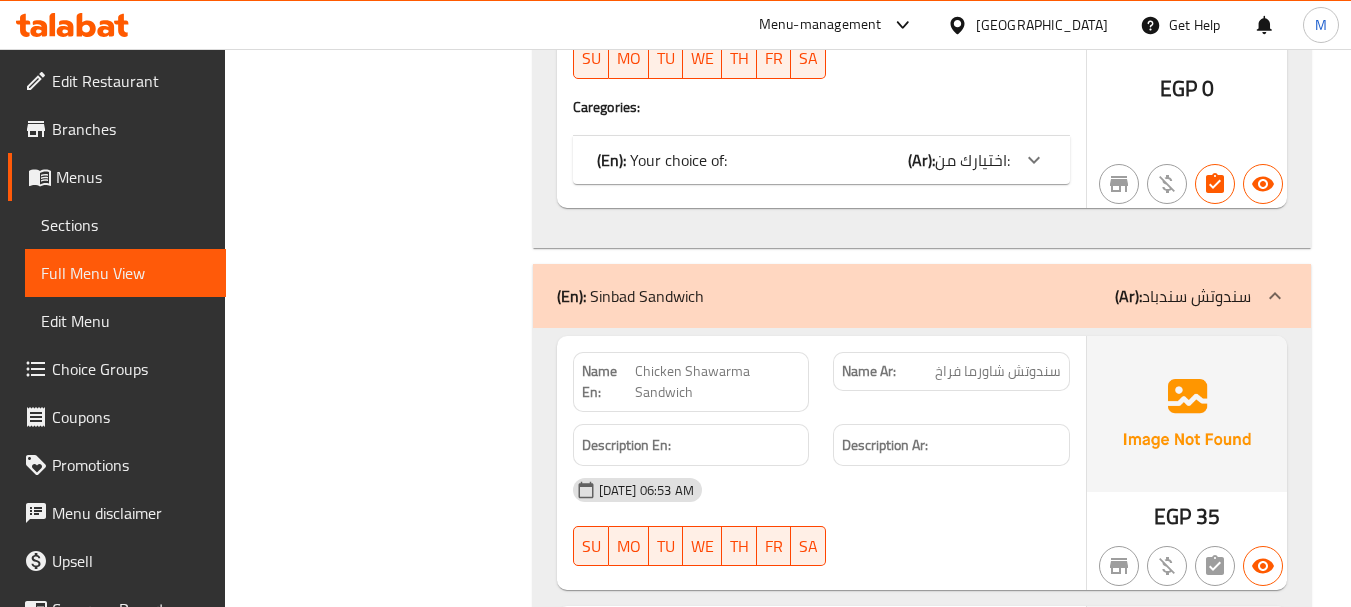 click 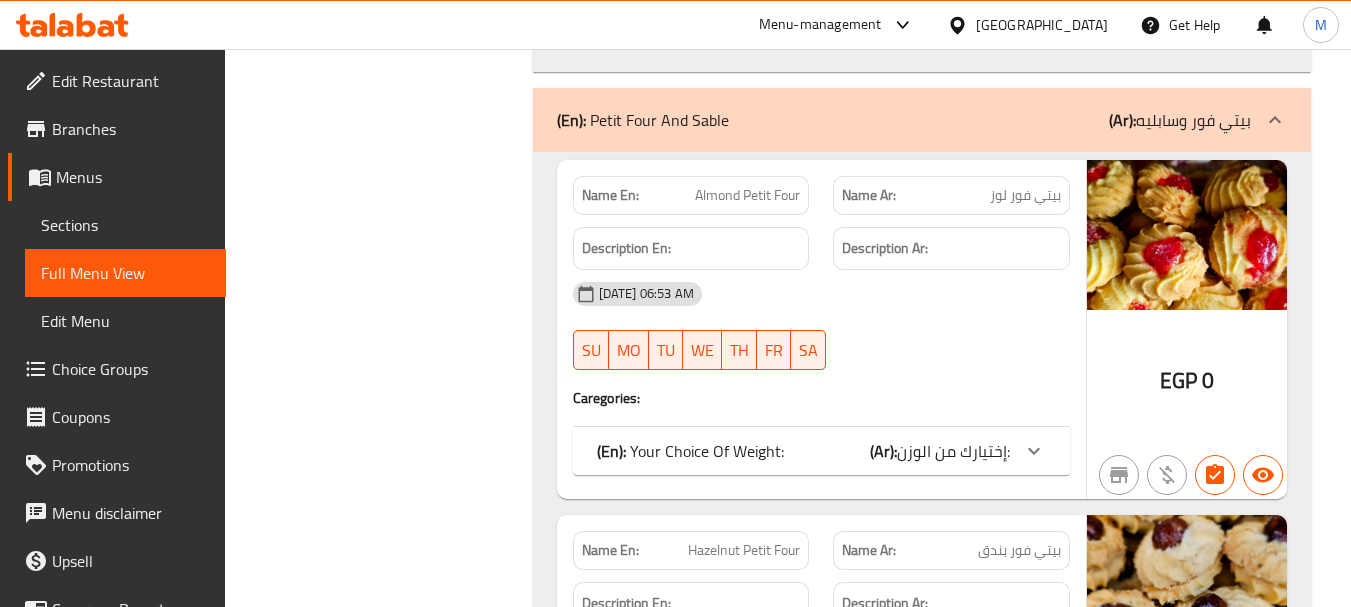 scroll, scrollTop: 7070, scrollLeft: 0, axis: vertical 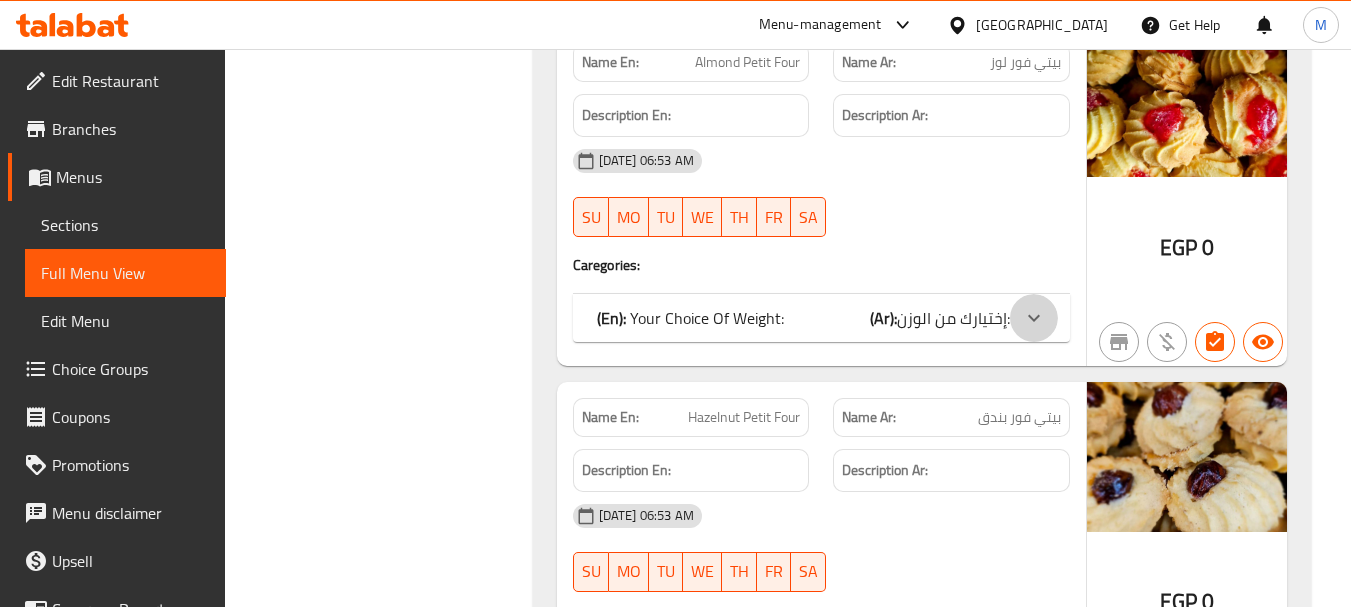 click 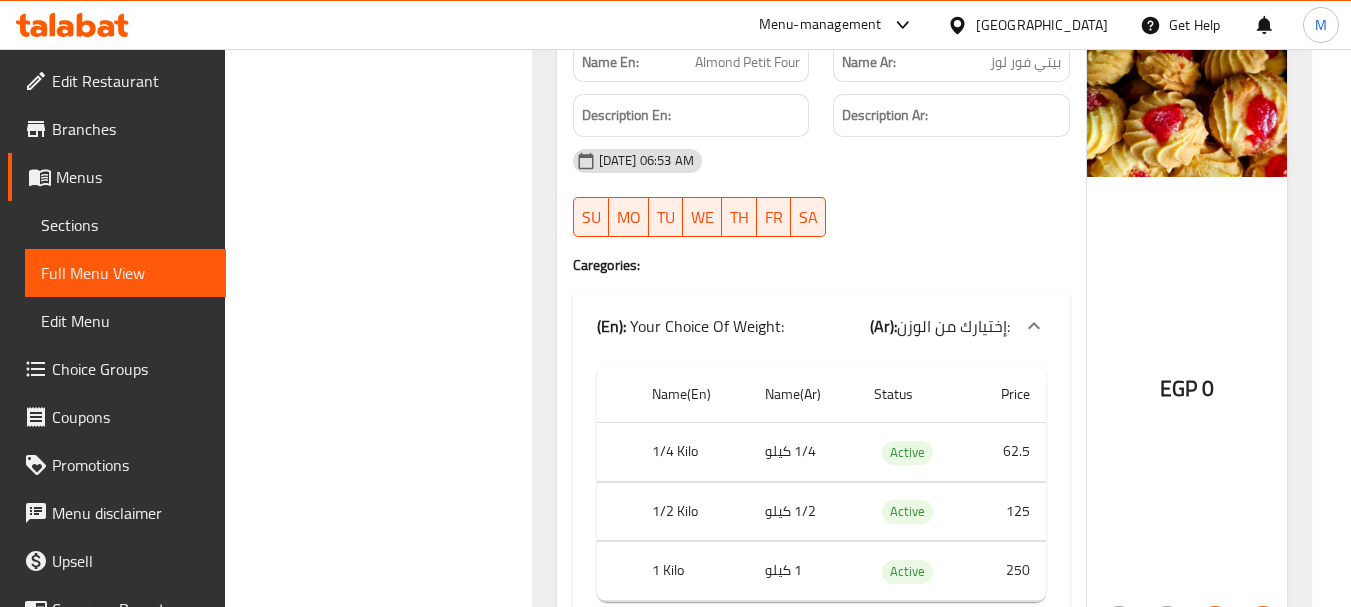 scroll, scrollTop: 6856, scrollLeft: 0, axis: vertical 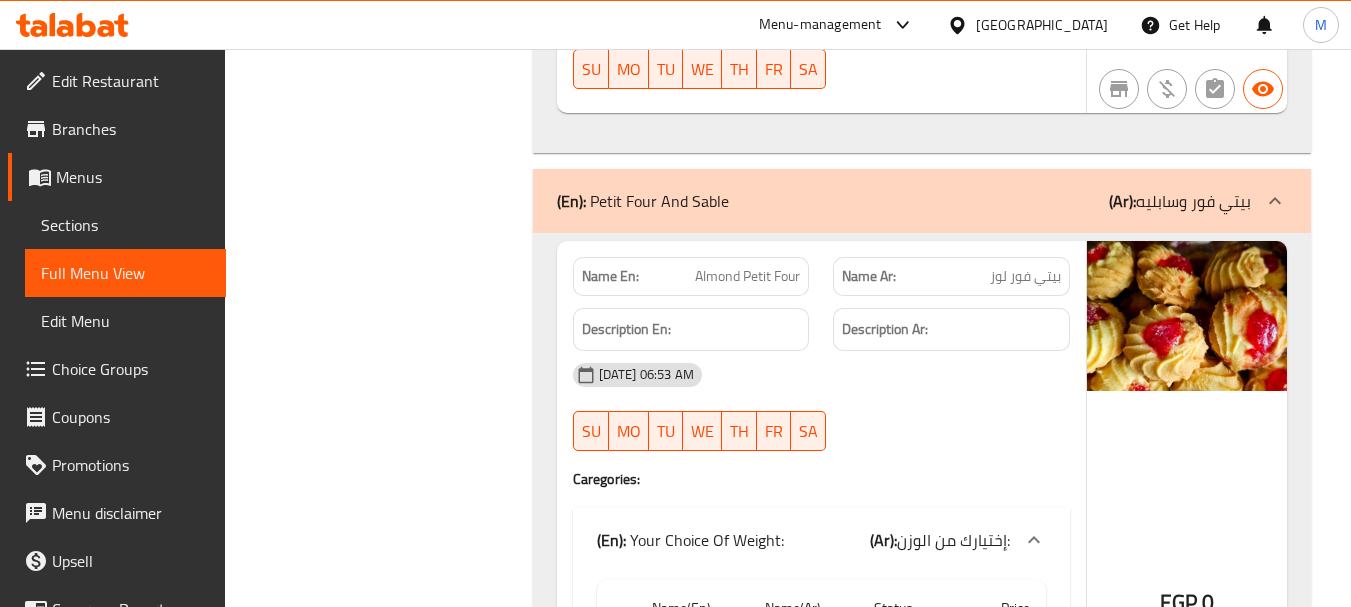 click on "Almond Petit Four" at bounding box center (776, -6032) 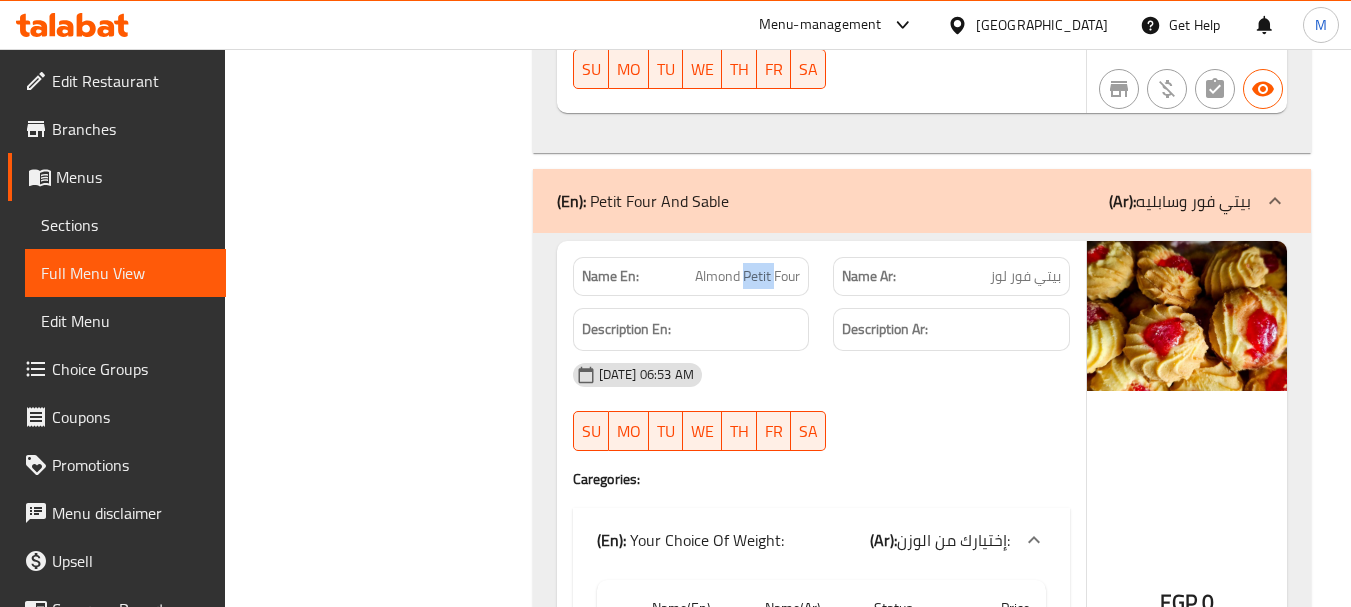 click on "Almond Petit Four" at bounding box center (776, -6032) 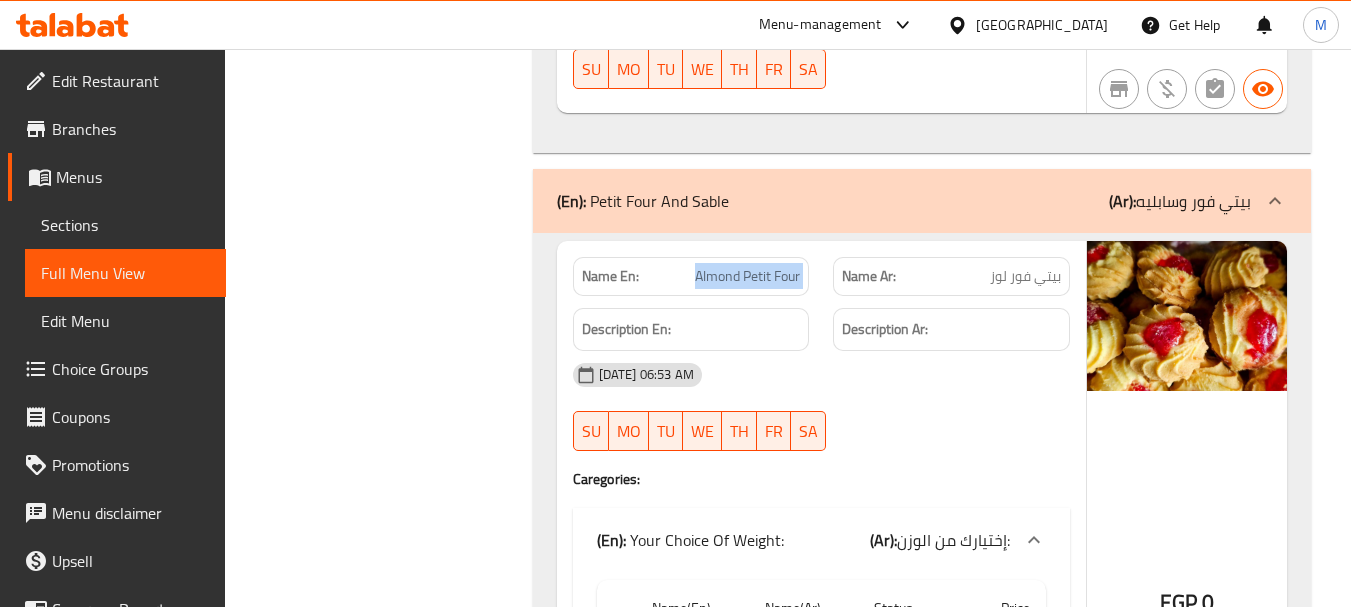 click on "Almond Petit Four" at bounding box center (776, -6032) 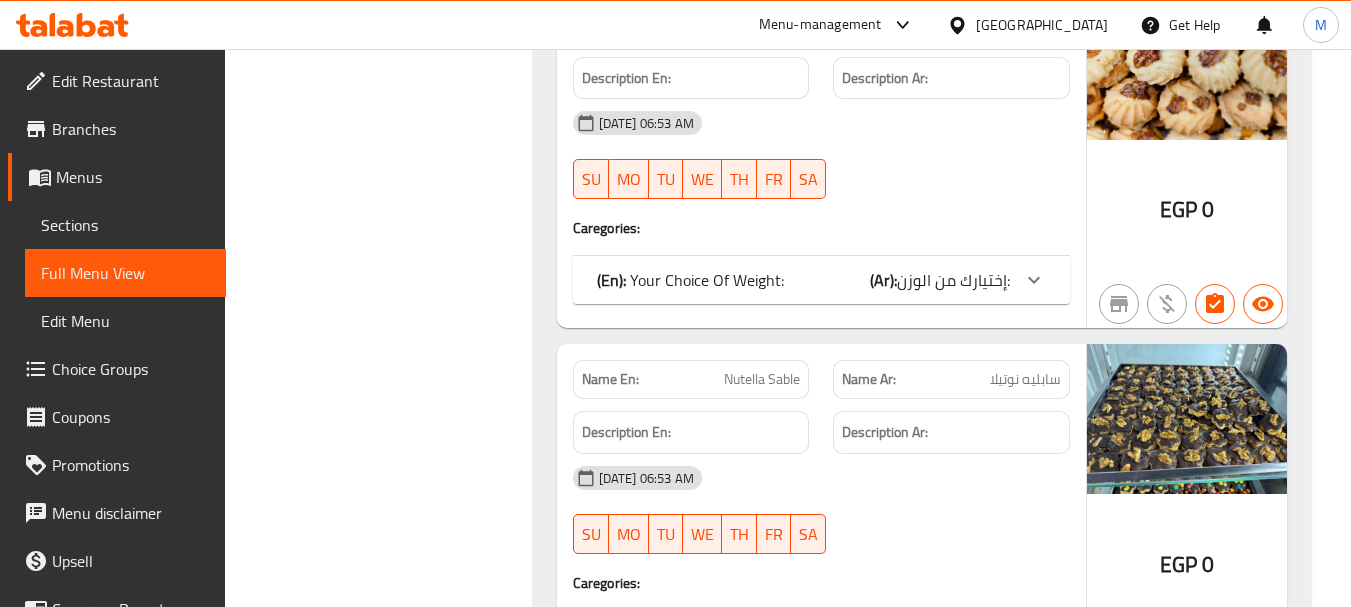 scroll, scrollTop: 8847, scrollLeft: 0, axis: vertical 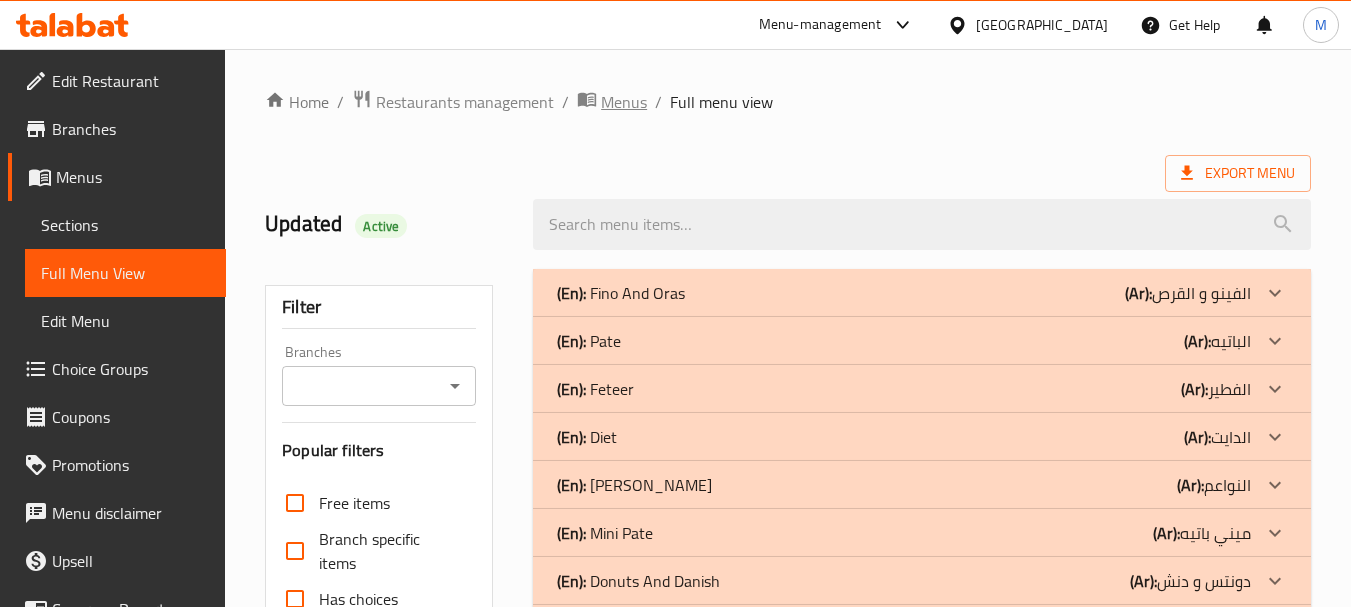 click on "Menus" at bounding box center [624, 102] 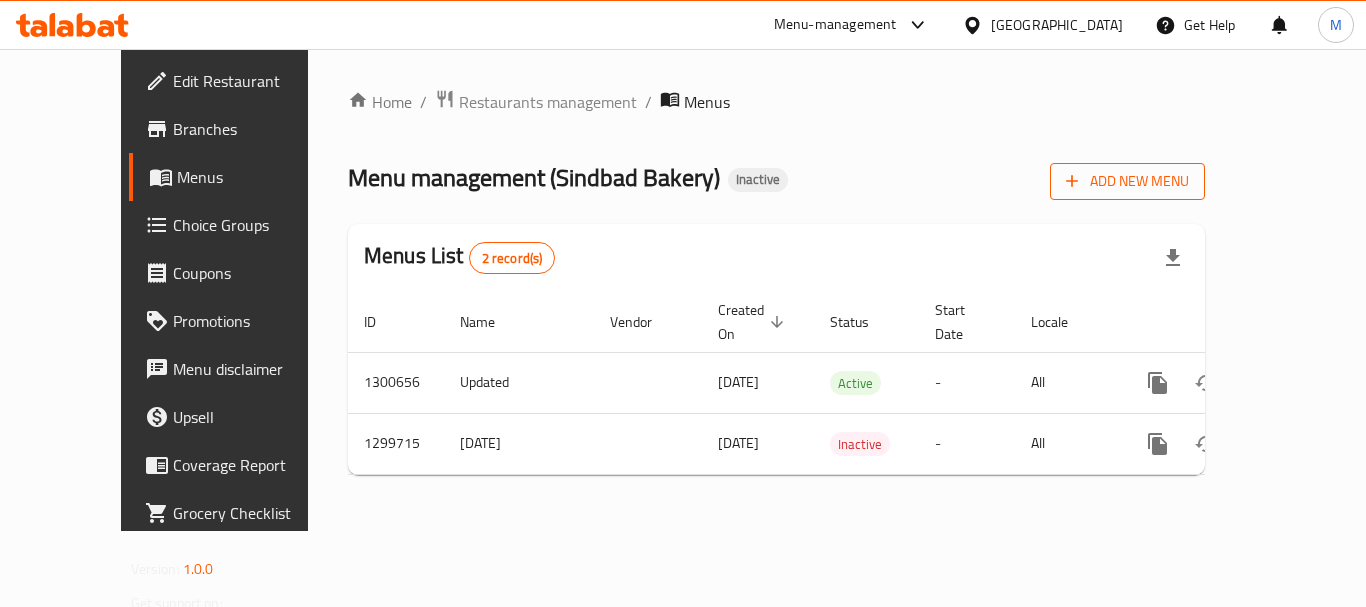 click on "Add New Menu" at bounding box center [1127, 181] 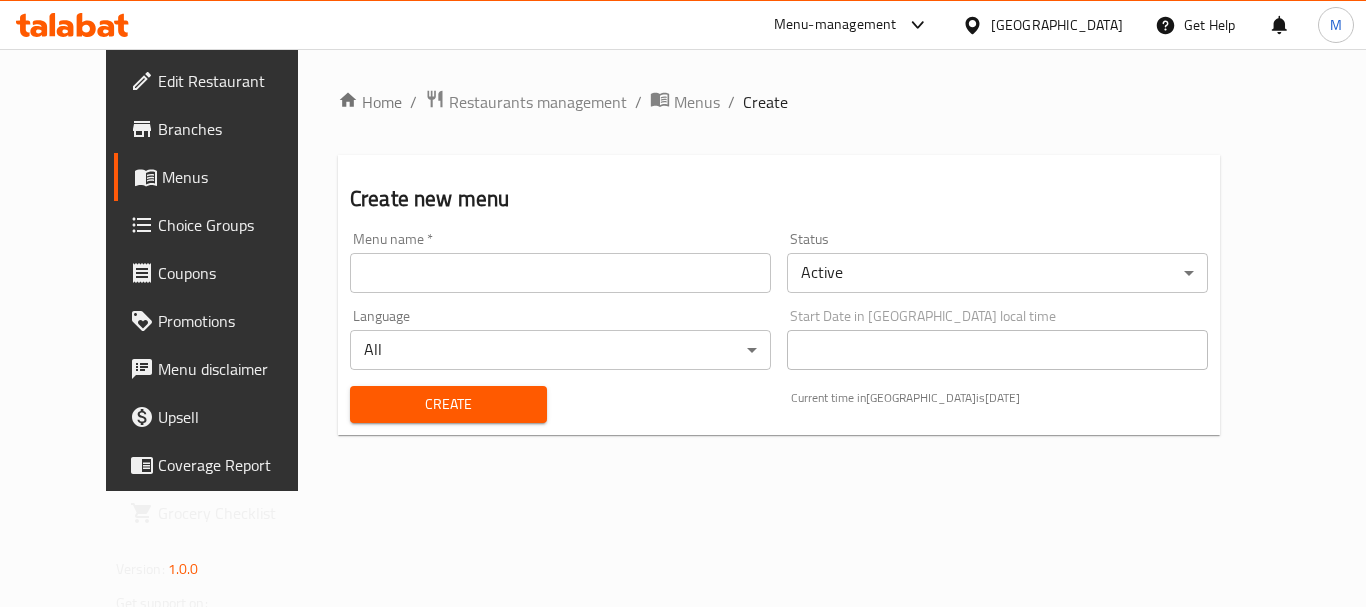 click at bounding box center (560, 273) 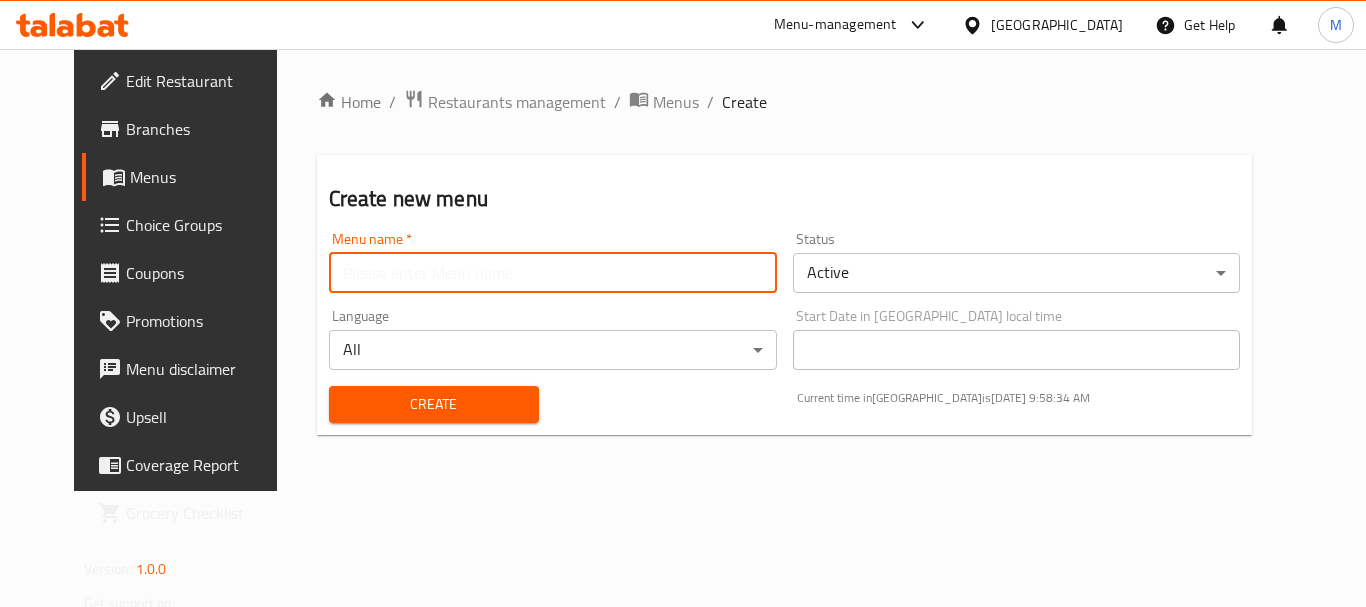 type on "new" 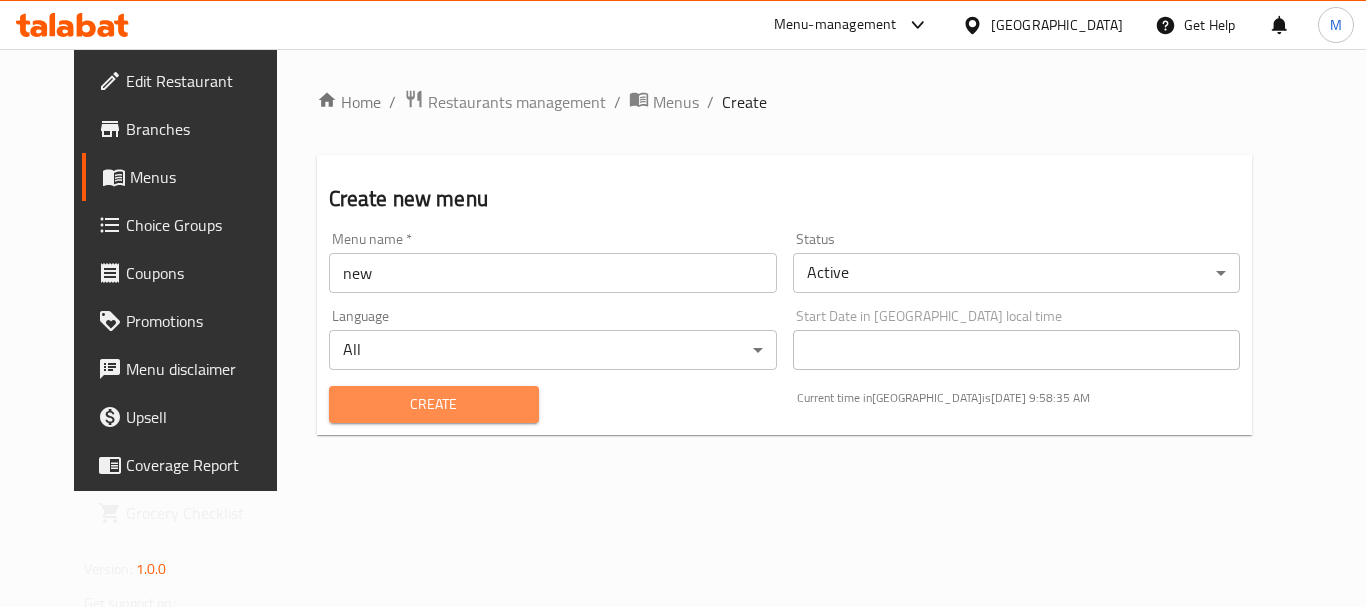 click on "Create" at bounding box center (434, 404) 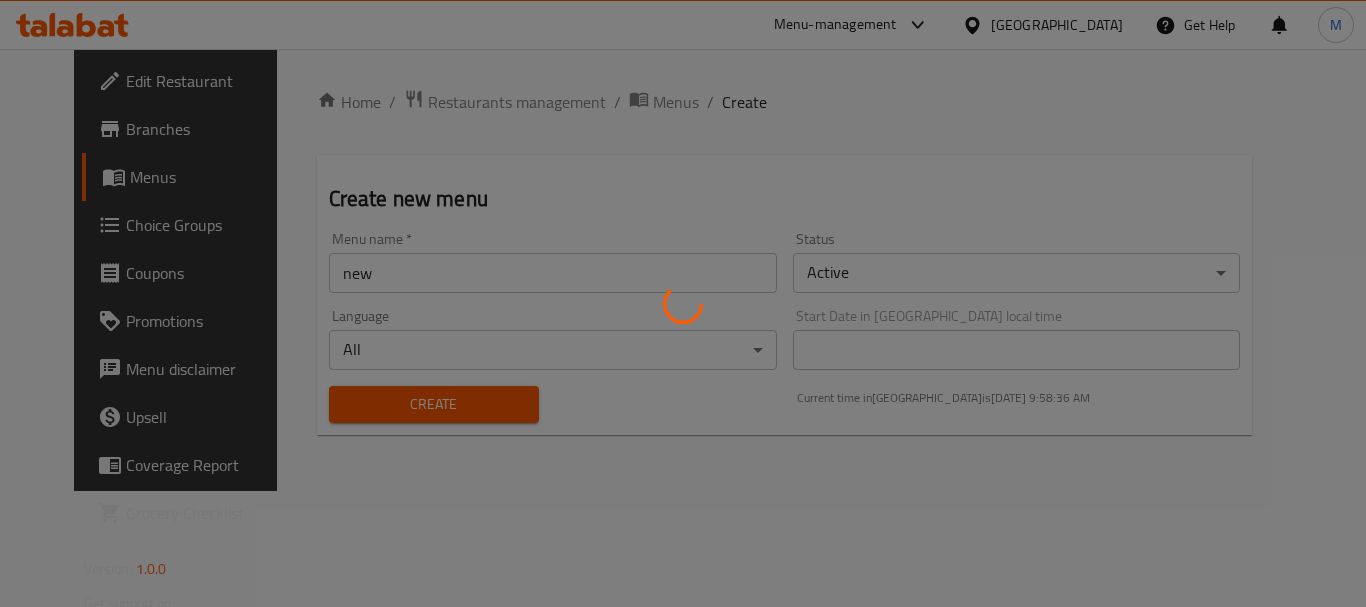 type 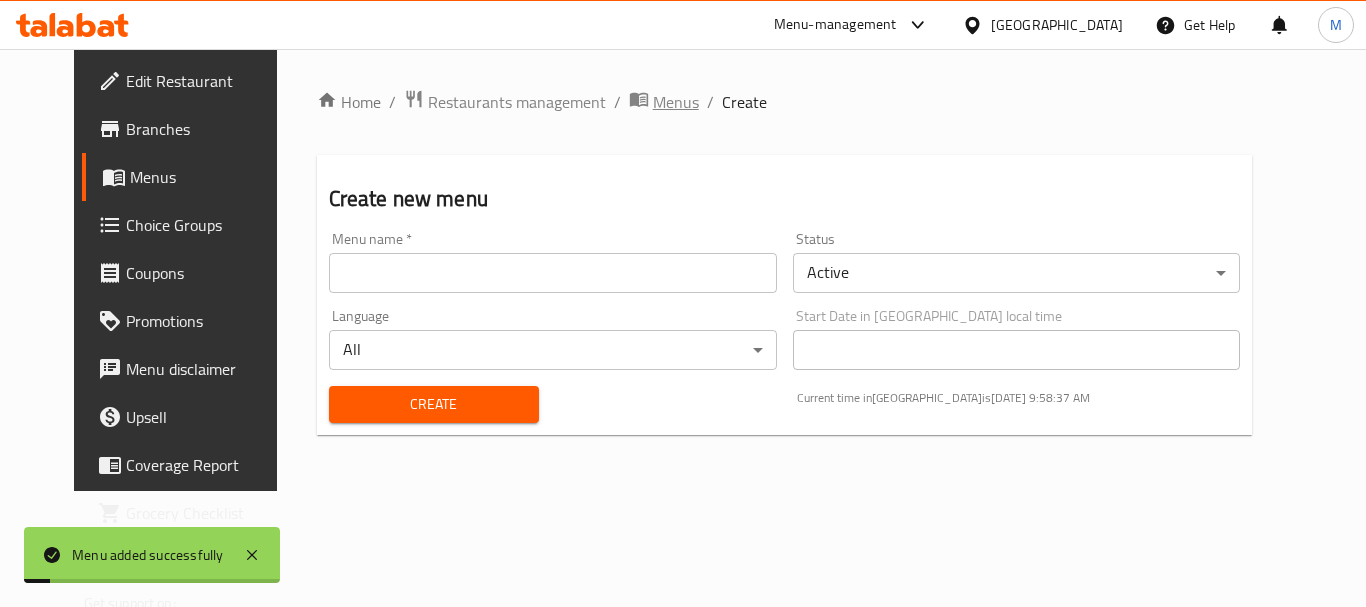 click on "Menus" at bounding box center (676, 102) 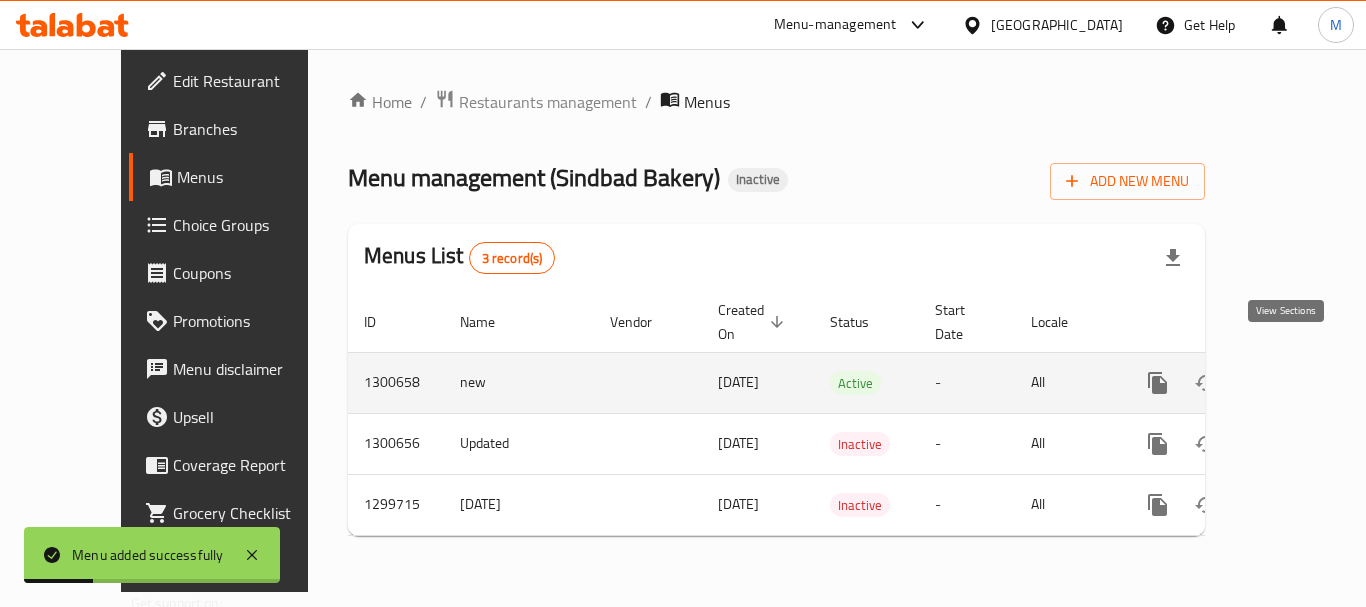 click 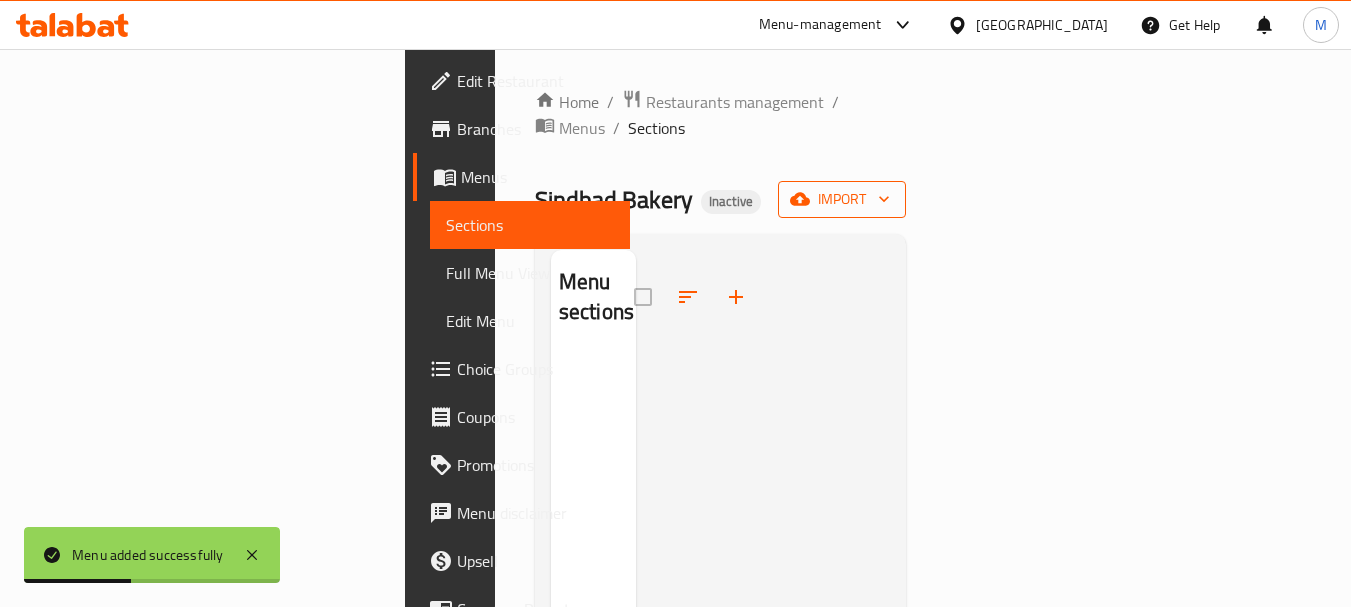 click 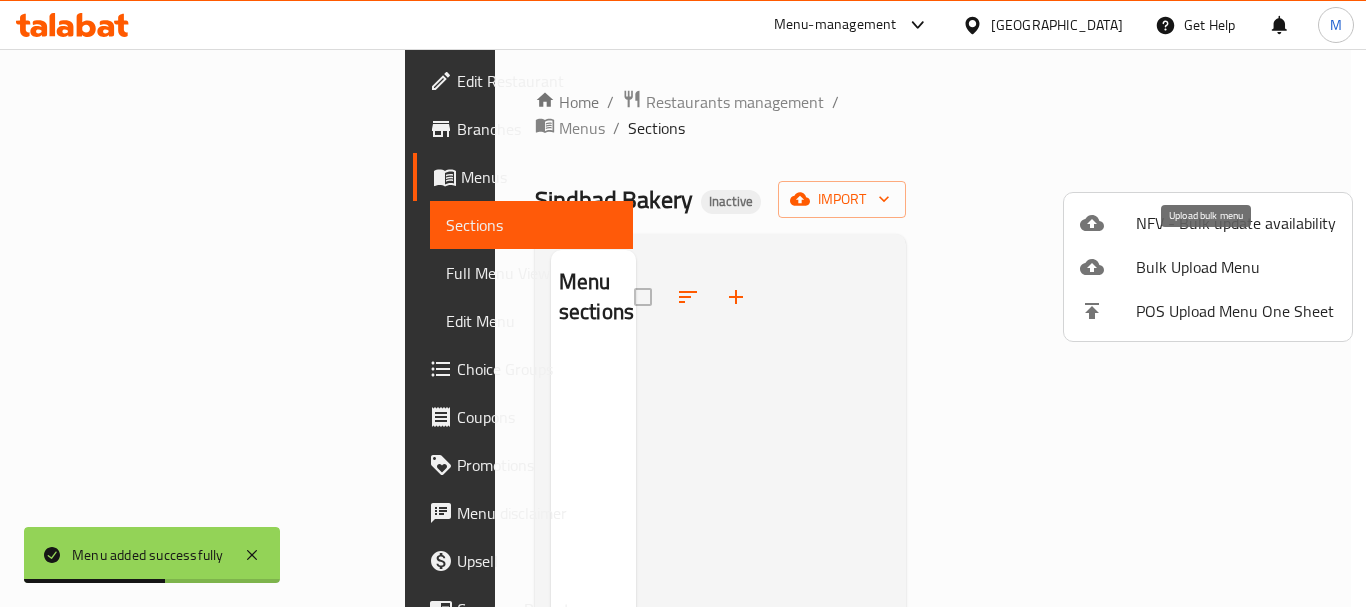 click at bounding box center (1108, 267) 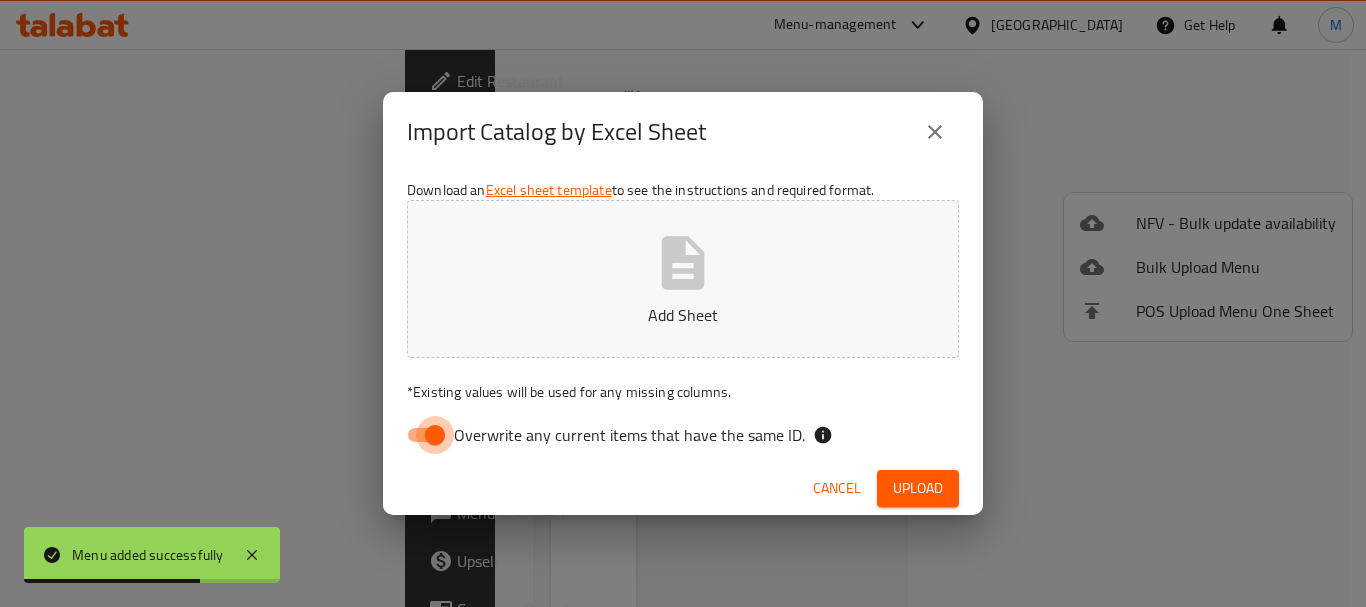 click on "Overwrite any current items that have the same ID." at bounding box center (435, 435) 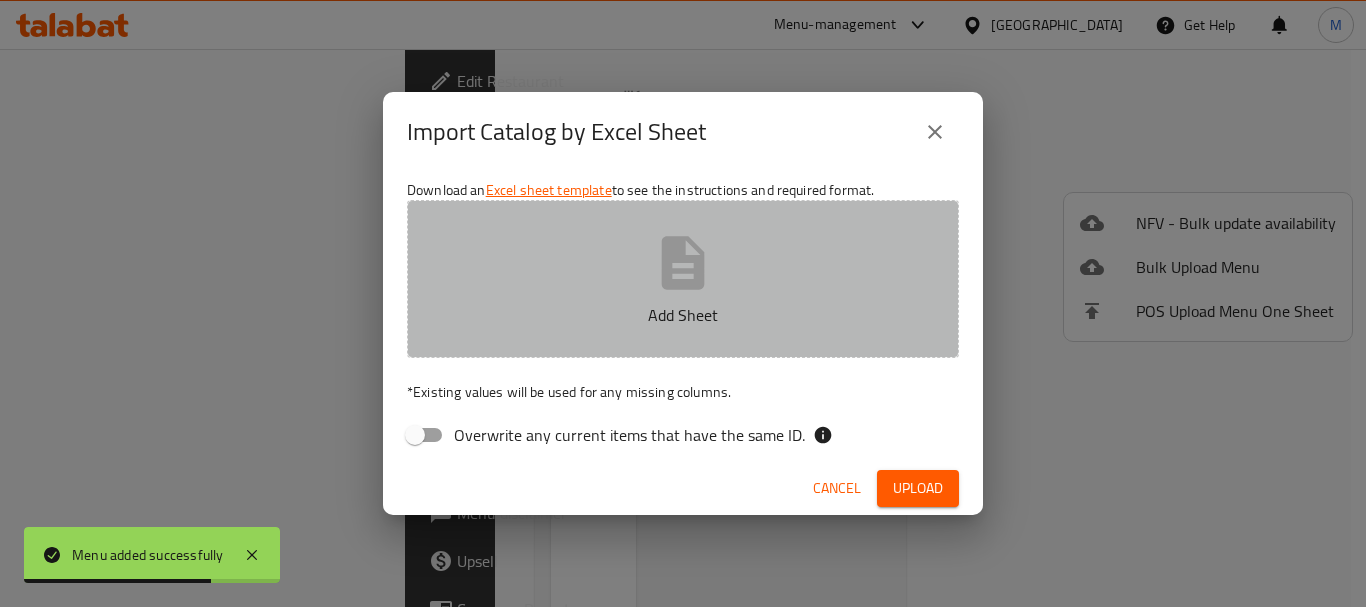 click on "Add Sheet" at bounding box center [683, 279] 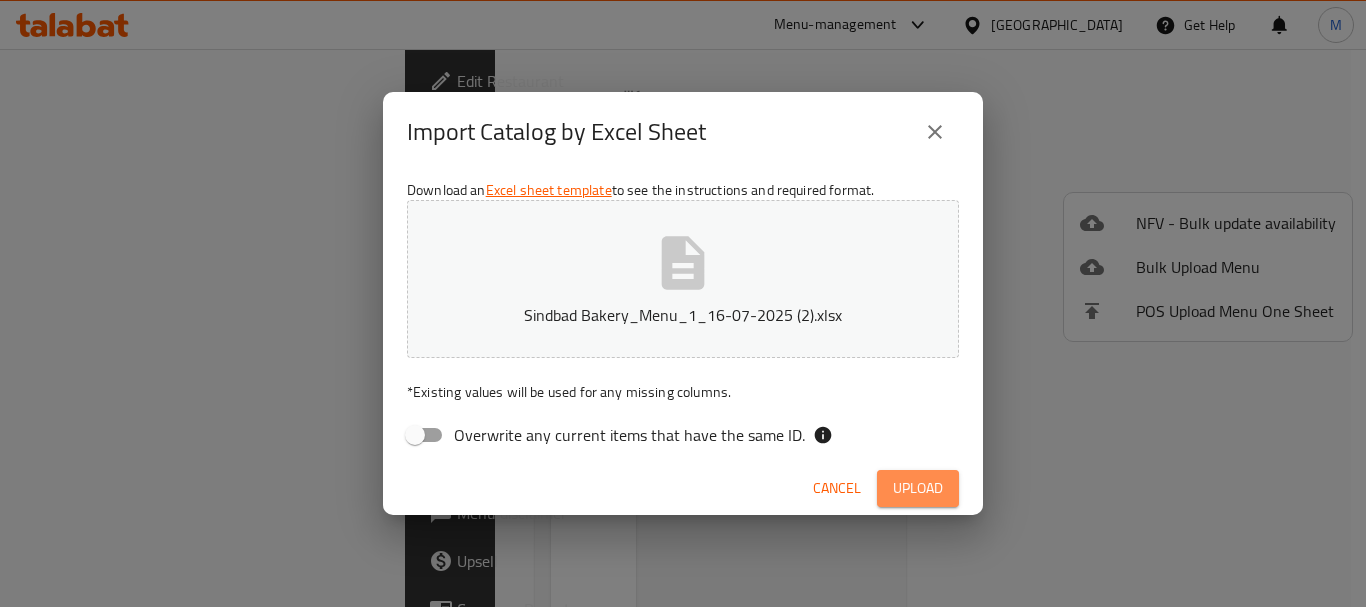 click on "Upload" at bounding box center [918, 488] 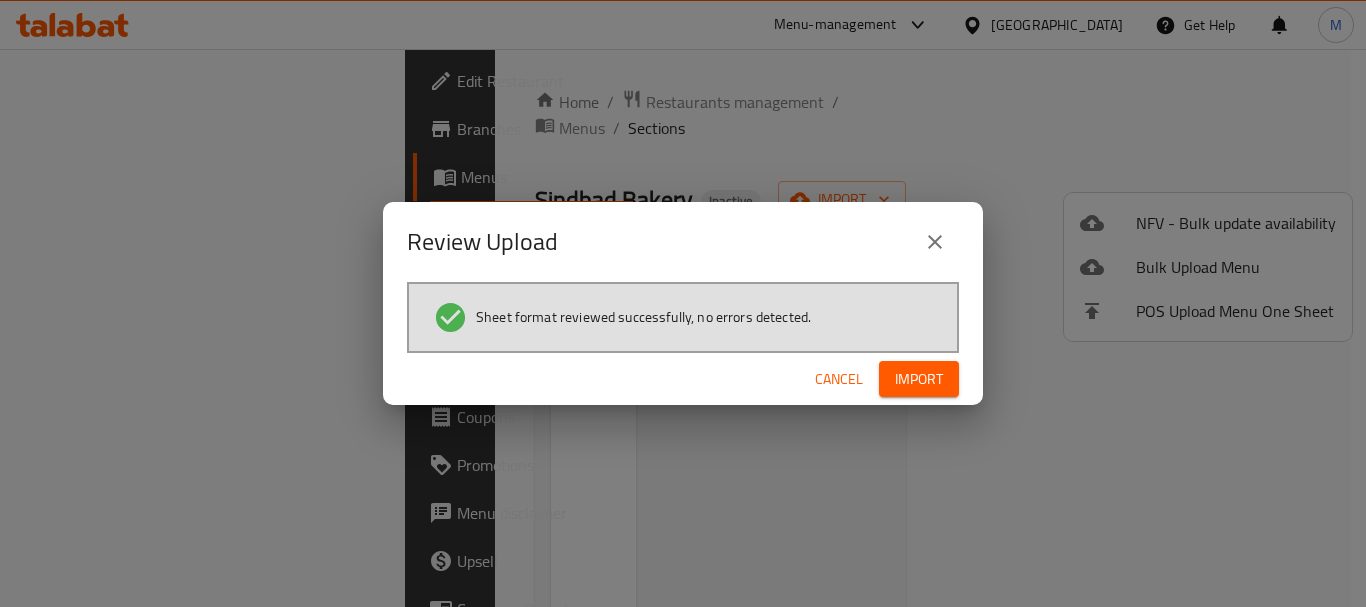 click on "Import" at bounding box center [919, 379] 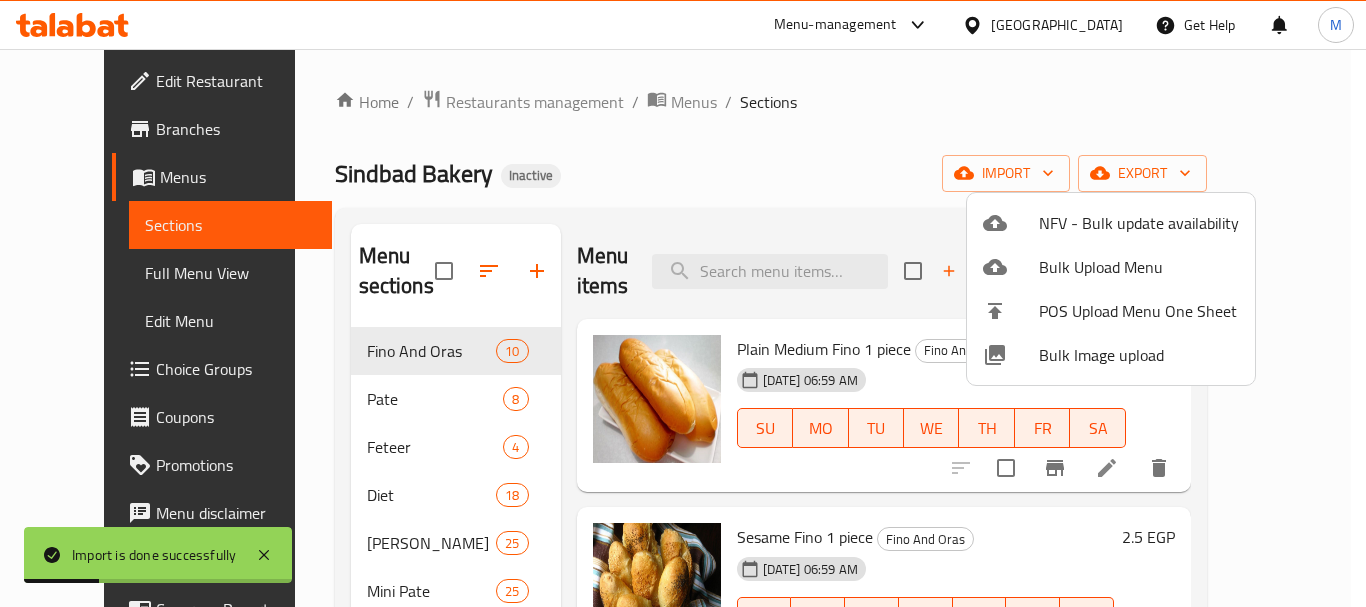 click at bounding box center (683, 303) 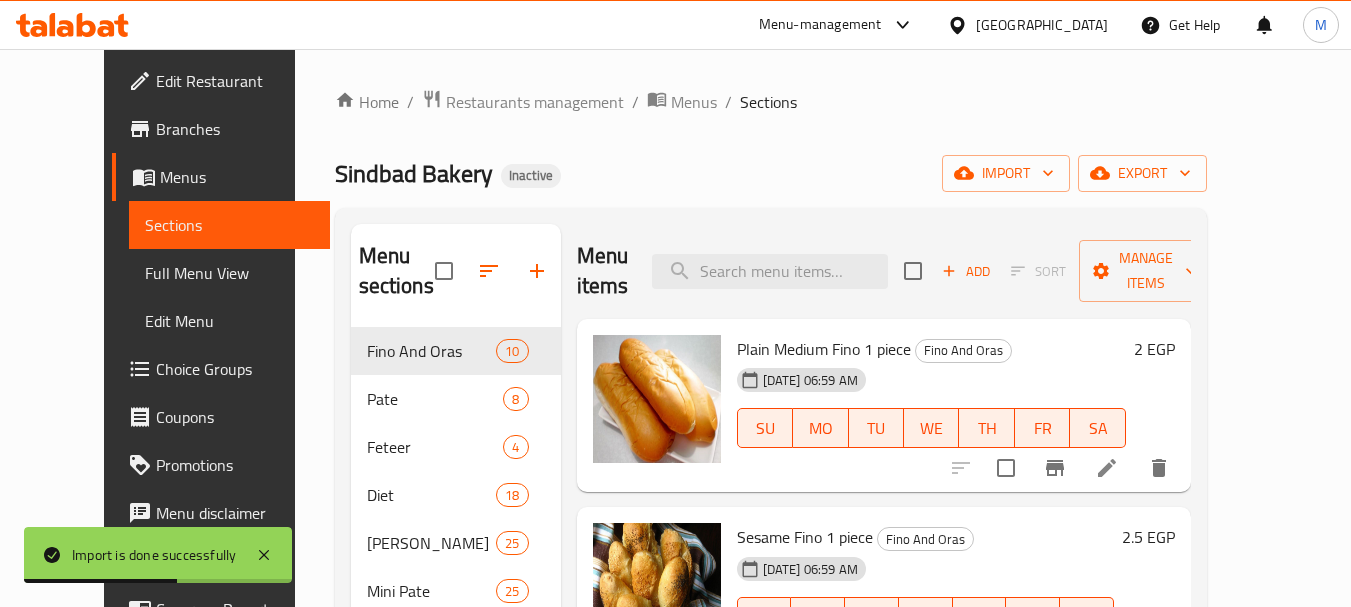 click at bounding box center [770, 271] 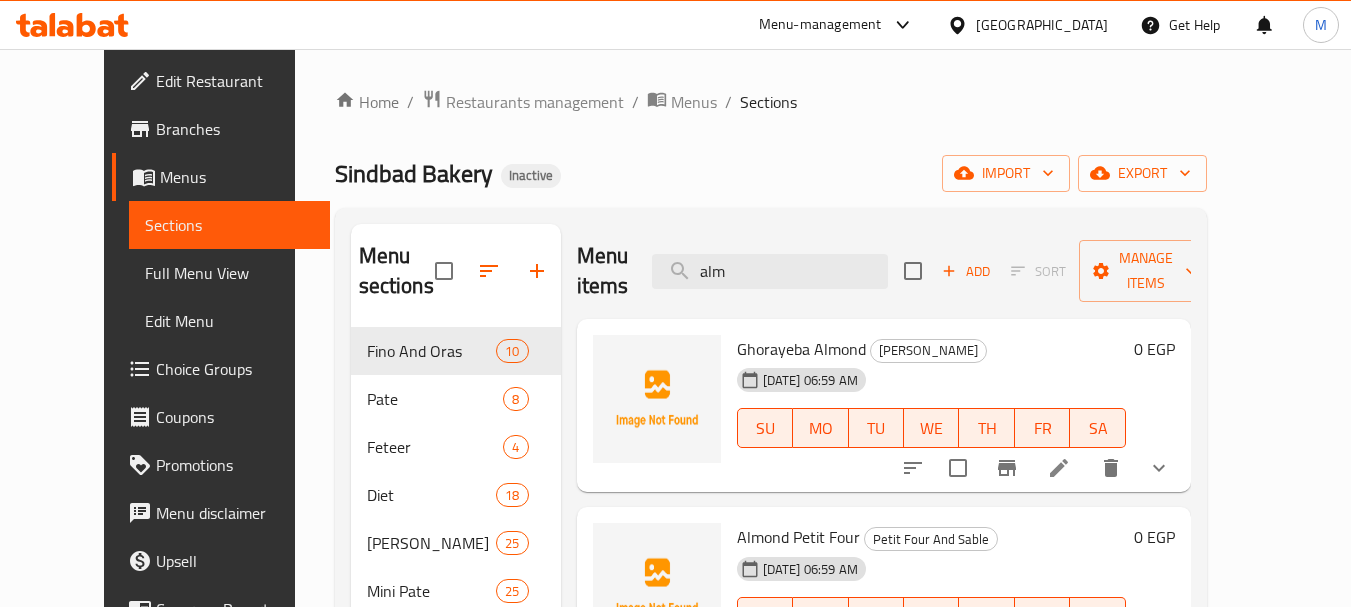 scroll, scrollTop: 203, scrollLeft: 0, axis: vertical 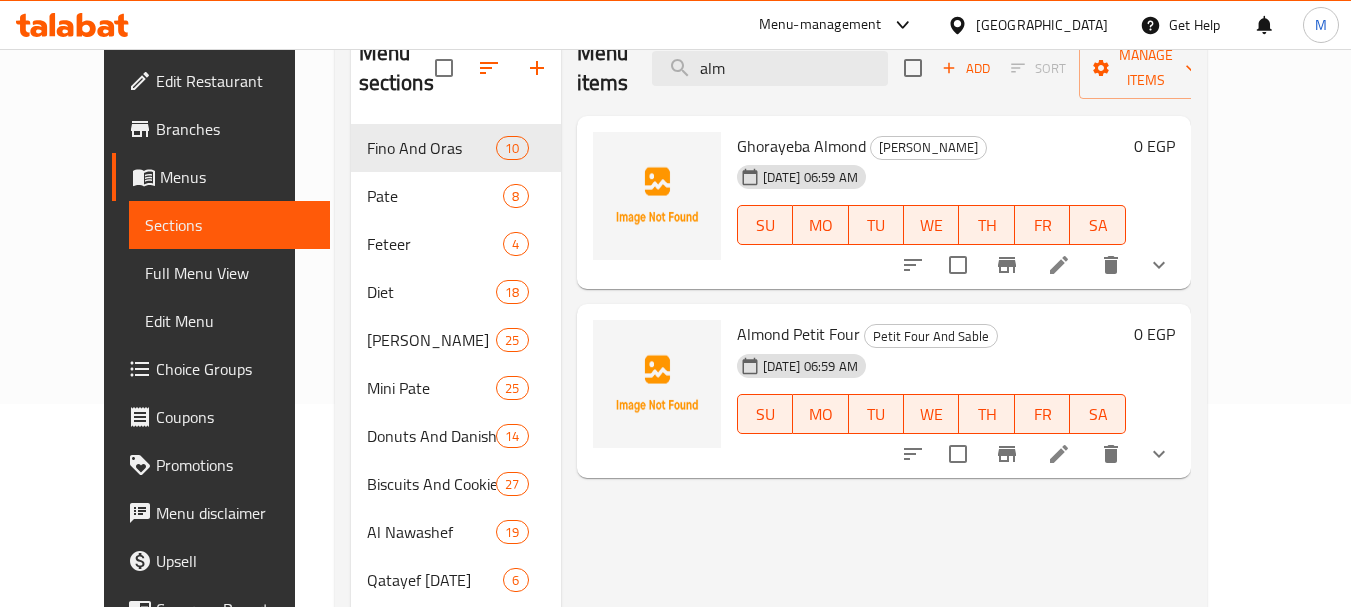 type on "alm" 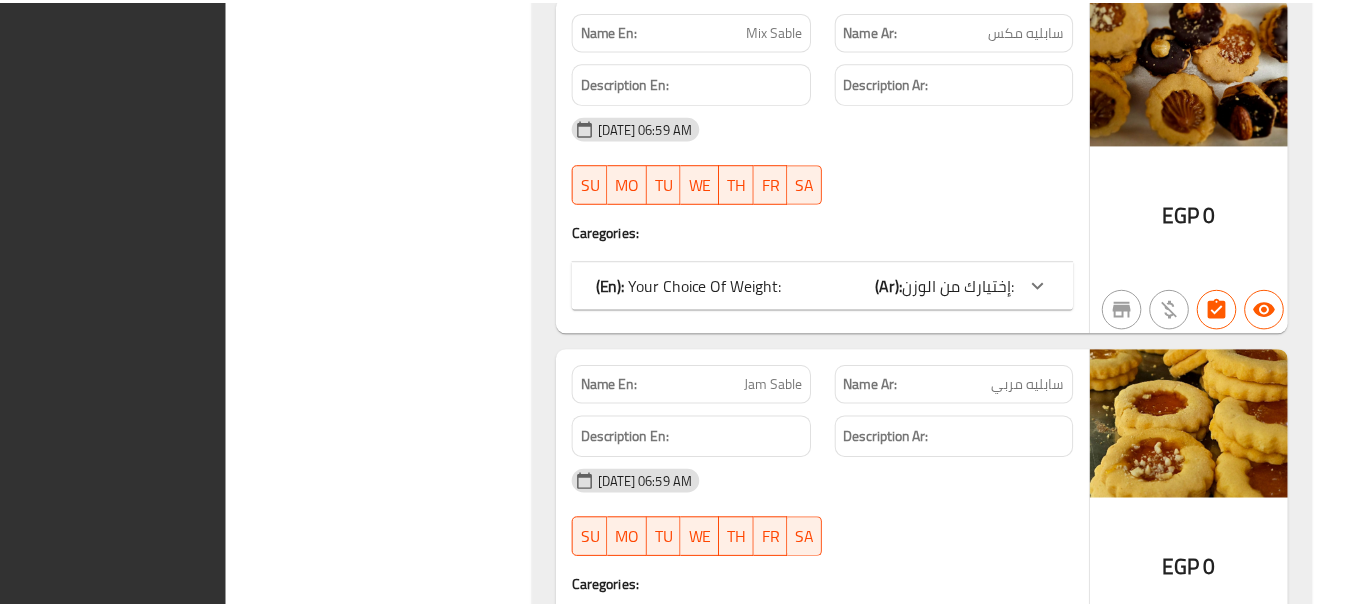 scroll, scrollTop: 58501, scrollLeft: 0, axis: vertical 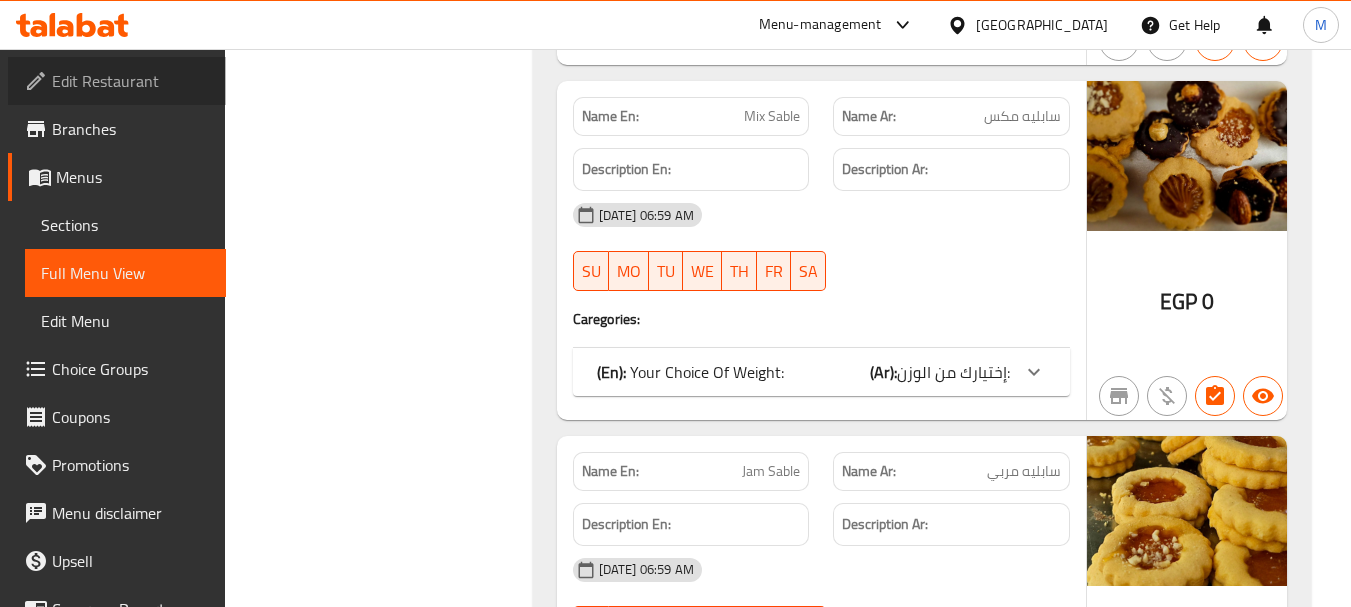 click on "Edit Restaurant" at bounding box center [131, 81] 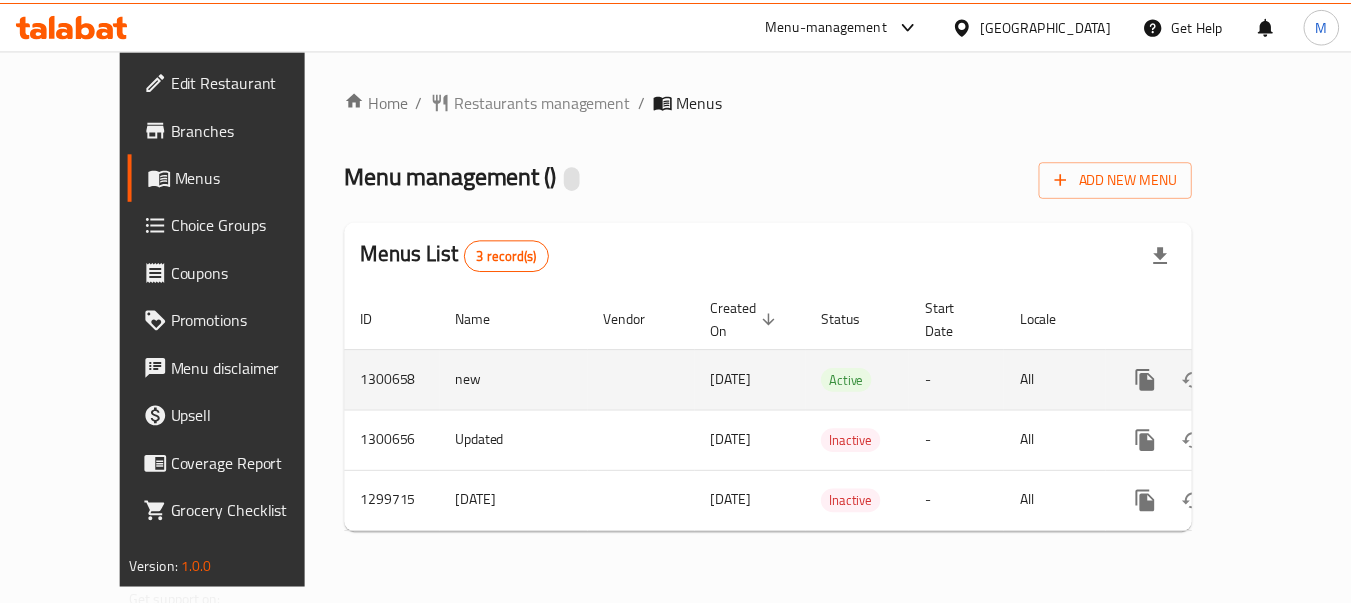 scroll, scrollTop: 0, scrollLeft: 0, axis: both 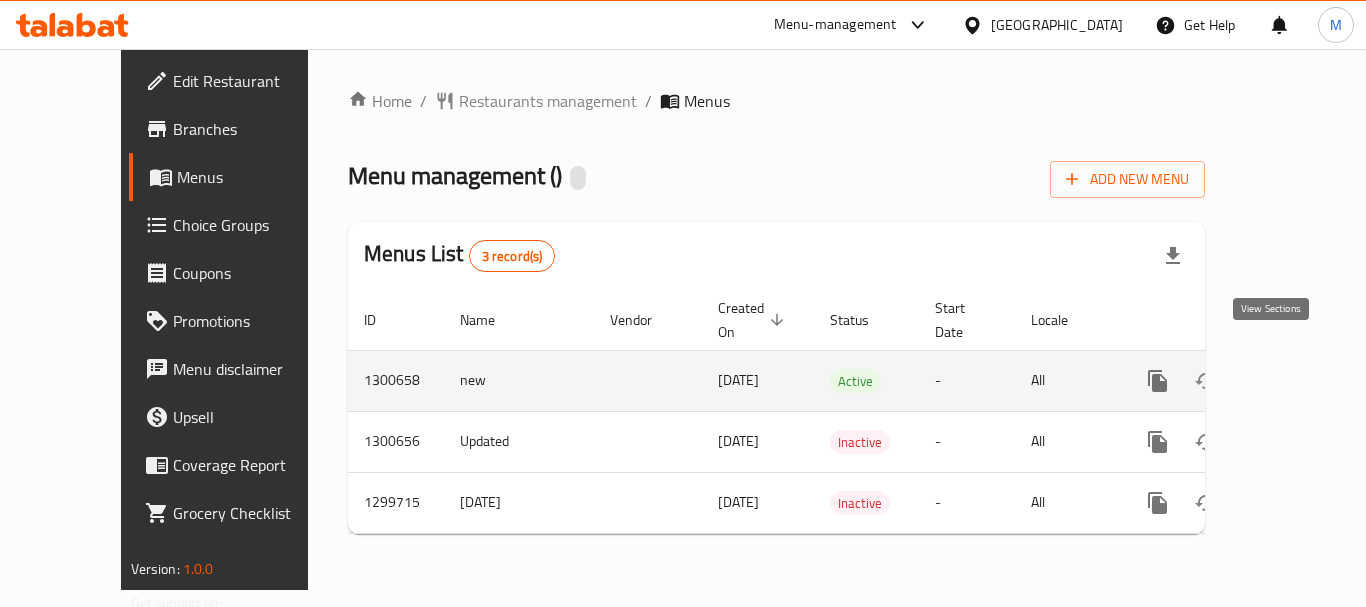 click 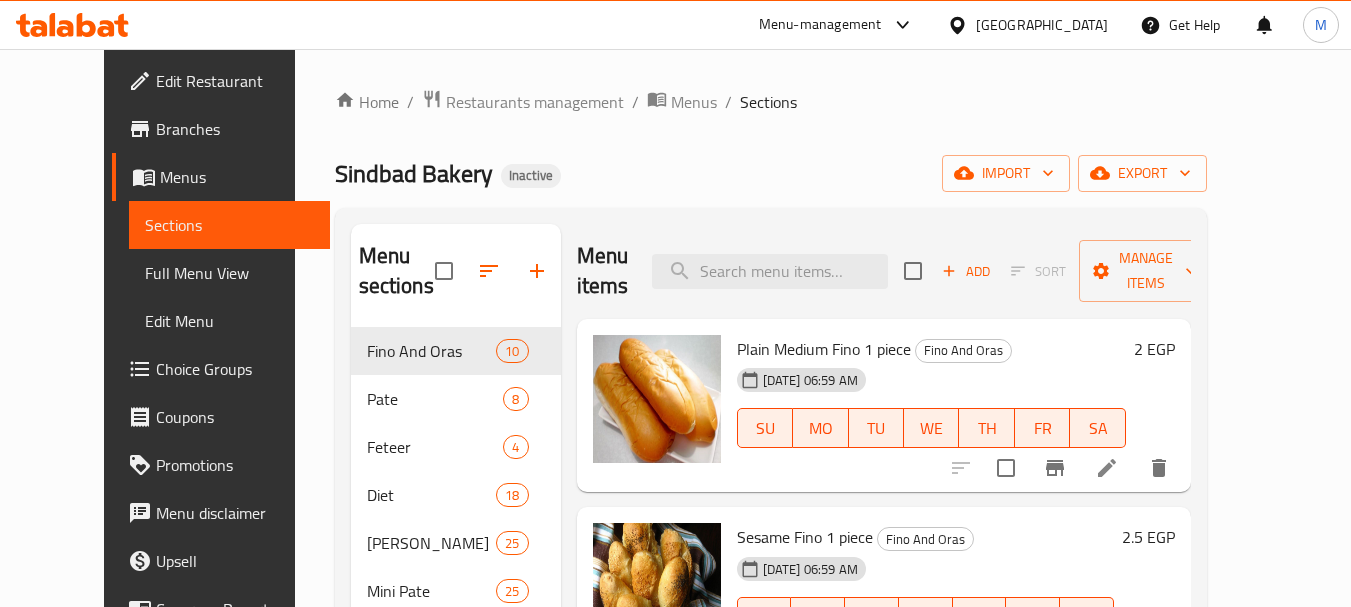 click on "Menu-management" at bounding box center [820, 25] 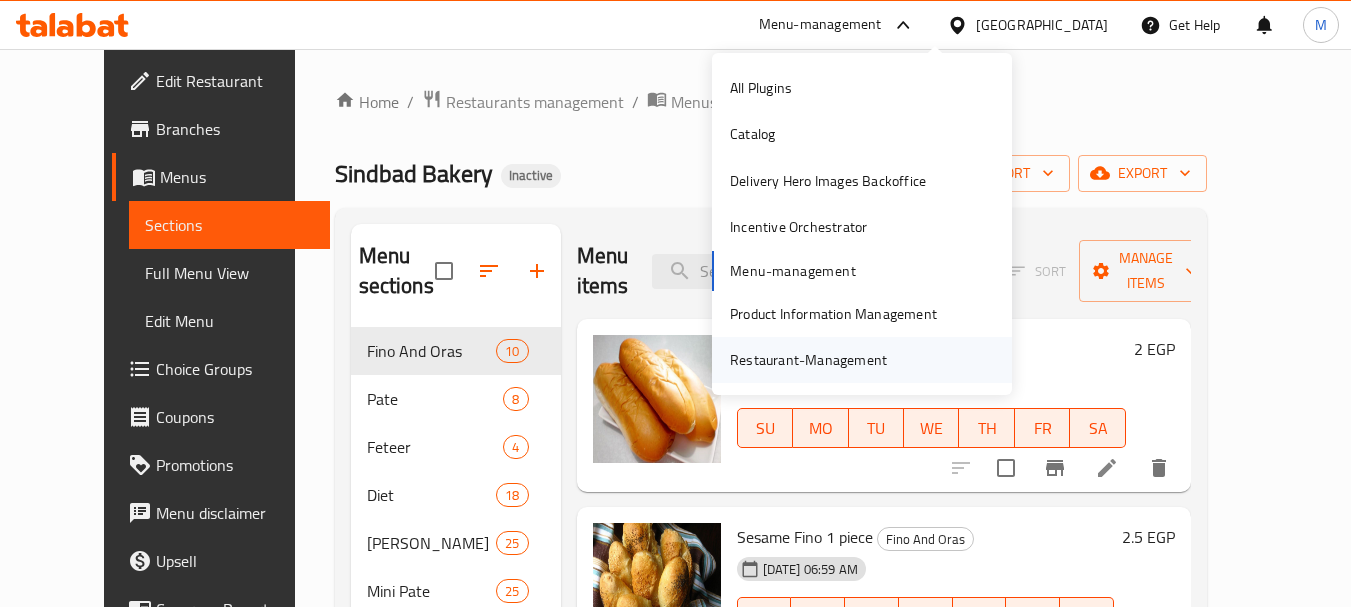 click on "Restaurant-Management" at bounding box center [808, 360] 